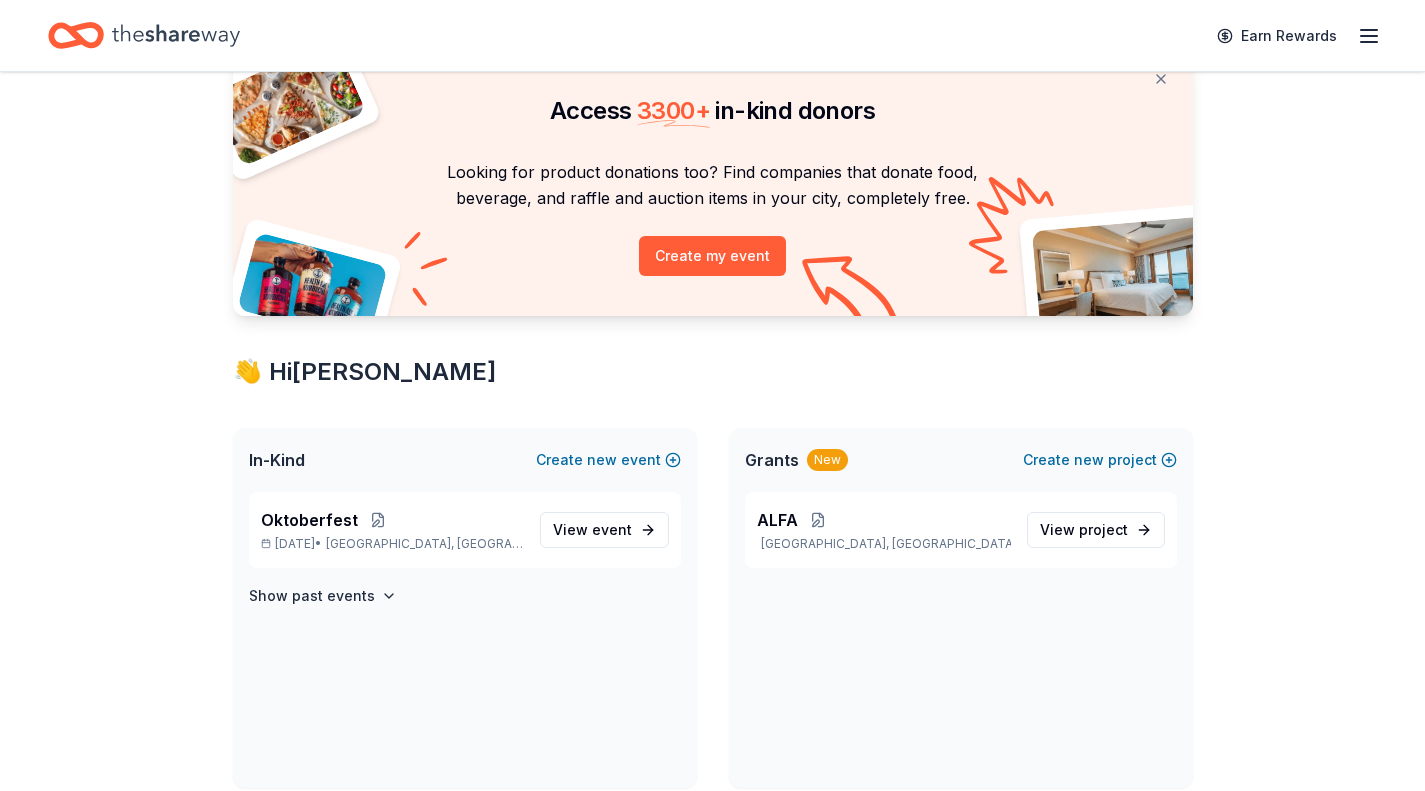 scroll, scrollTop: 85, scrollLeft: 0, axis: vertical 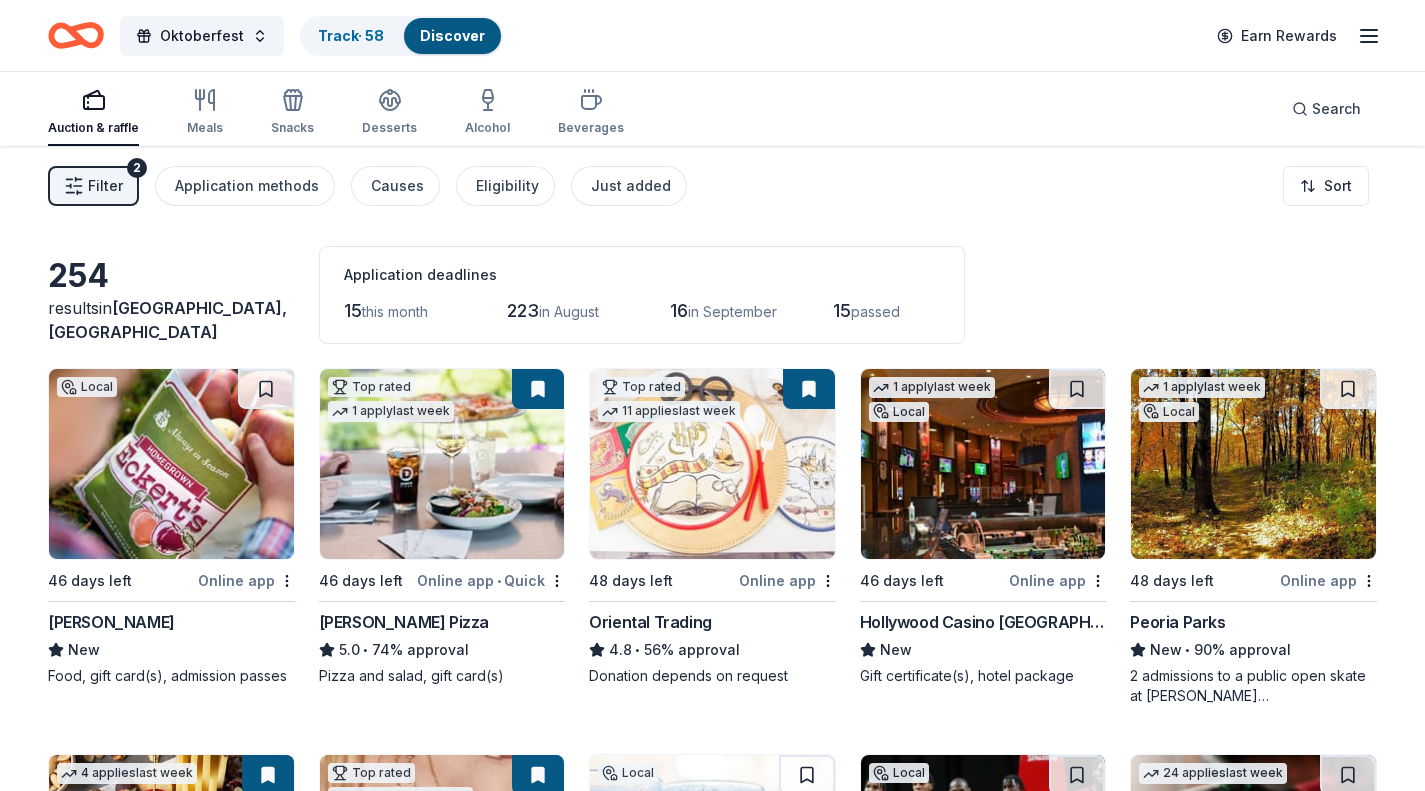 click on "Oktoberfest Track  · 58 Discover Earn Rewards Auction & raffle Meals Snacks Desserts Alcohol Beverages Search Filter 2 Application methods Causes Eligibility Just added Sort 254 results  in  Belleville, IL Application deadlines 15  this month 223  in August 16  in September 15  passed Local 46 days left Online app Eckert's New Food, gift card(s), admission passes Top rated 1   apply  last week 46 days left Online app • Quick Dewey's Pizza 5.0 • 74% approval Pizza and salad, gift card(s) Top rated 11   applies  last week 48 days left Online app Oriental Trading 4.8 • 56% approval Donation depends on request 1   apply  last week Local 46 days left Online app Hollywood Casino Aurora New Gift certificate(s), hotel package 1   apply  last week Local 48 days left Online app Peoria Parks New • 90% approval 4   applies  last week 46 days left Online app • Quick Gordon Food Service Store 4.7 • 37% approval Gift card(s) Top rated 16   applies  last week 16 days left Online app Kendra Scott 4.7 • Local 24" at bounding box center (712, 395) 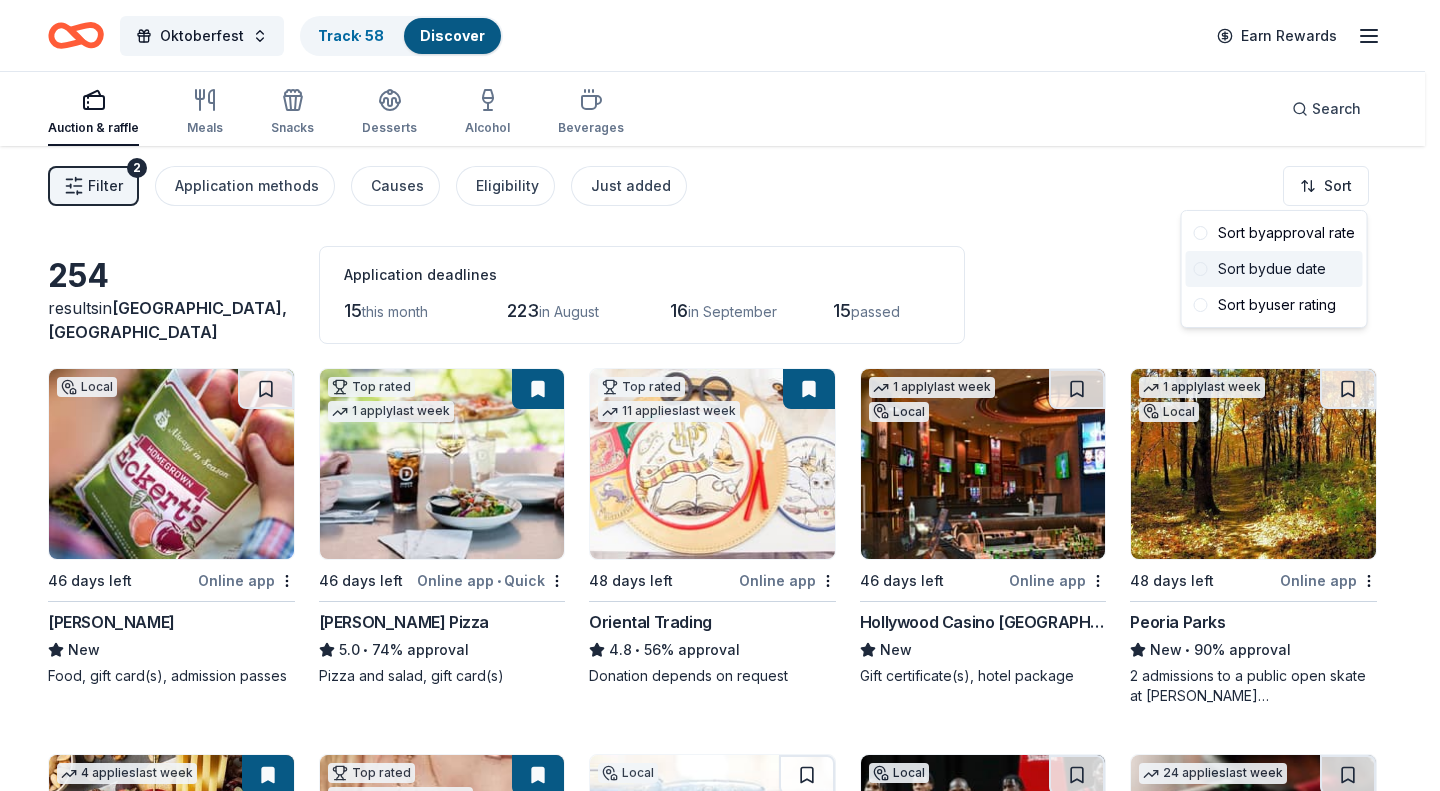 click on "Sort by  due date" at bounding box center (1274, 269) 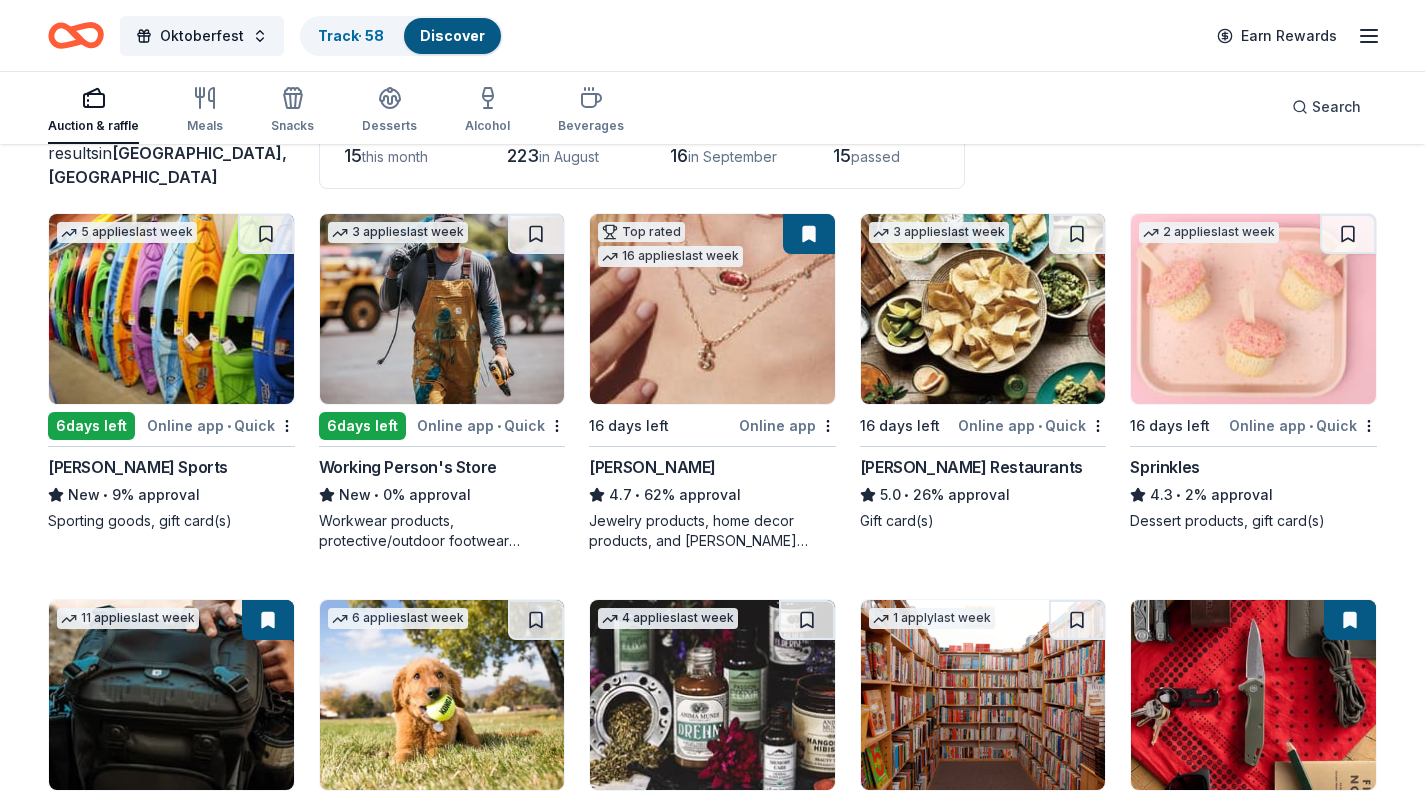 scroll, scrollTop: 164, scrollLeft: 0, axis: vertical 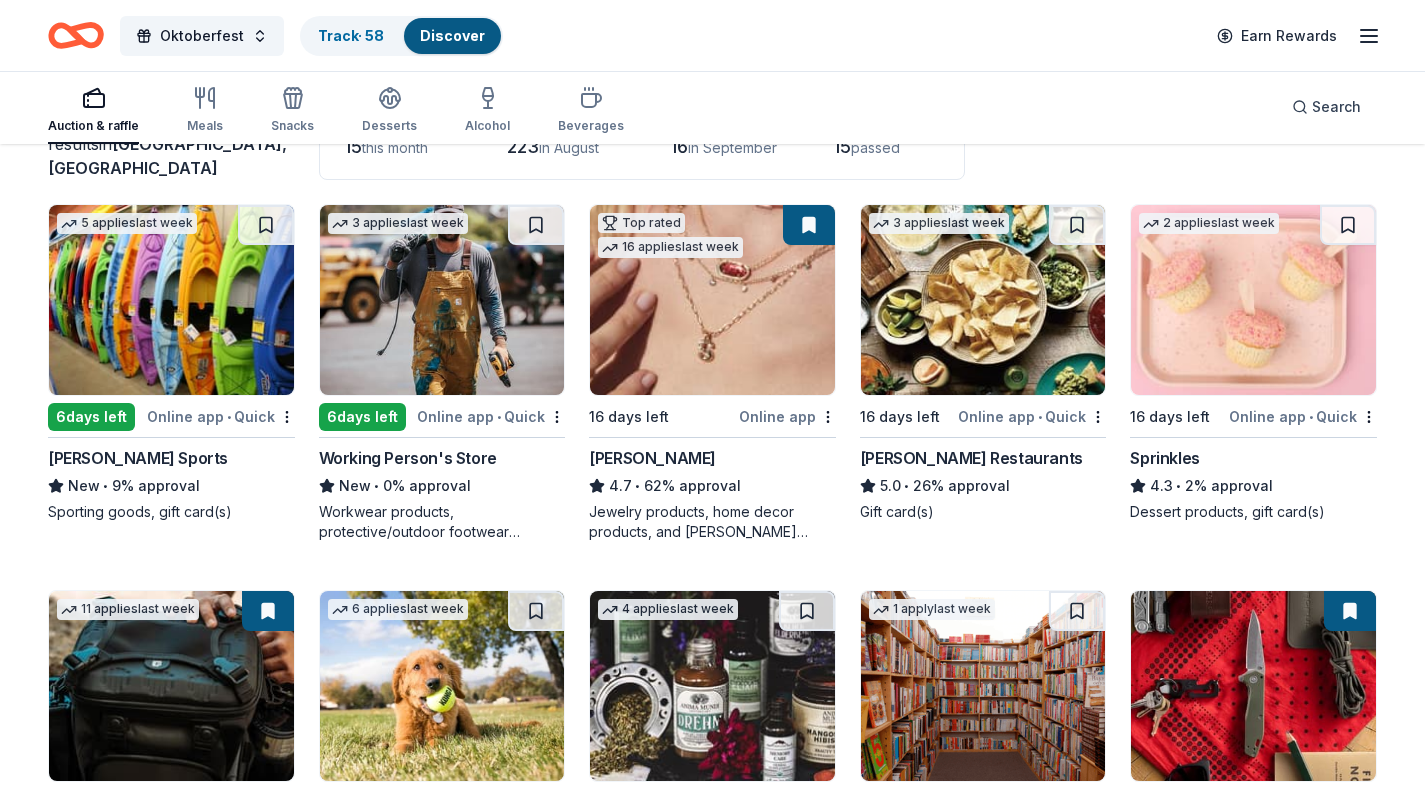 click at bounding box center [171, 300] 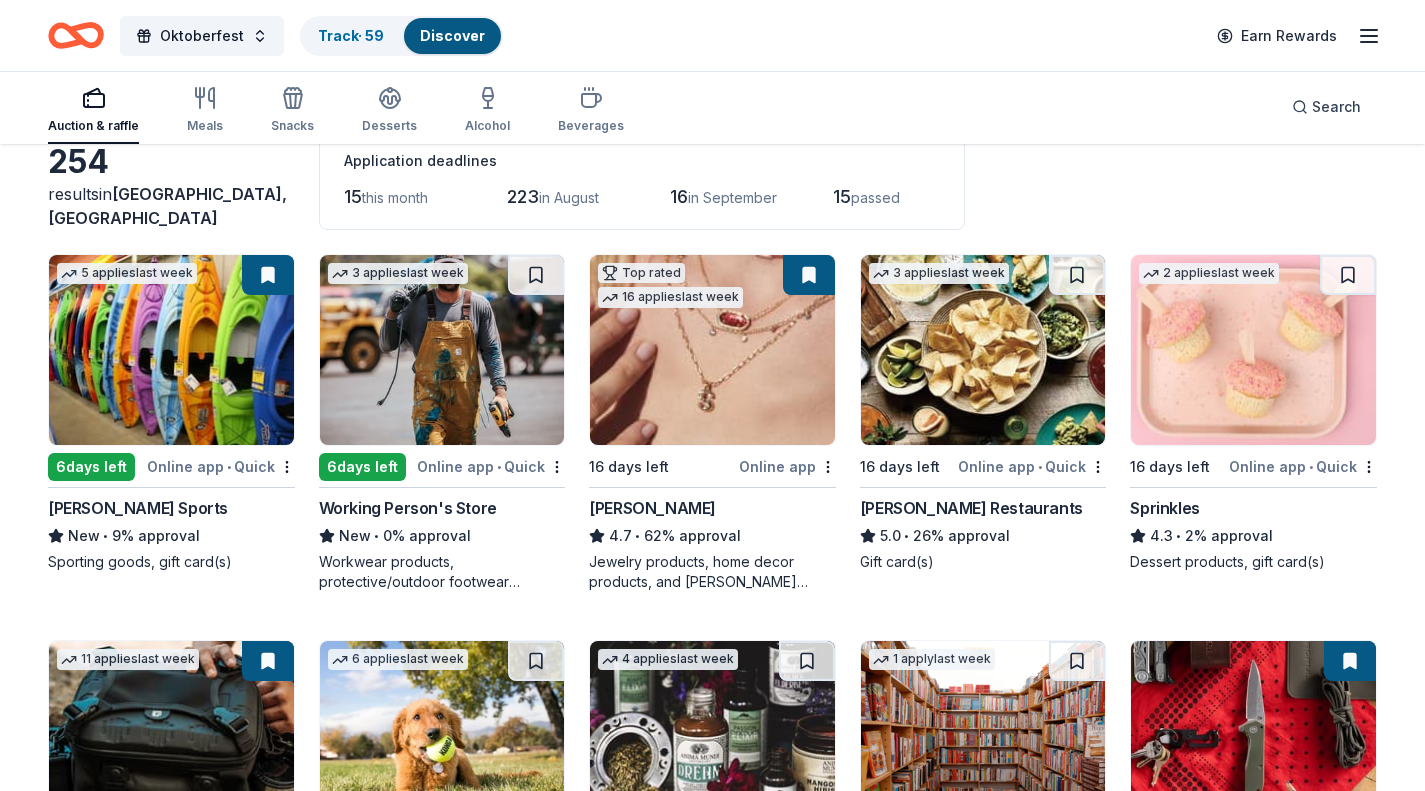 scroll, scrollTop: 138, scrollLeft: 0, axis: vertical 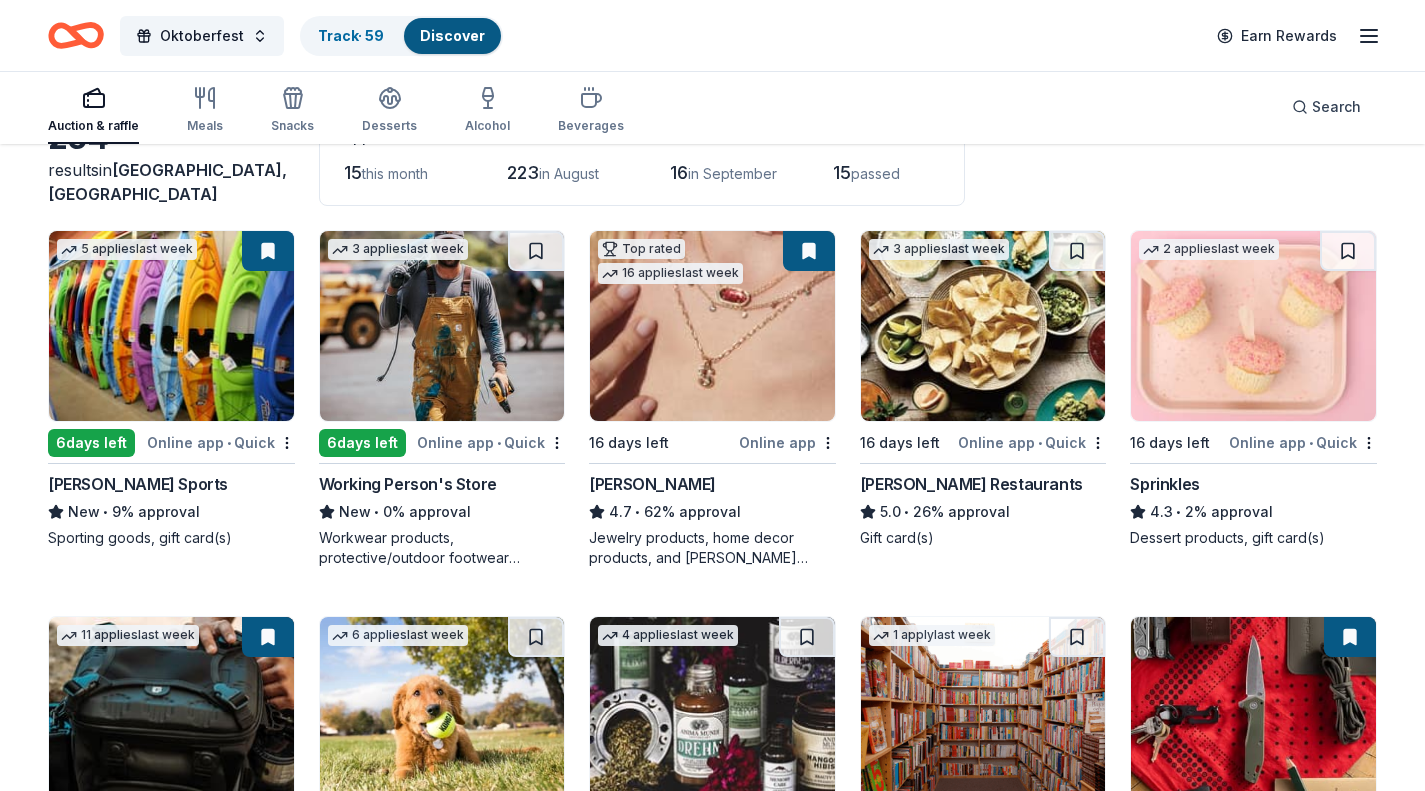 click on "2   applies  last week 16 days left Online app • Quick Sprinkles 4.3 • 2% approval Dessert products, gift card(s)" at bounding box center [1253, 389] 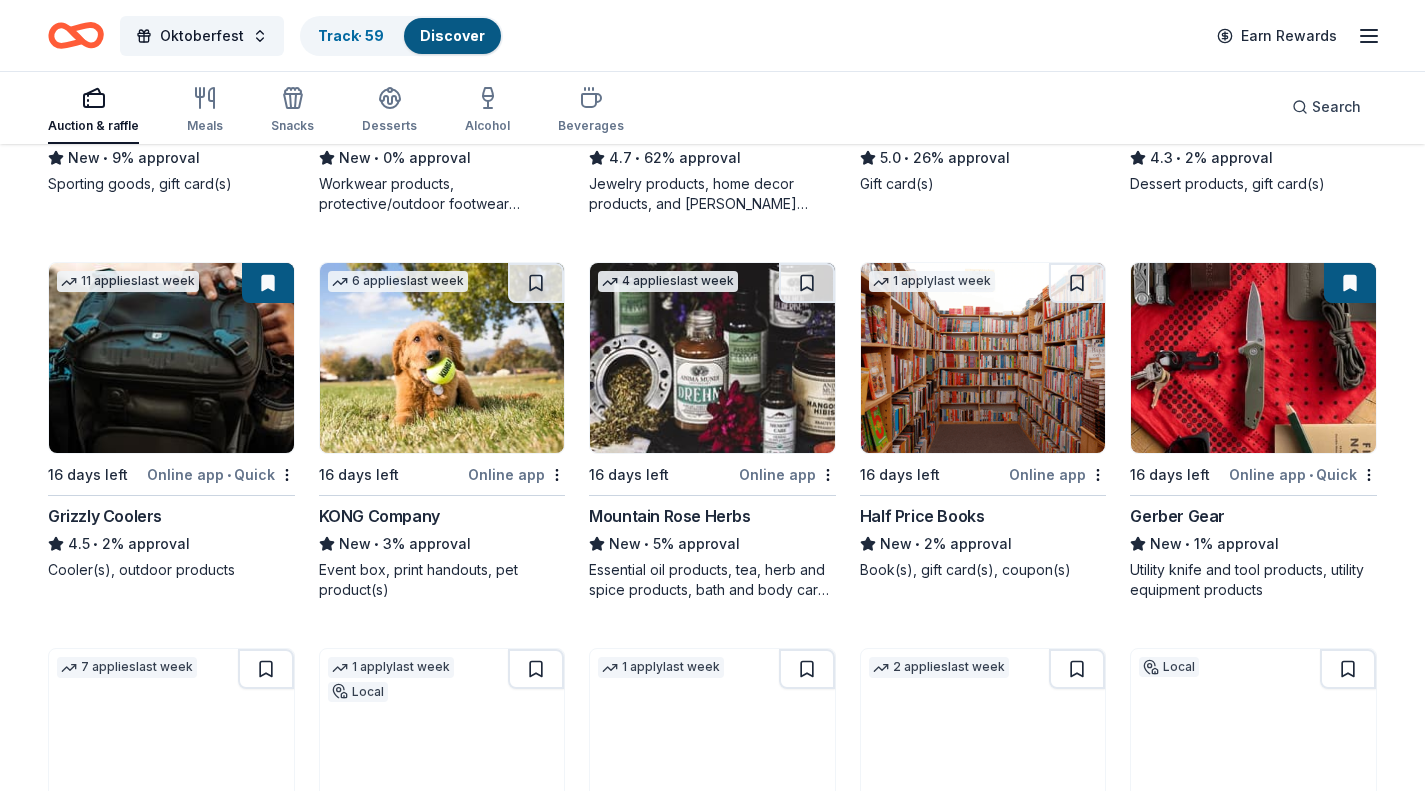 scroll, scrollTop: 494, scrollLeft: 0, axis: vertical 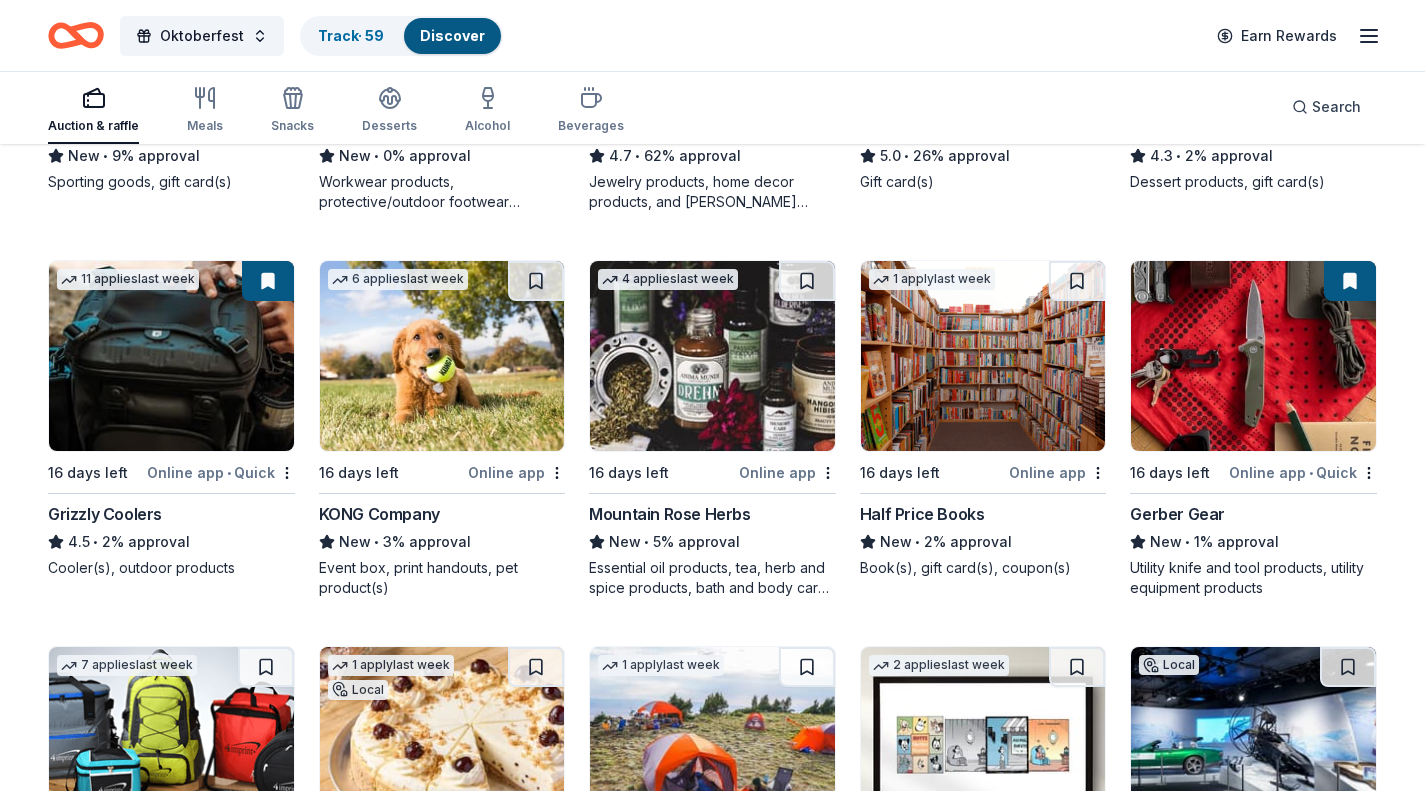 click at bounding box center (171, 356) 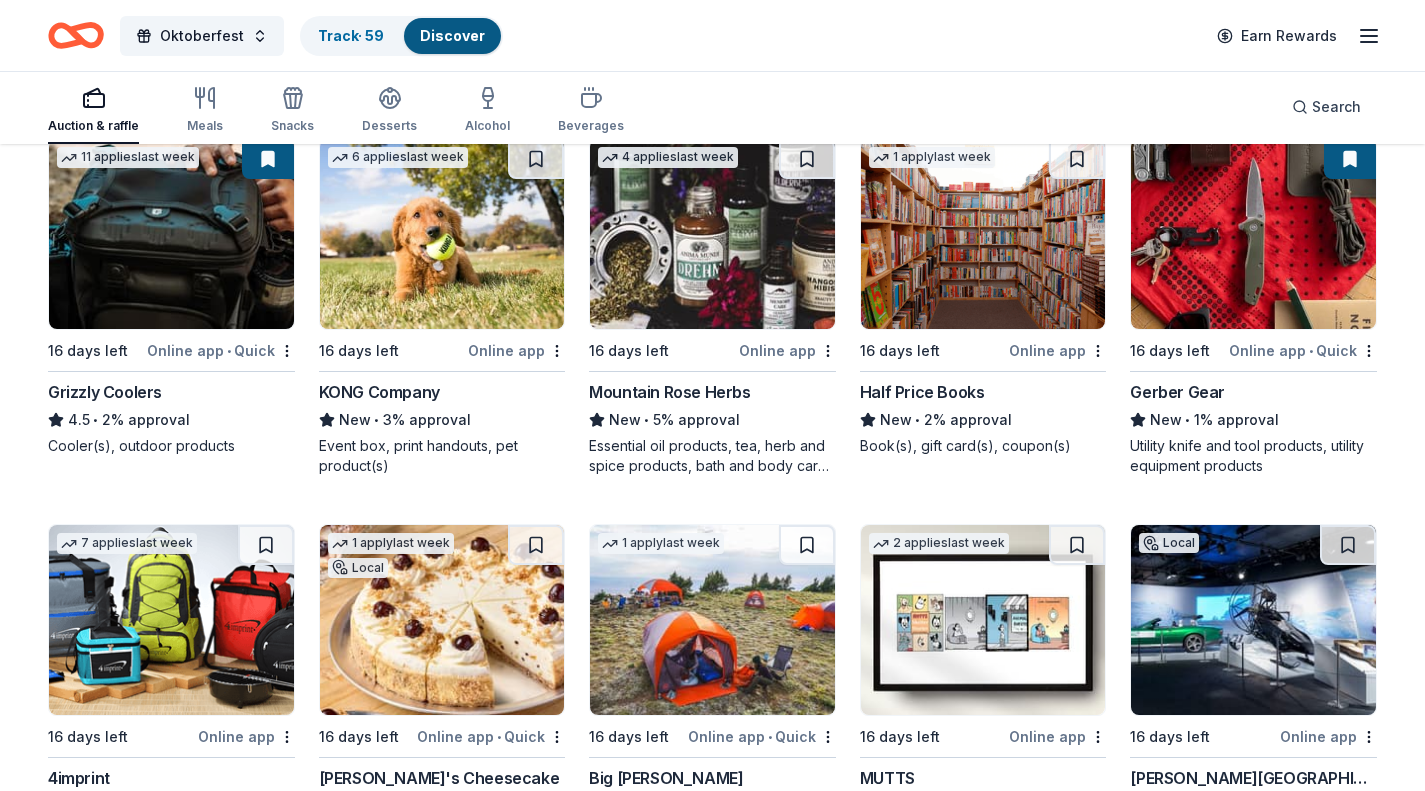 scroll, scrollTop: 637, scrollLeft: 0, axis: vertical 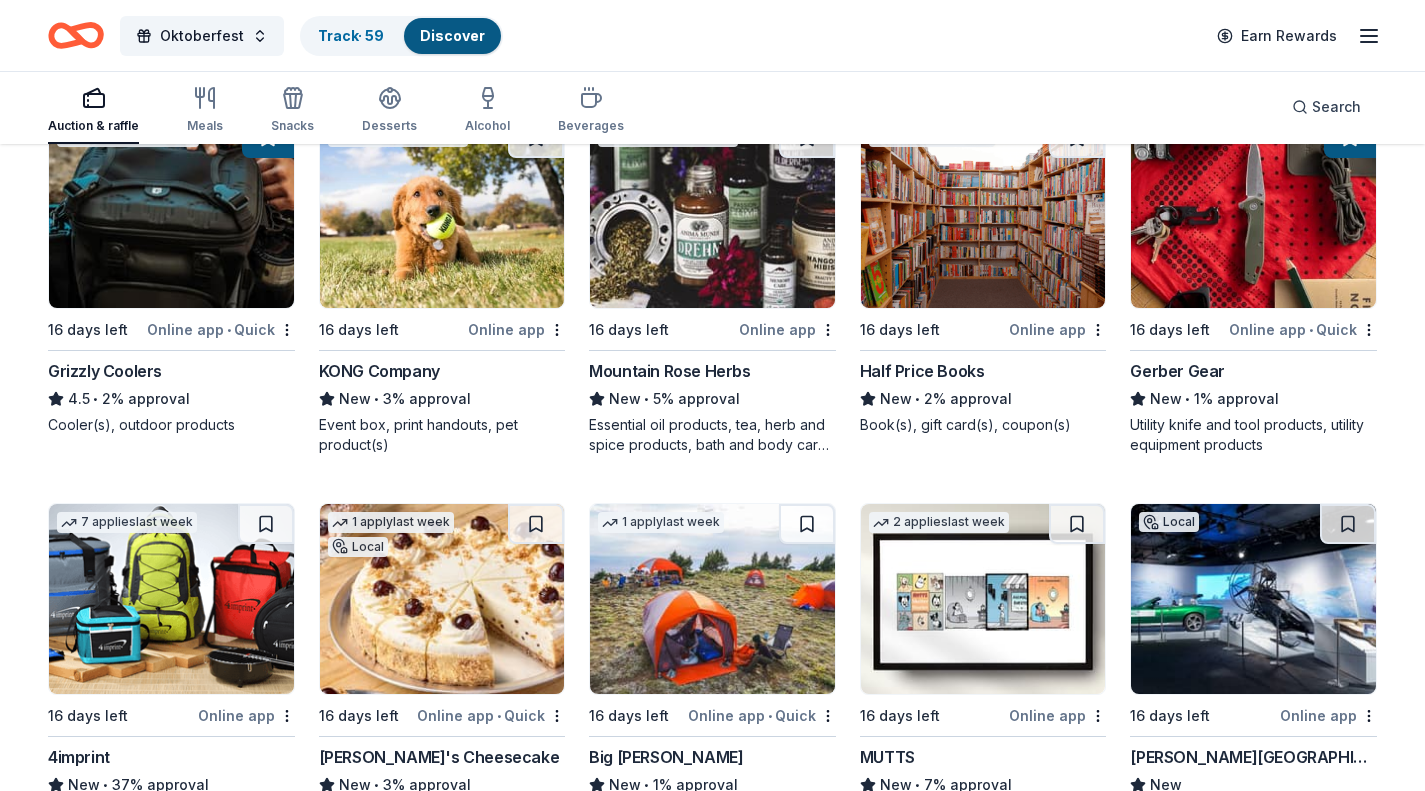 click at bounding box center [1253, 213] 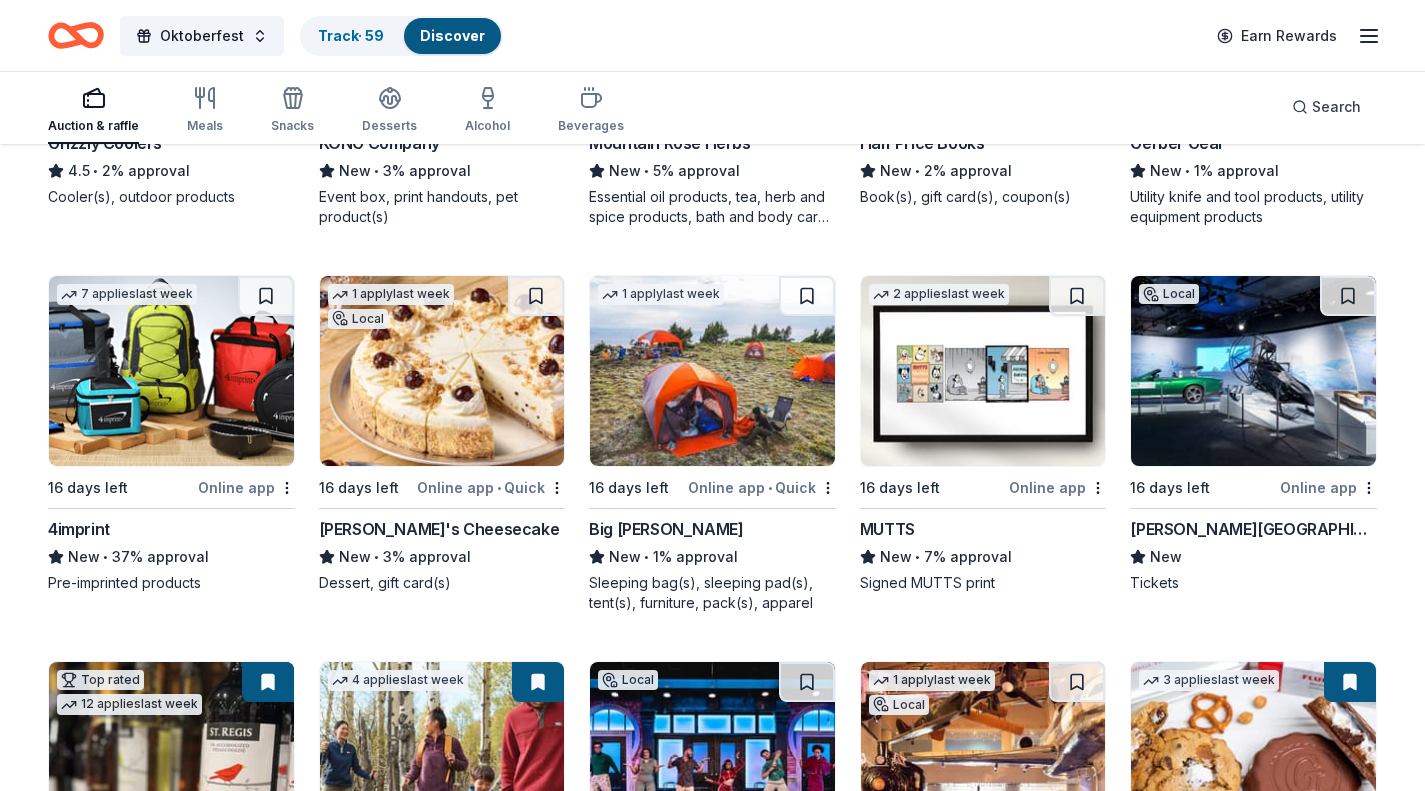 scroll, scrollTop: 888, scrollLeft: 0, axis: vertical 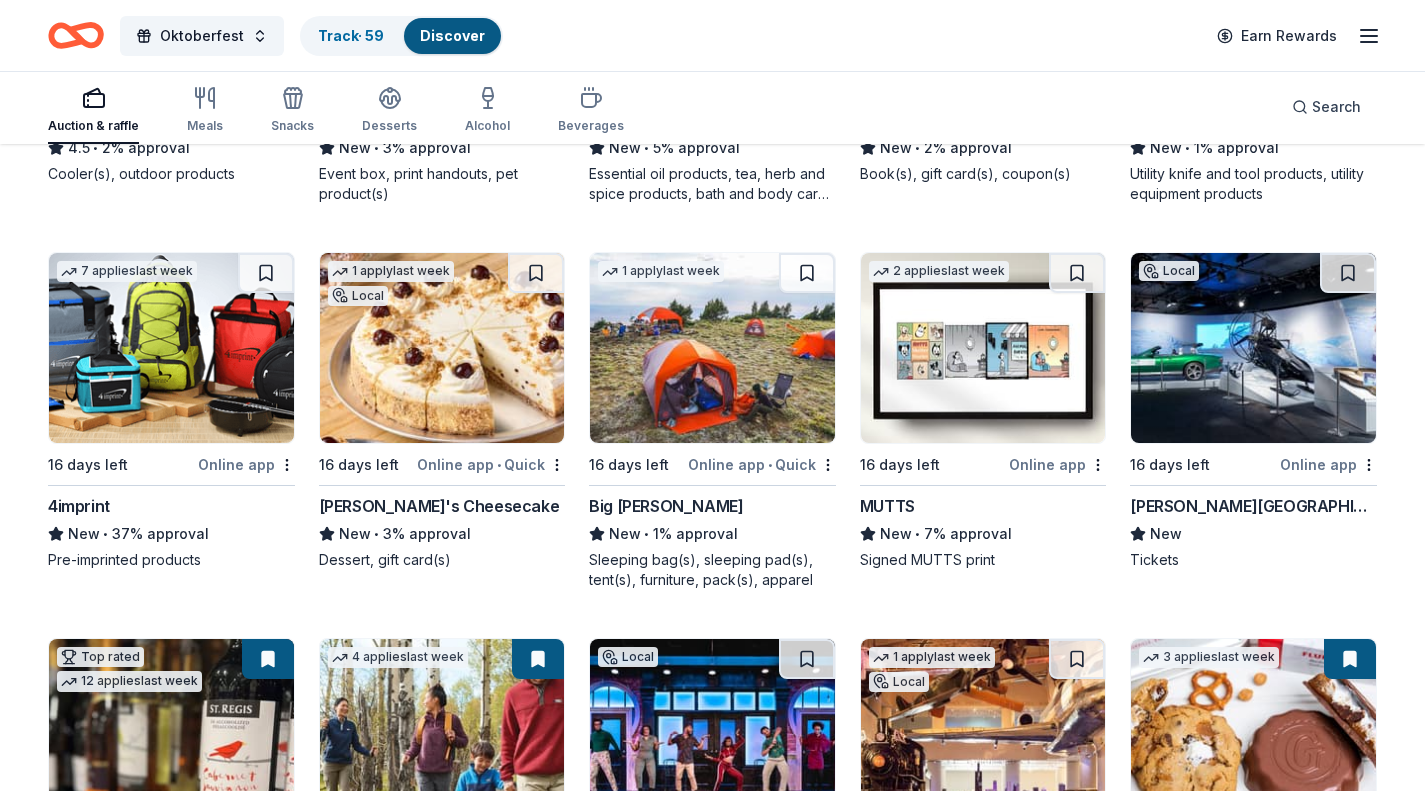 click at bounding box center (171, 348) 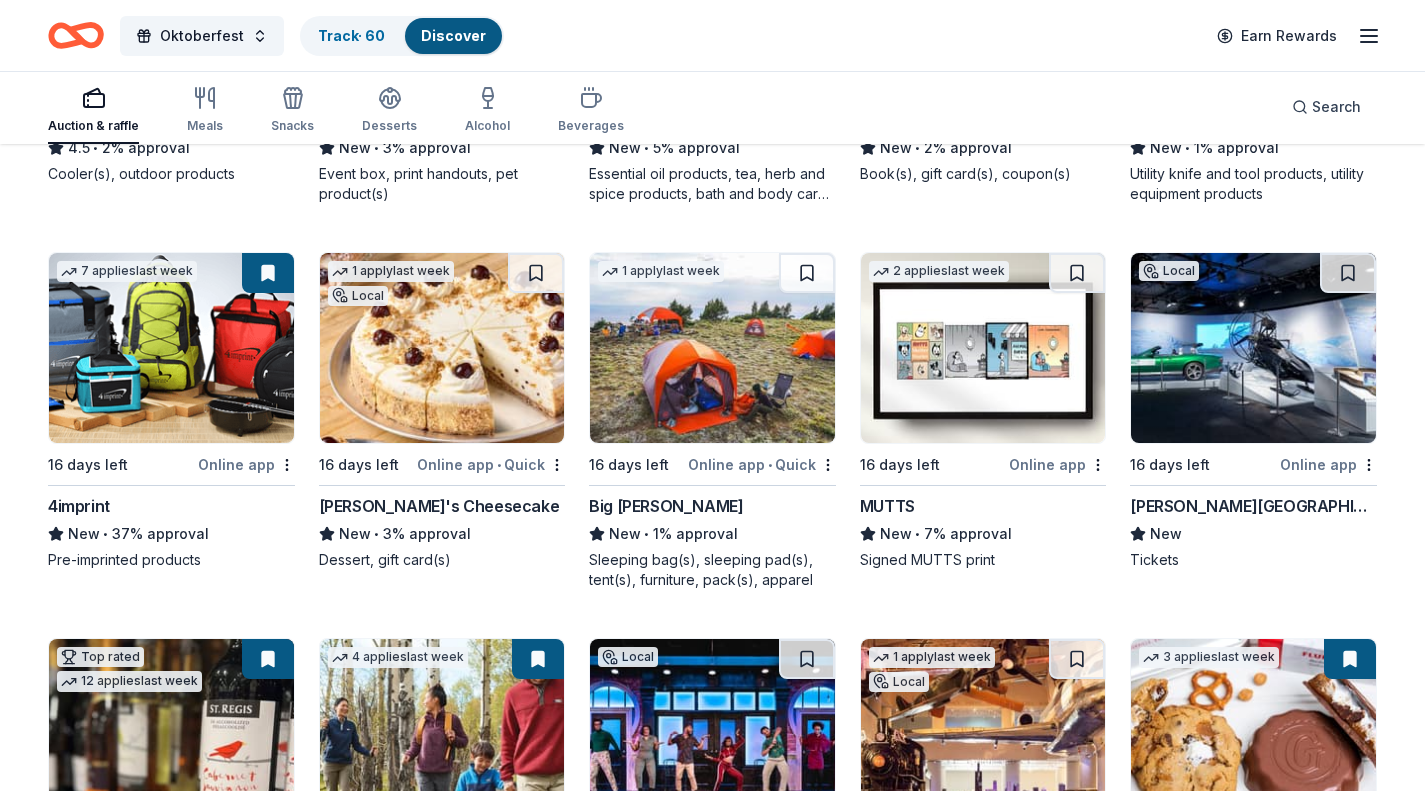 click at bounding box center (536, 273) 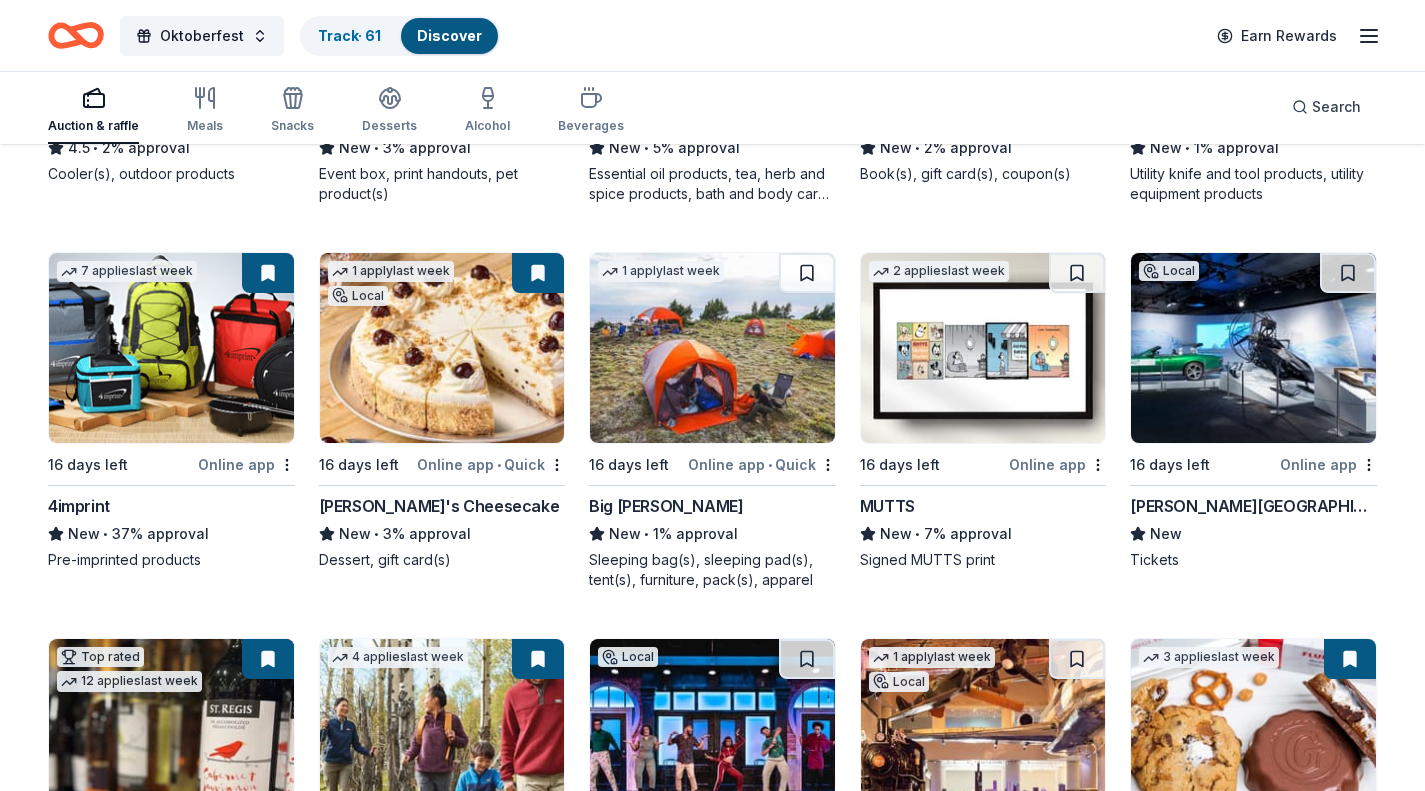 click at bounding box center [442, 348] 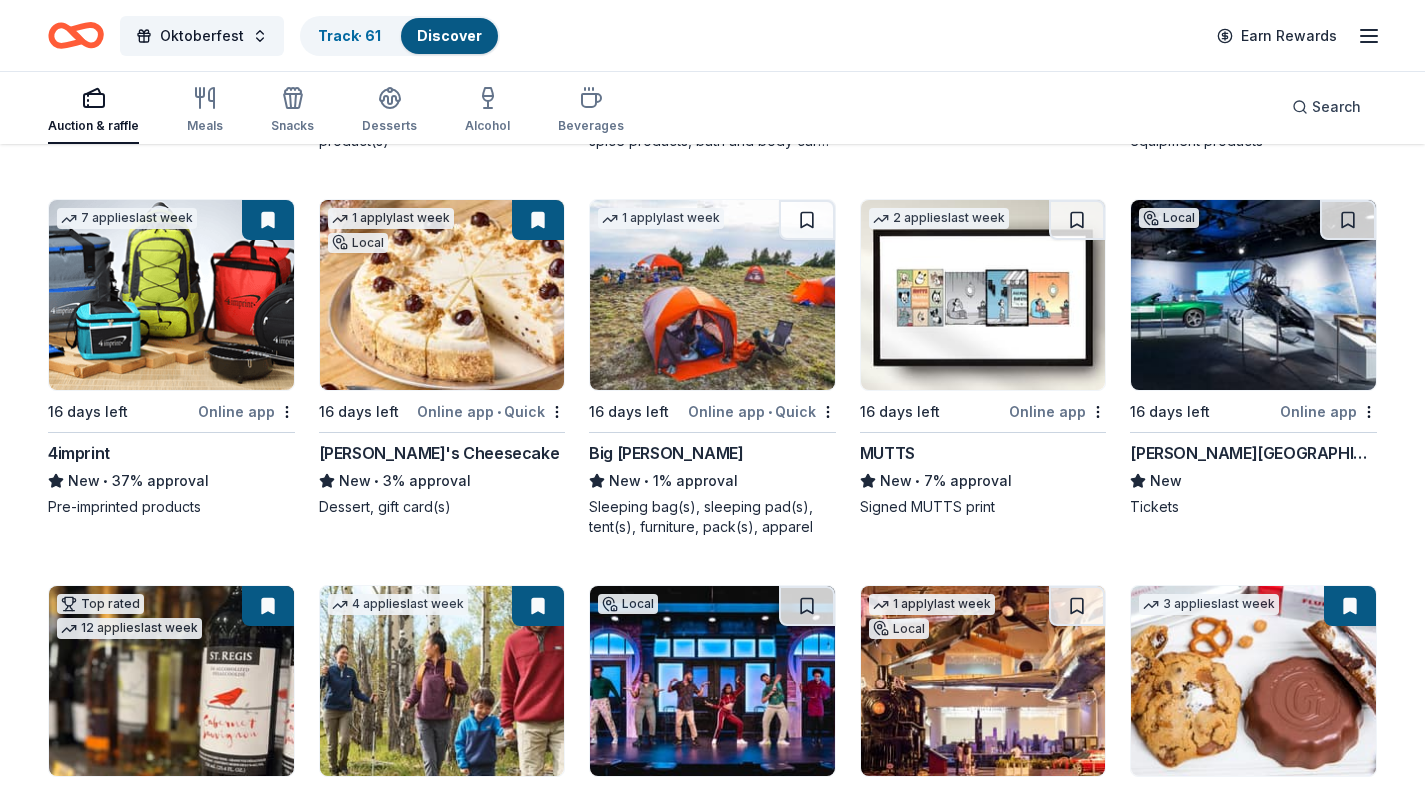 scroll, scrollTop: 959, scrollLeft: 0, axis: vertical 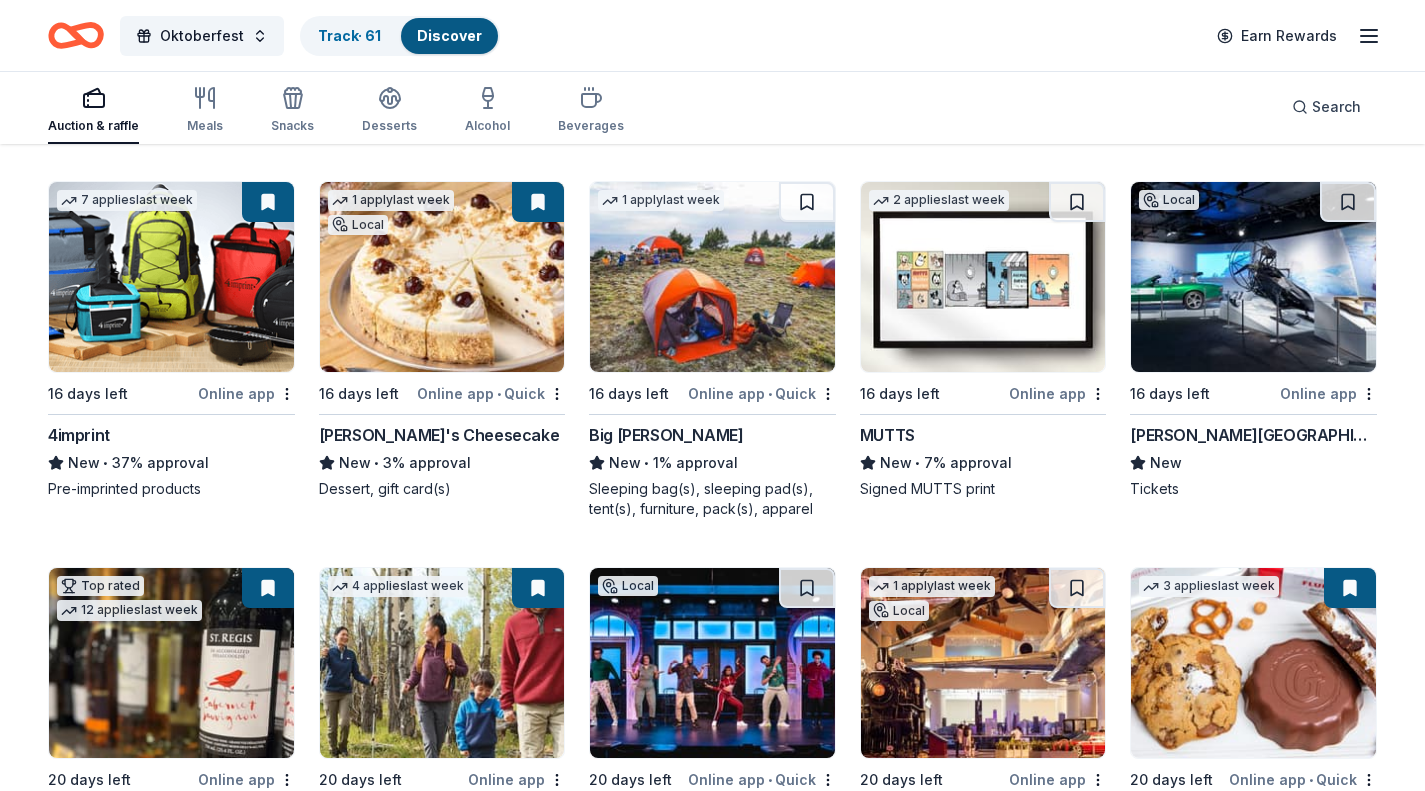 click on "Online app" at bounding box center (1057, 393) 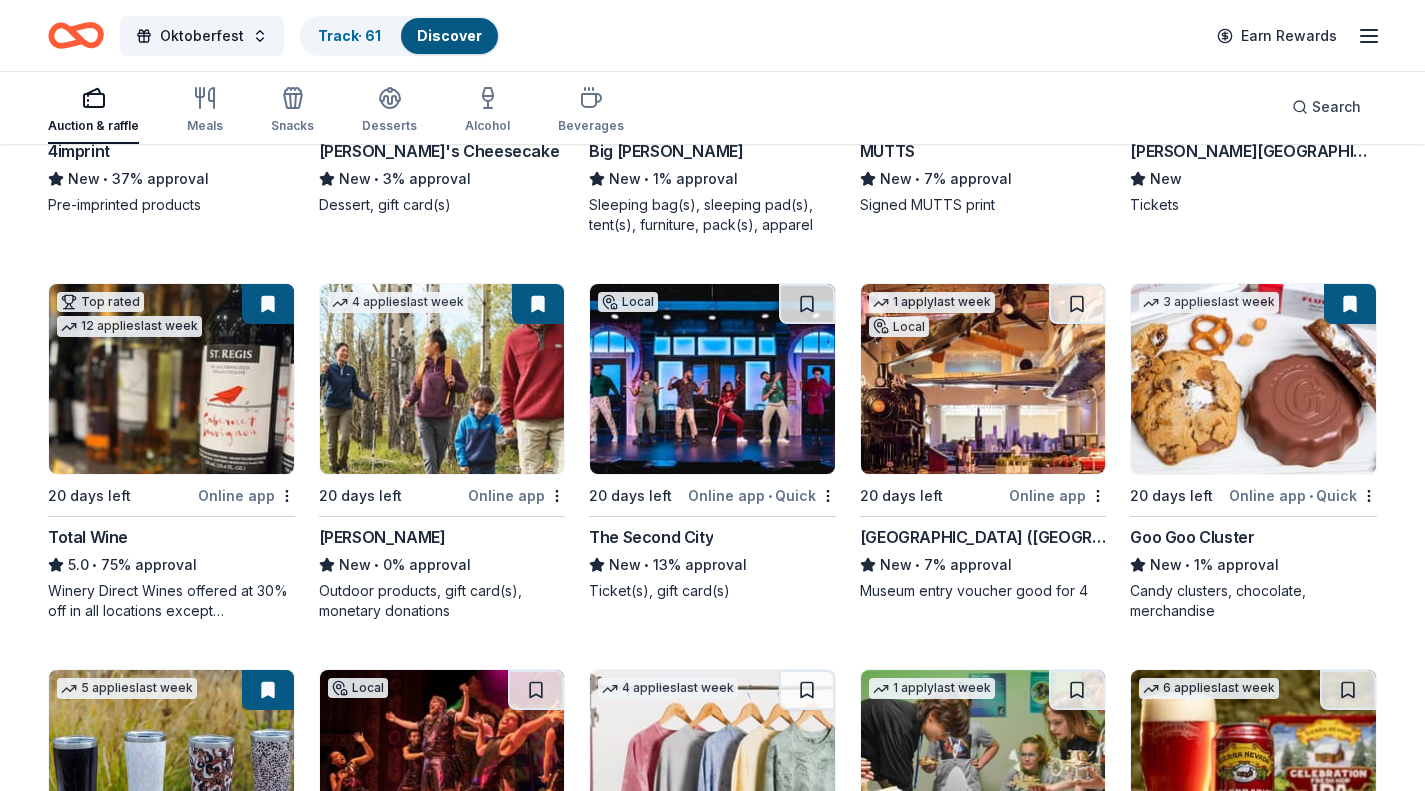 scroll, scrollTop: 1313, scrollLeft: 0, axis: vertical 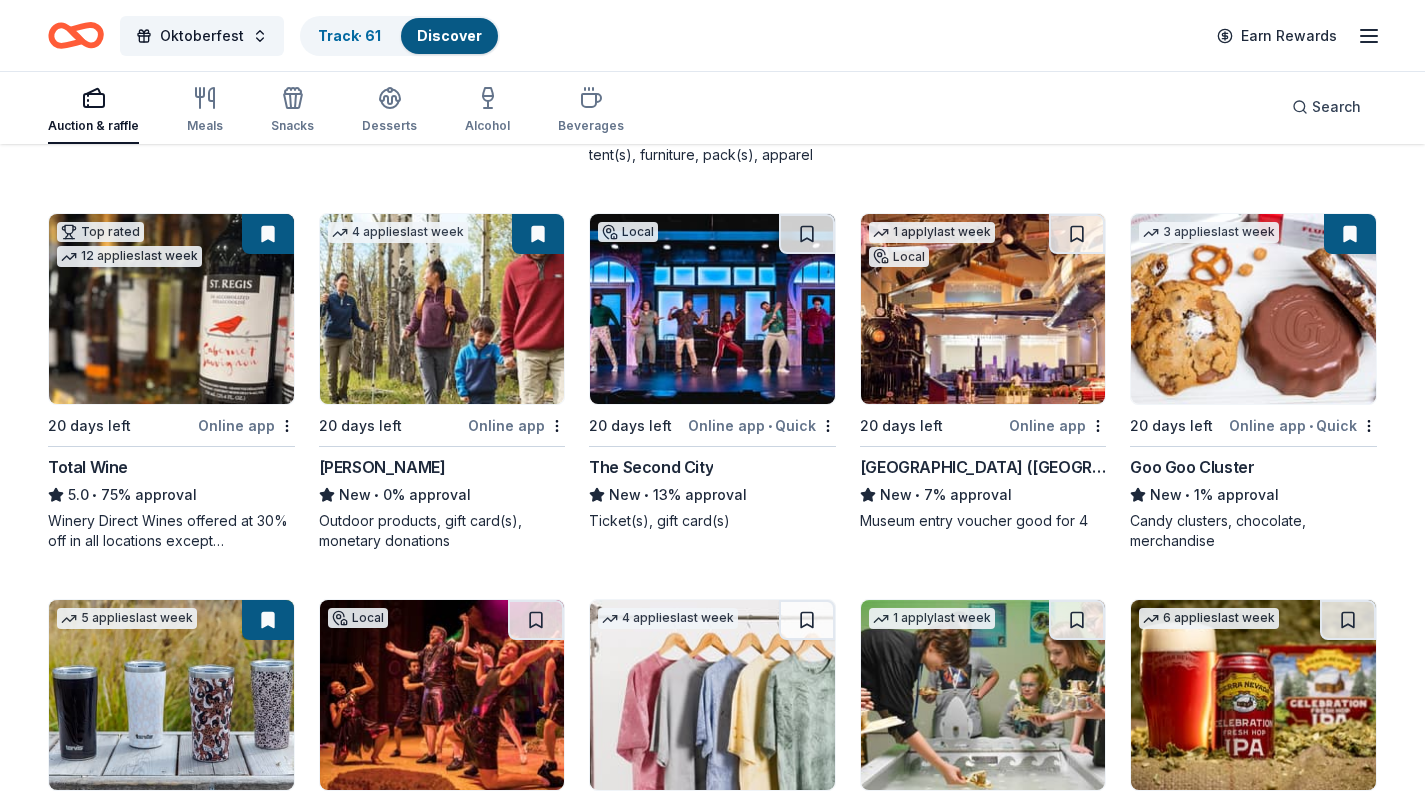 click at bounding box center [171, 309] 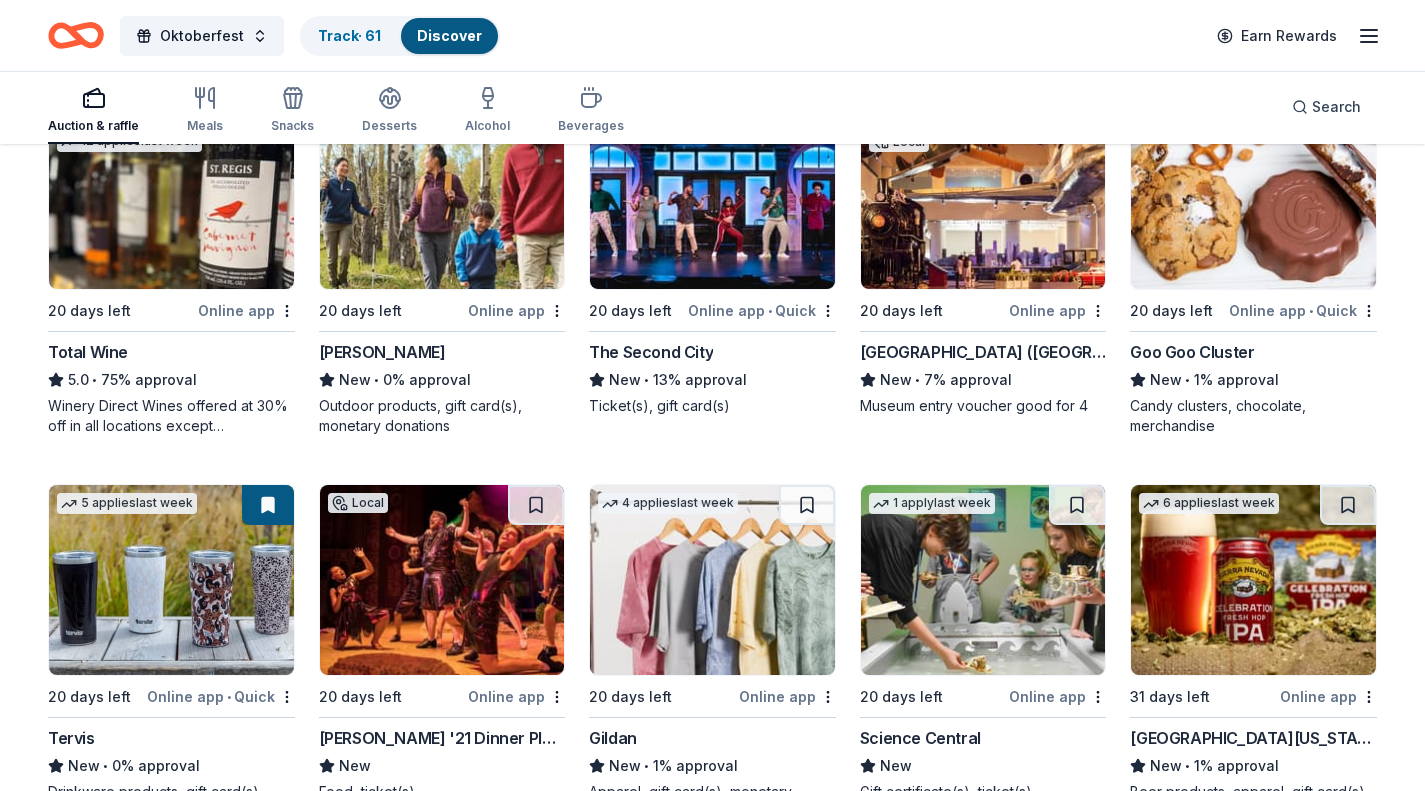 scroll, scrollTop: 1431, scrollLeft: 0, axis: vertical 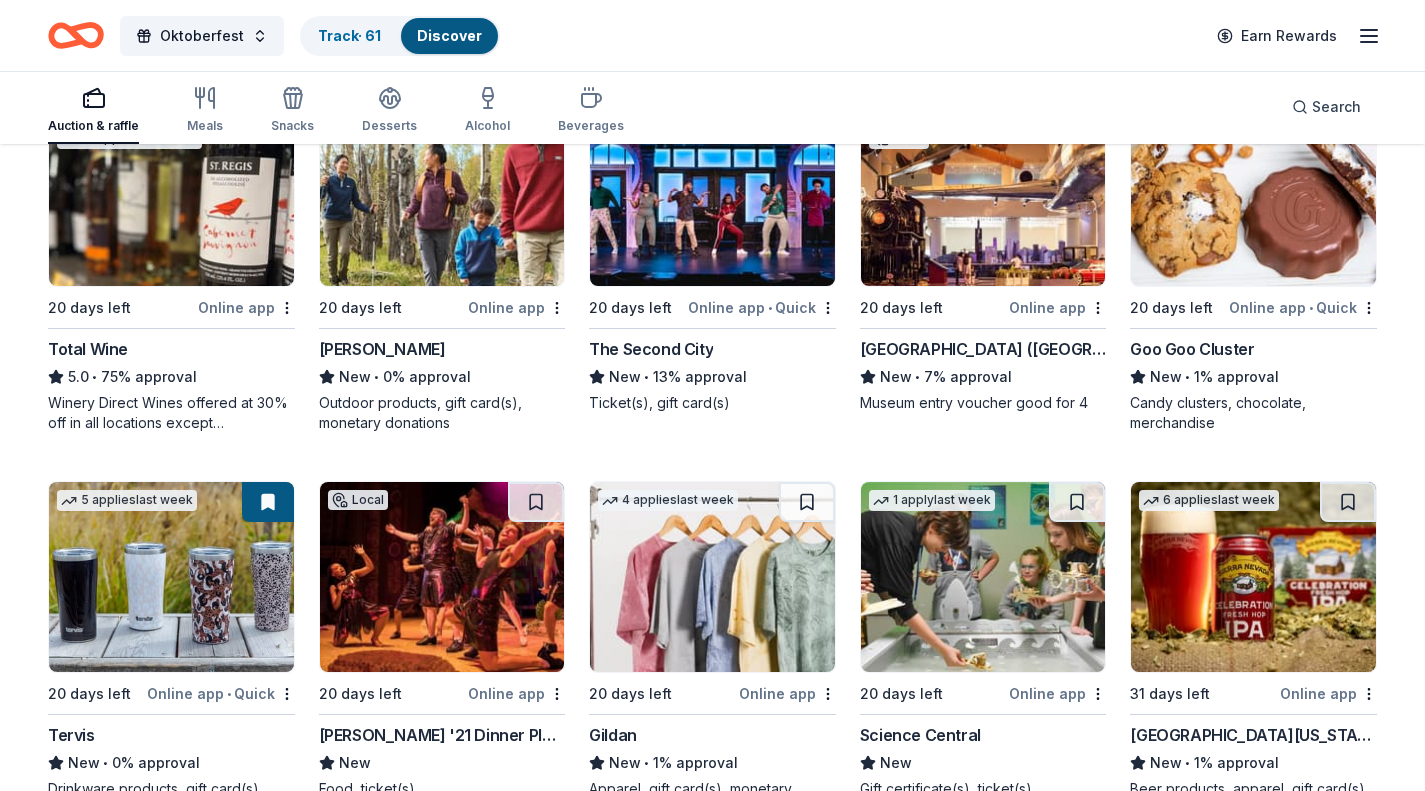 click at bounding box center [171, 191] 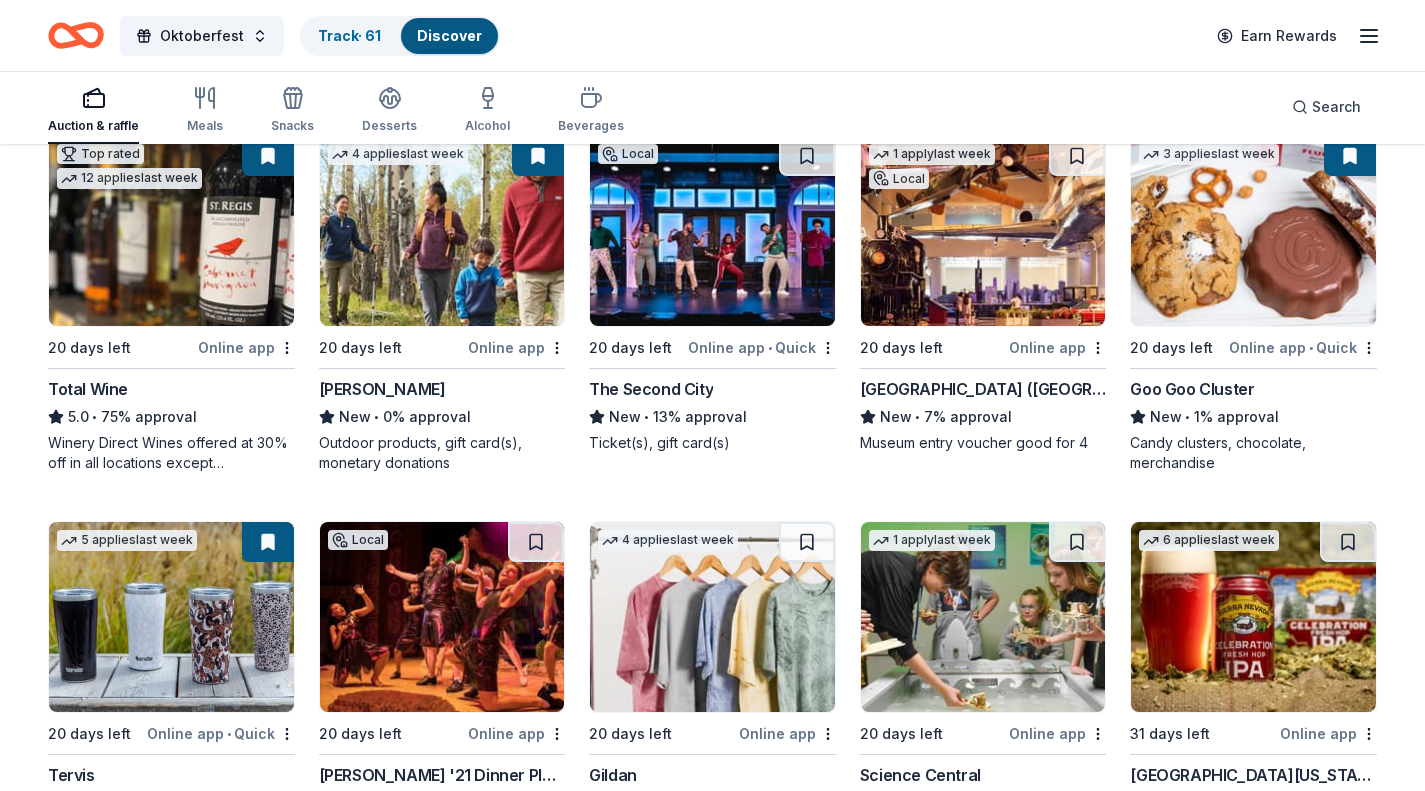 scroll, scrollTop: 1386, scrollLeft: 0, axis: vertical 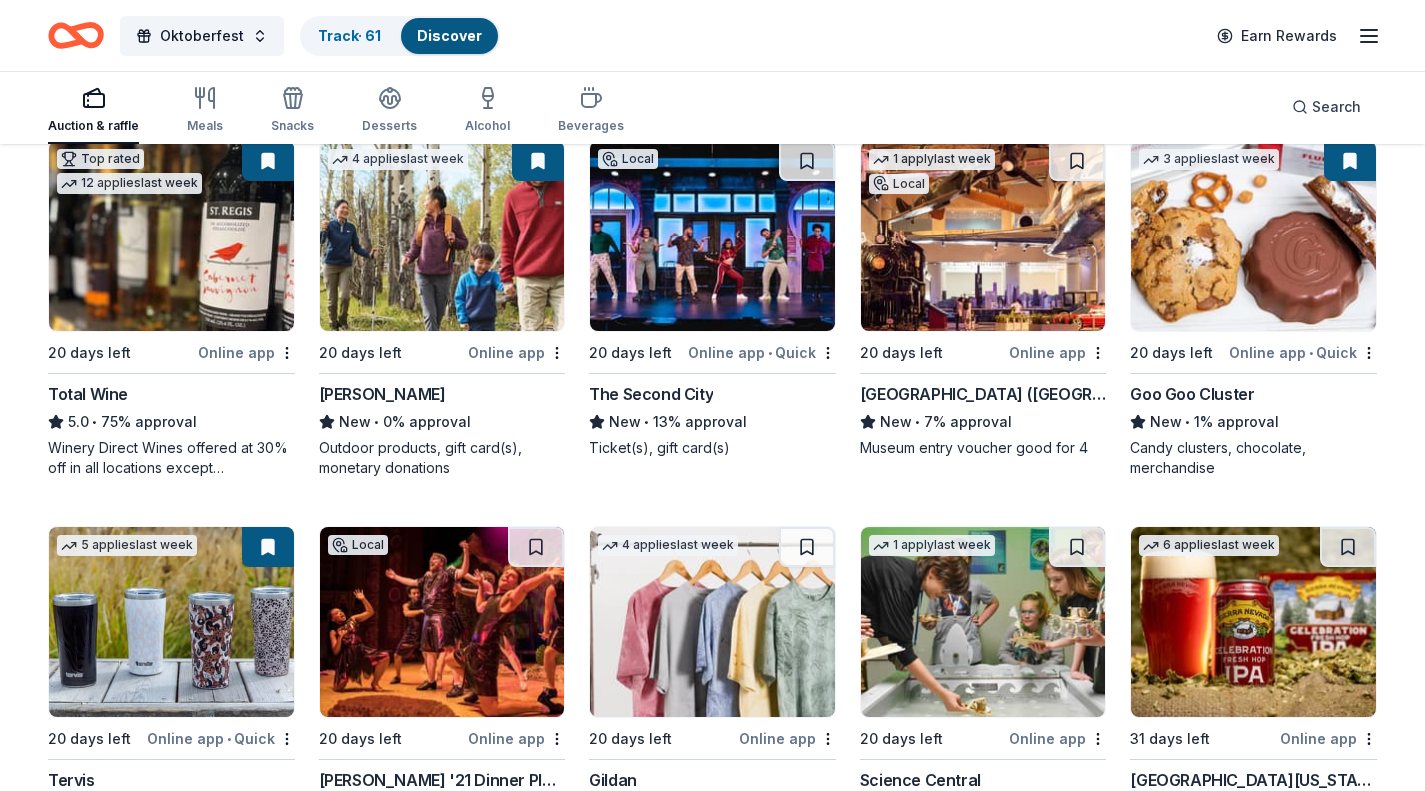 click at bounding box center (1253, 236) 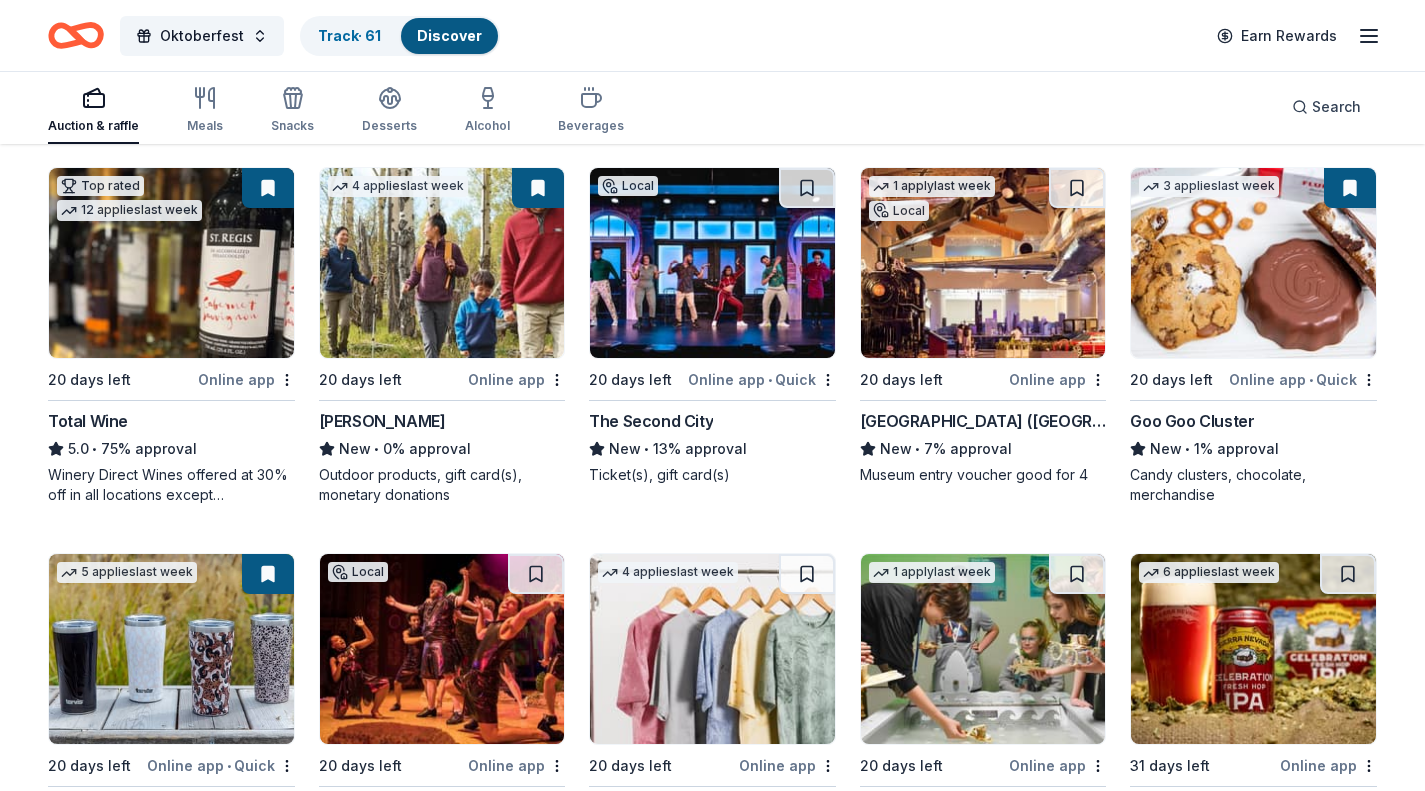 scroll, scrollTop: 1358, scrollLeft: 0, axis: vertical 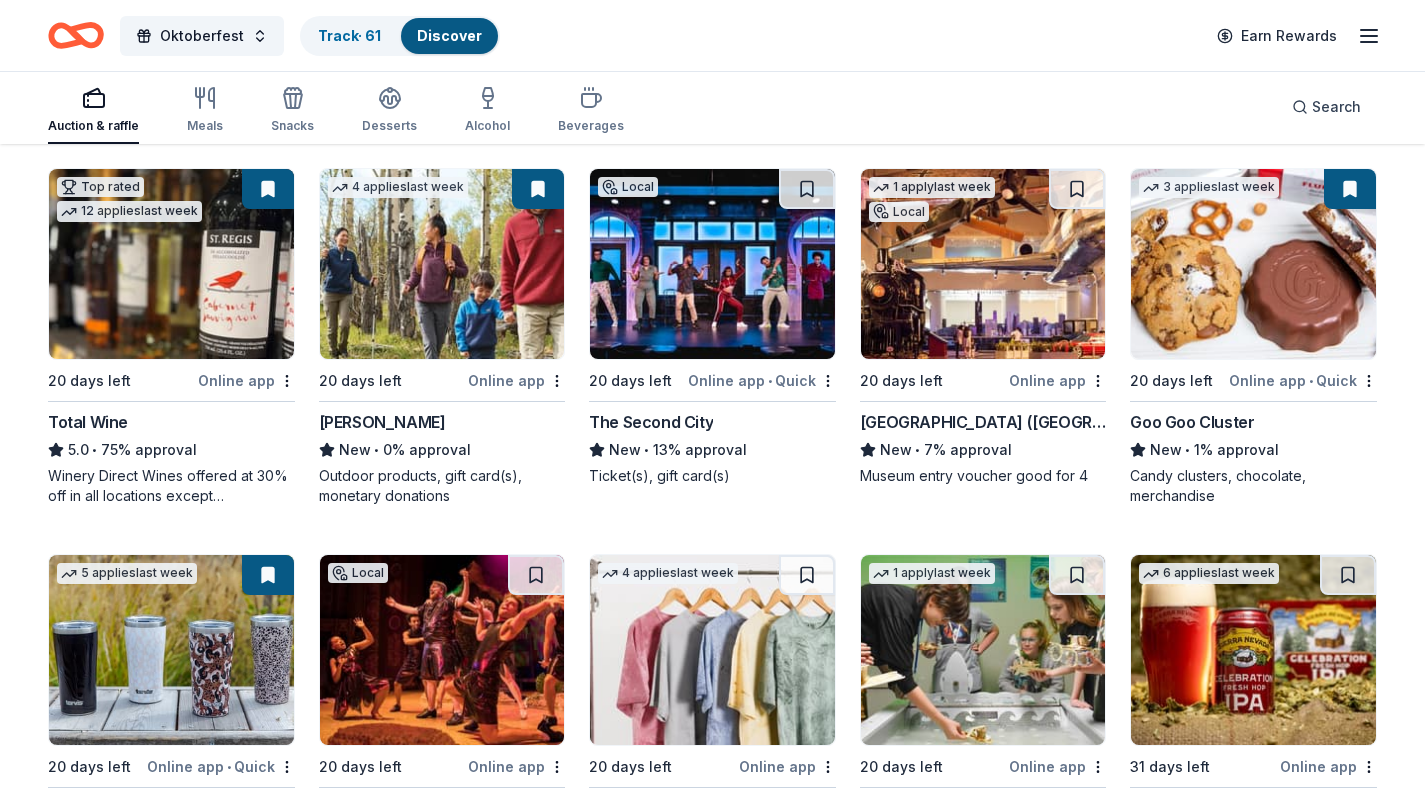 click at bounding box center [268, 189] 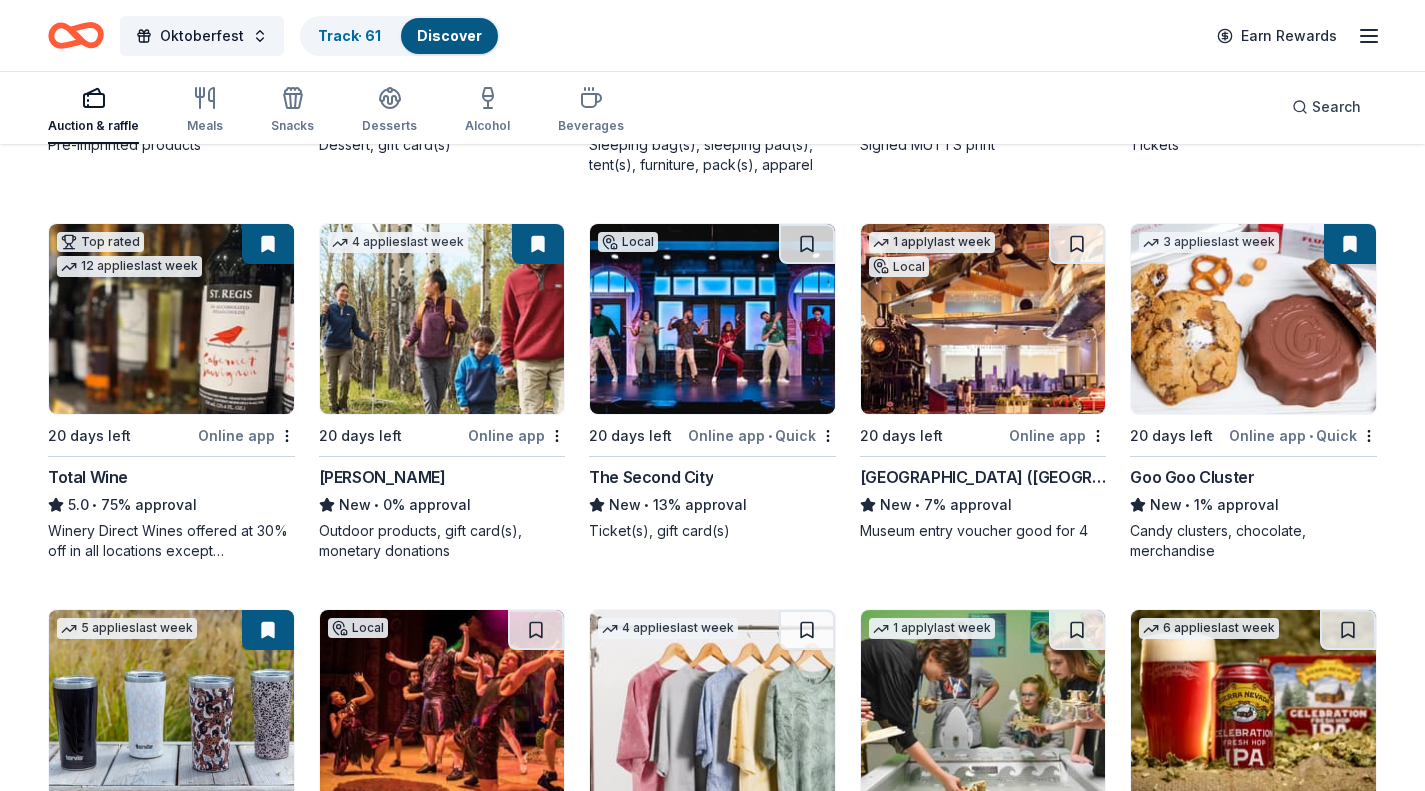 scroll, scrollTop: 1381, scrollLeft: 0, axis: vertical 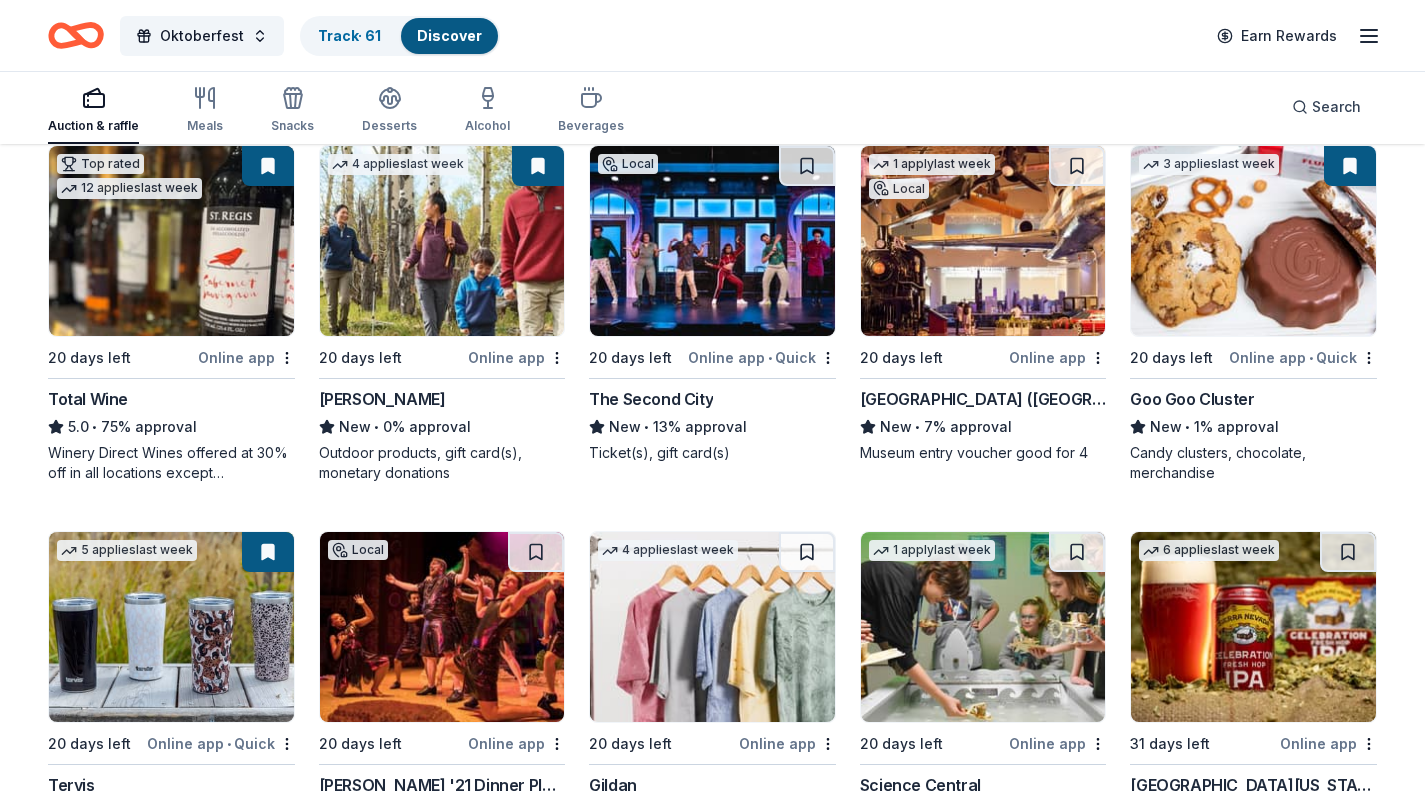 click at bounding box center [268, 166] 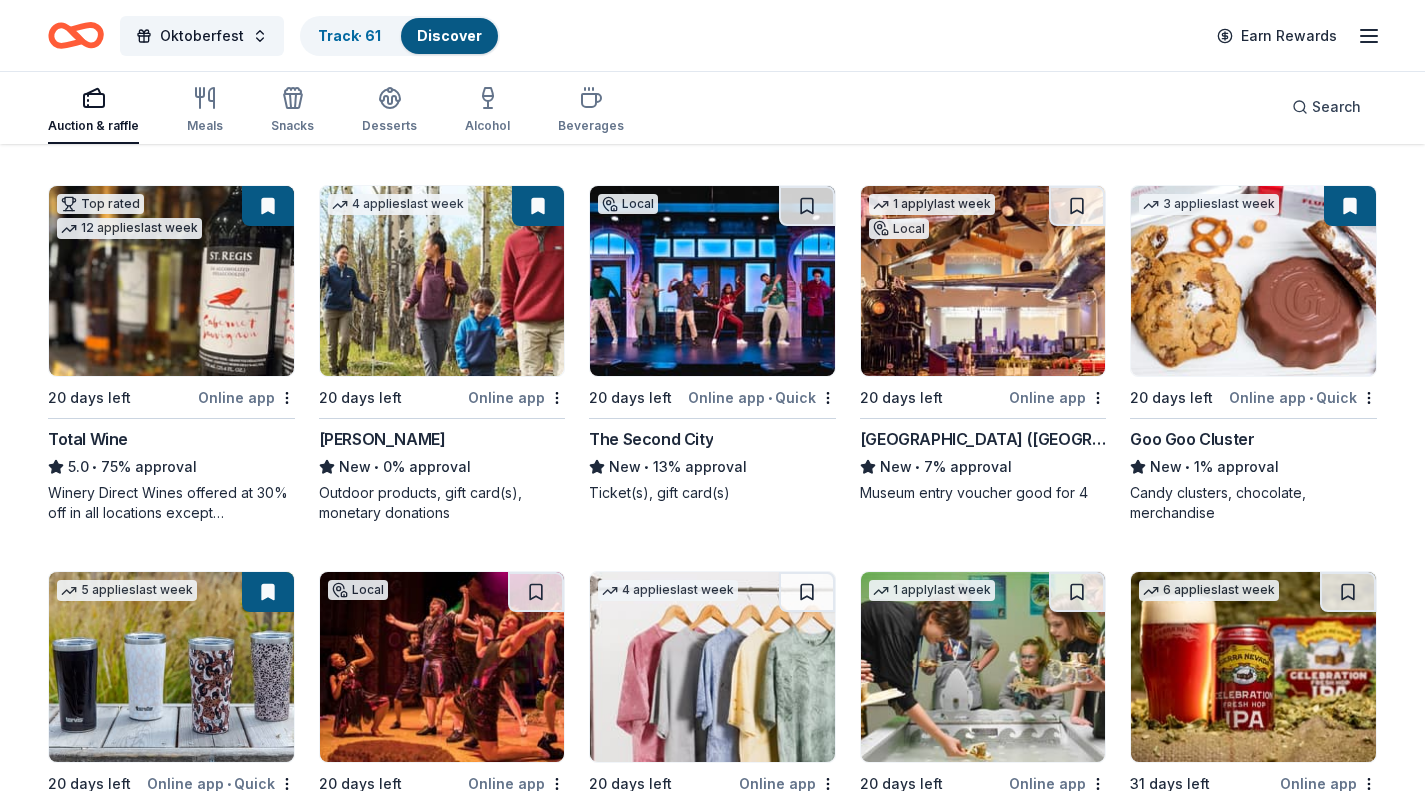 scroll, scrollTop: 1303, scrollLeft: 0, axis: vertical 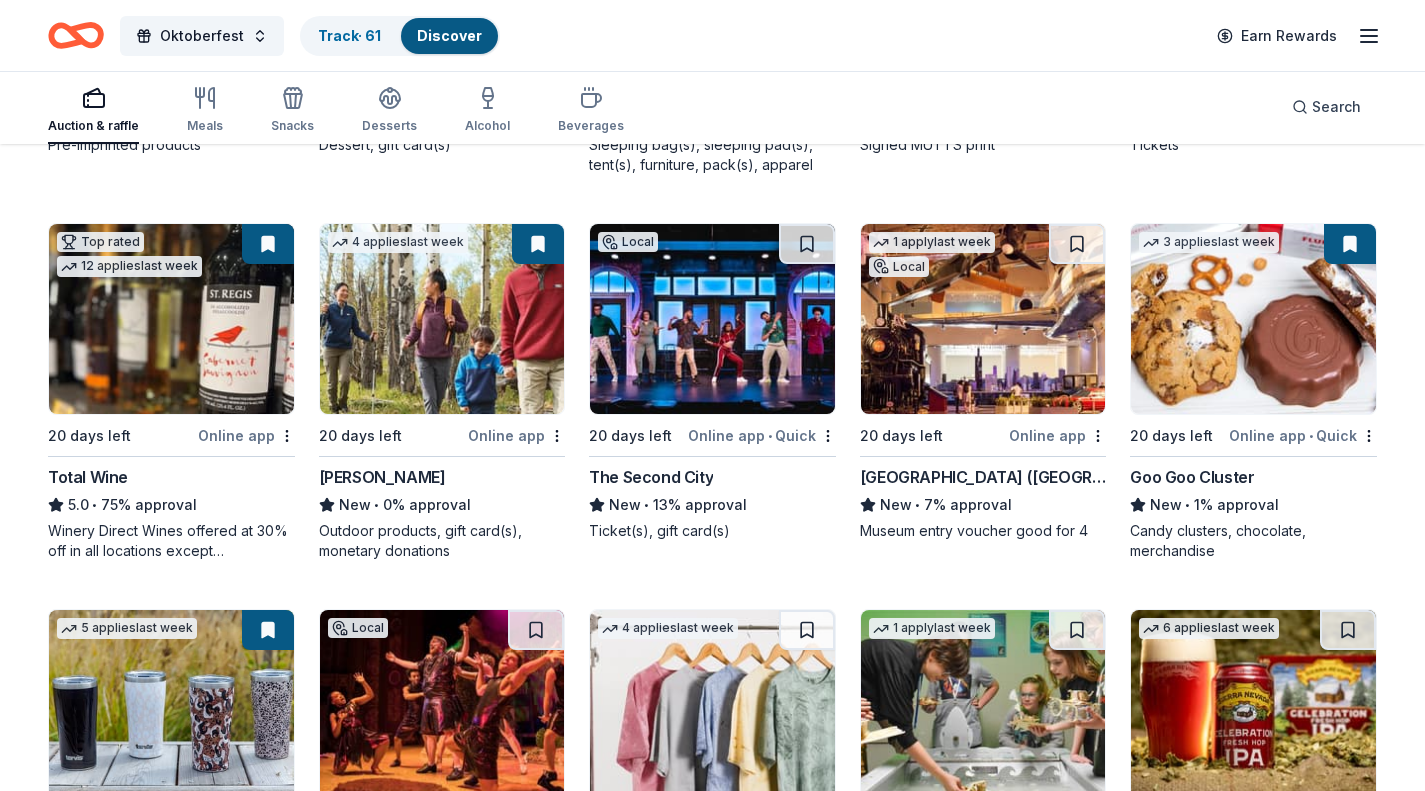 click at bounding box center (171, 319) 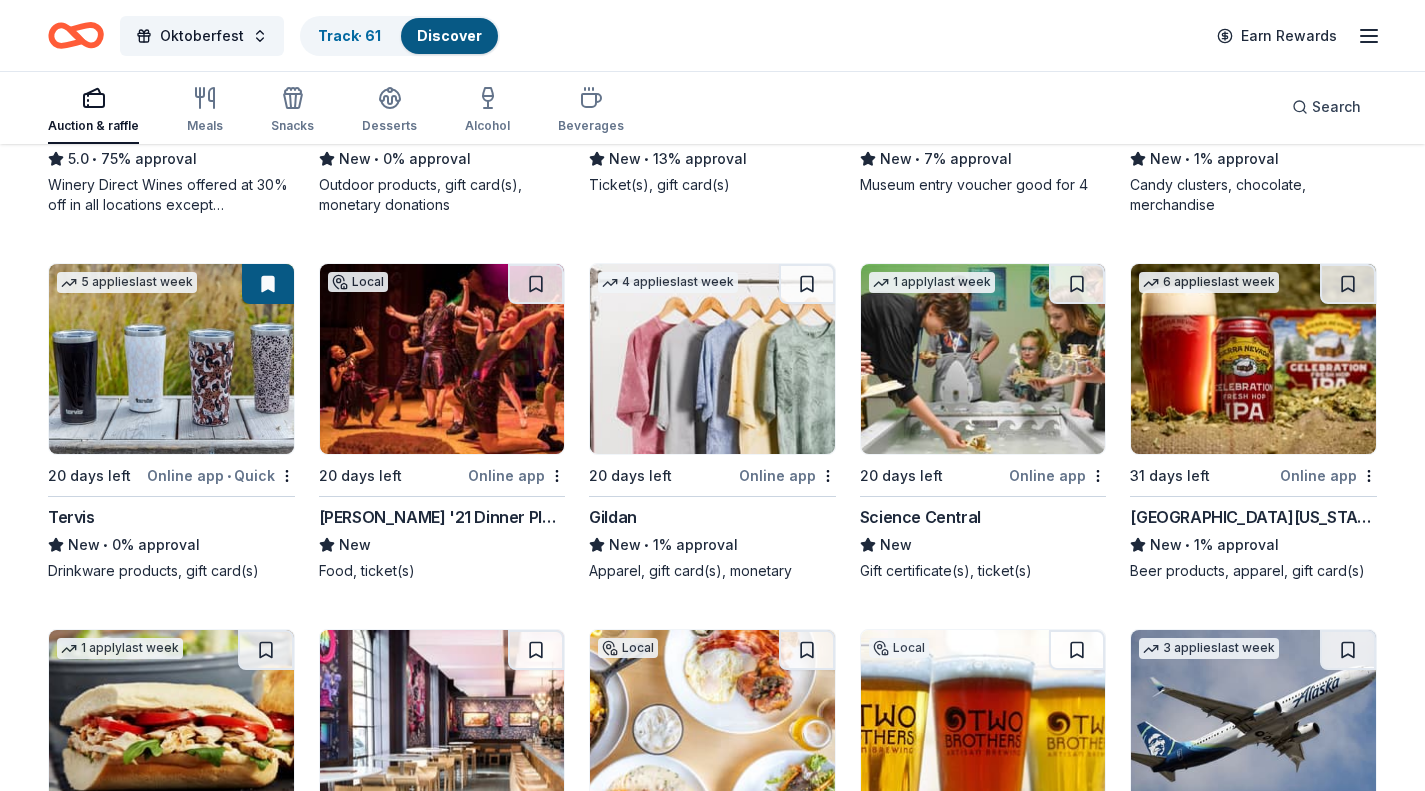 scroll, scrollTop: 1650, scrollLeft: 0, axis: vertical 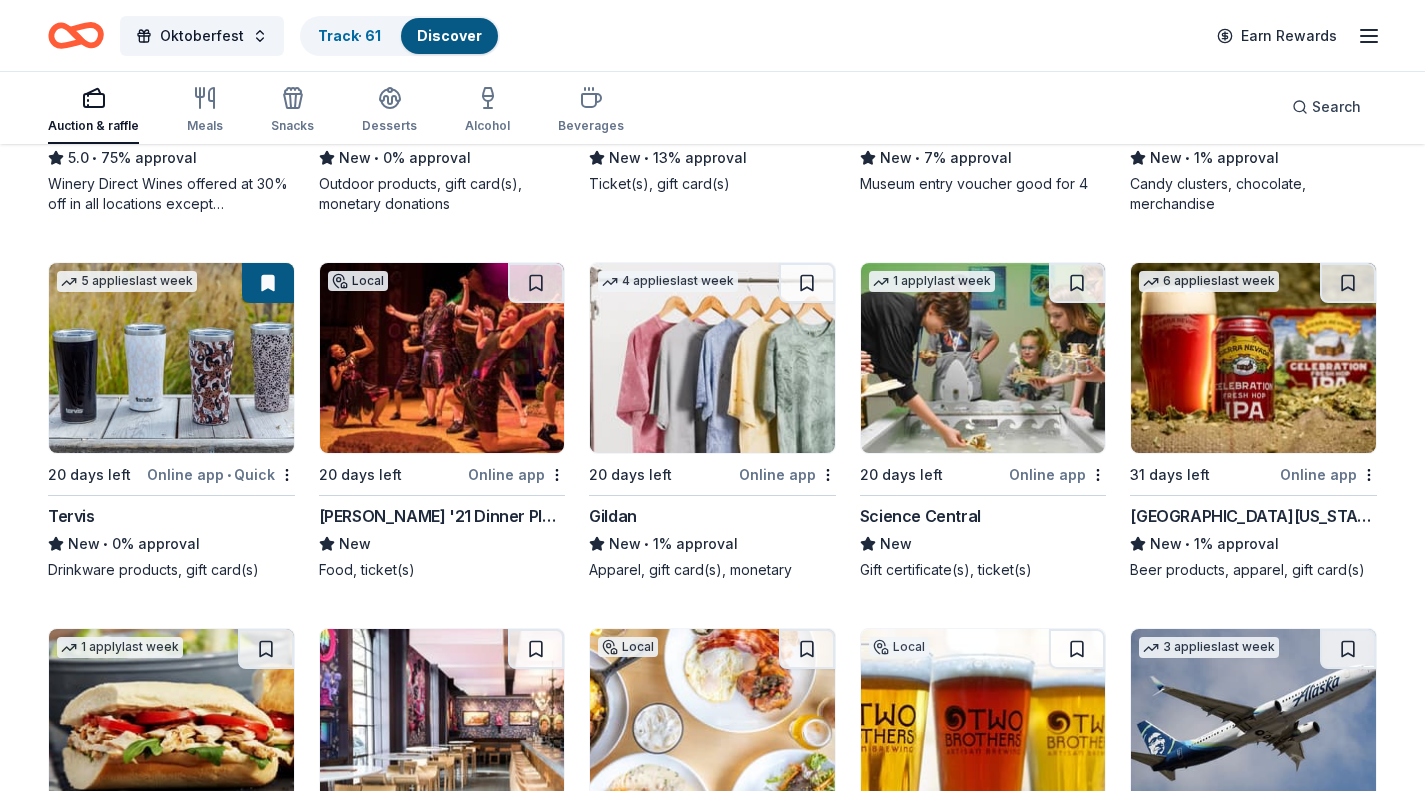 click at bounding box center (171, 358) 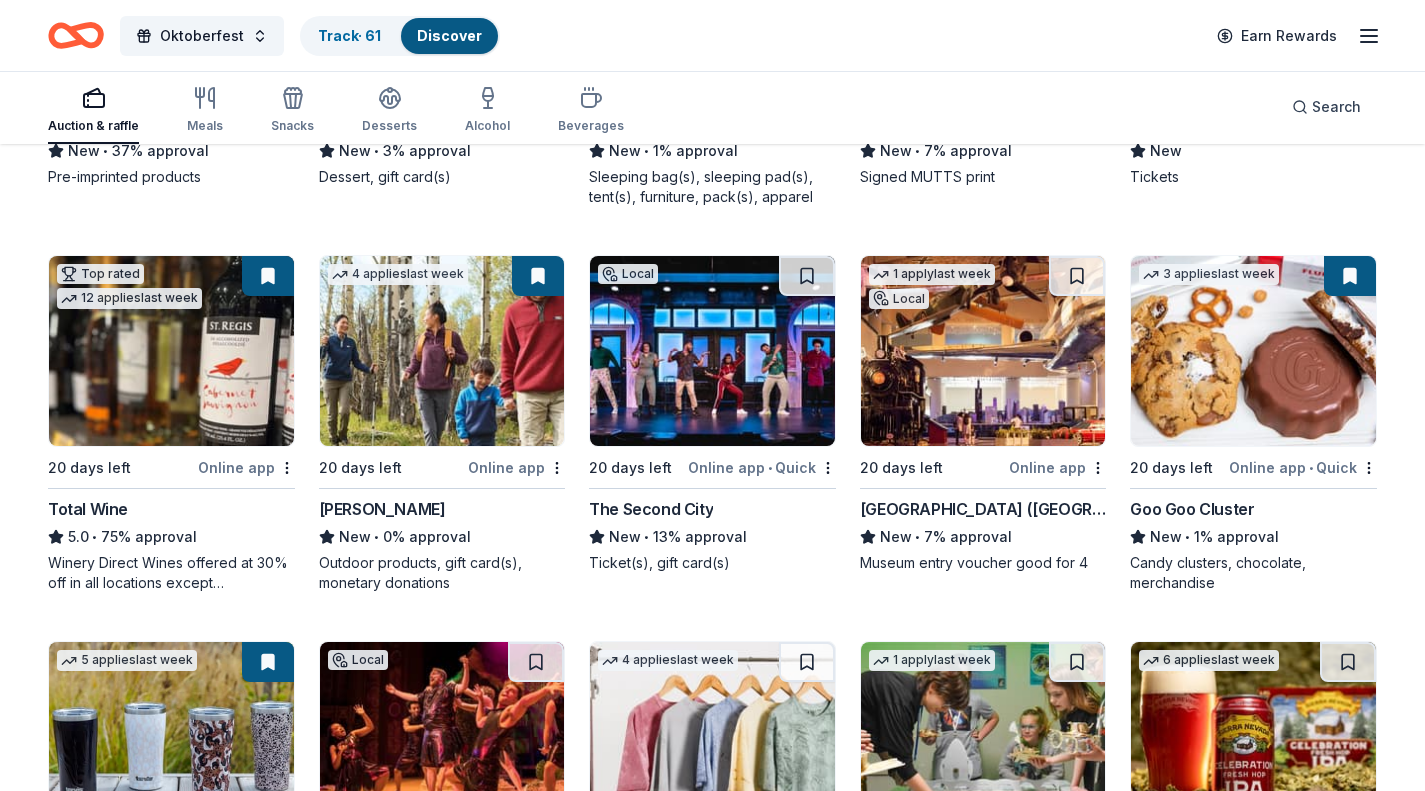 scroll, scrollTop: 1272, scrollLeft: 0, axis: vertical 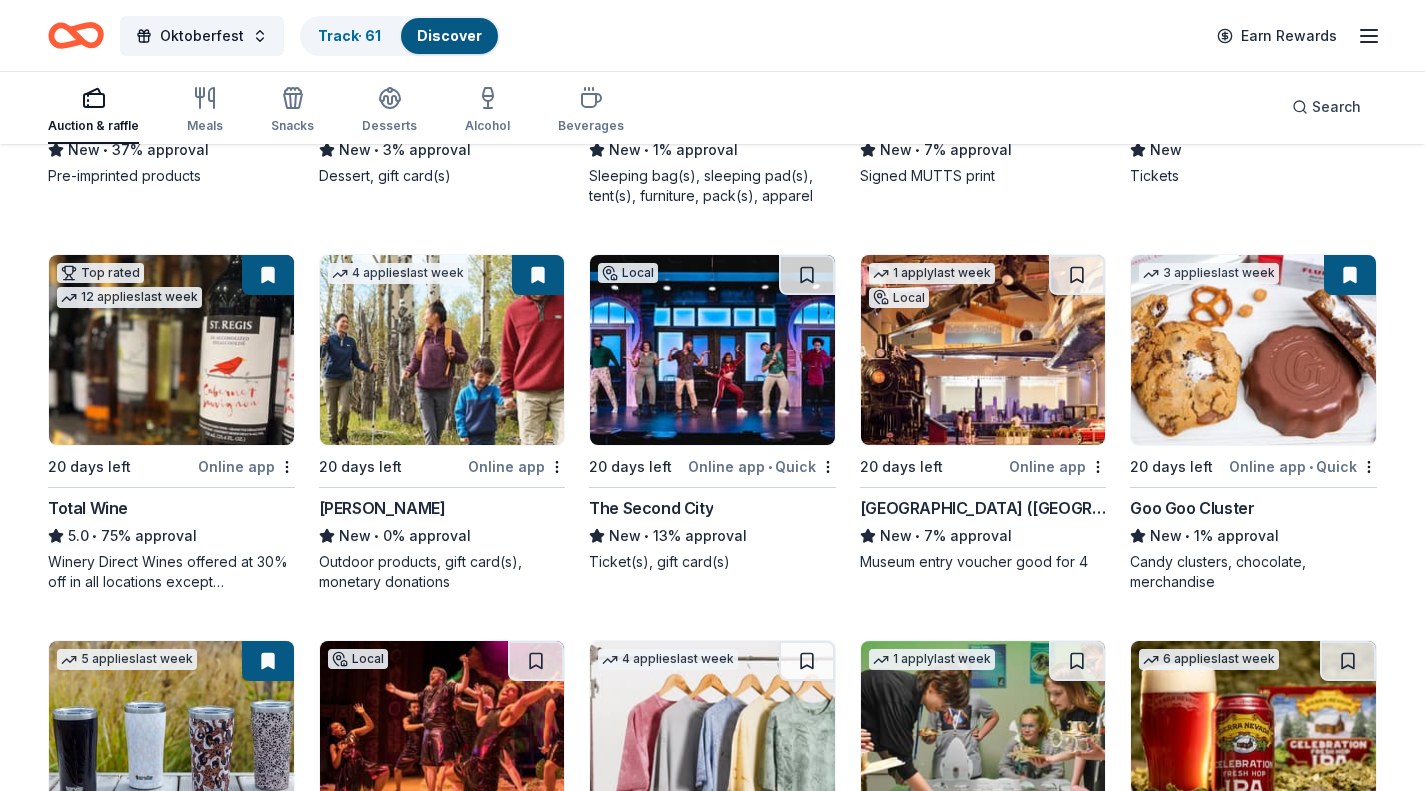 click at bounding box center (268, 275) 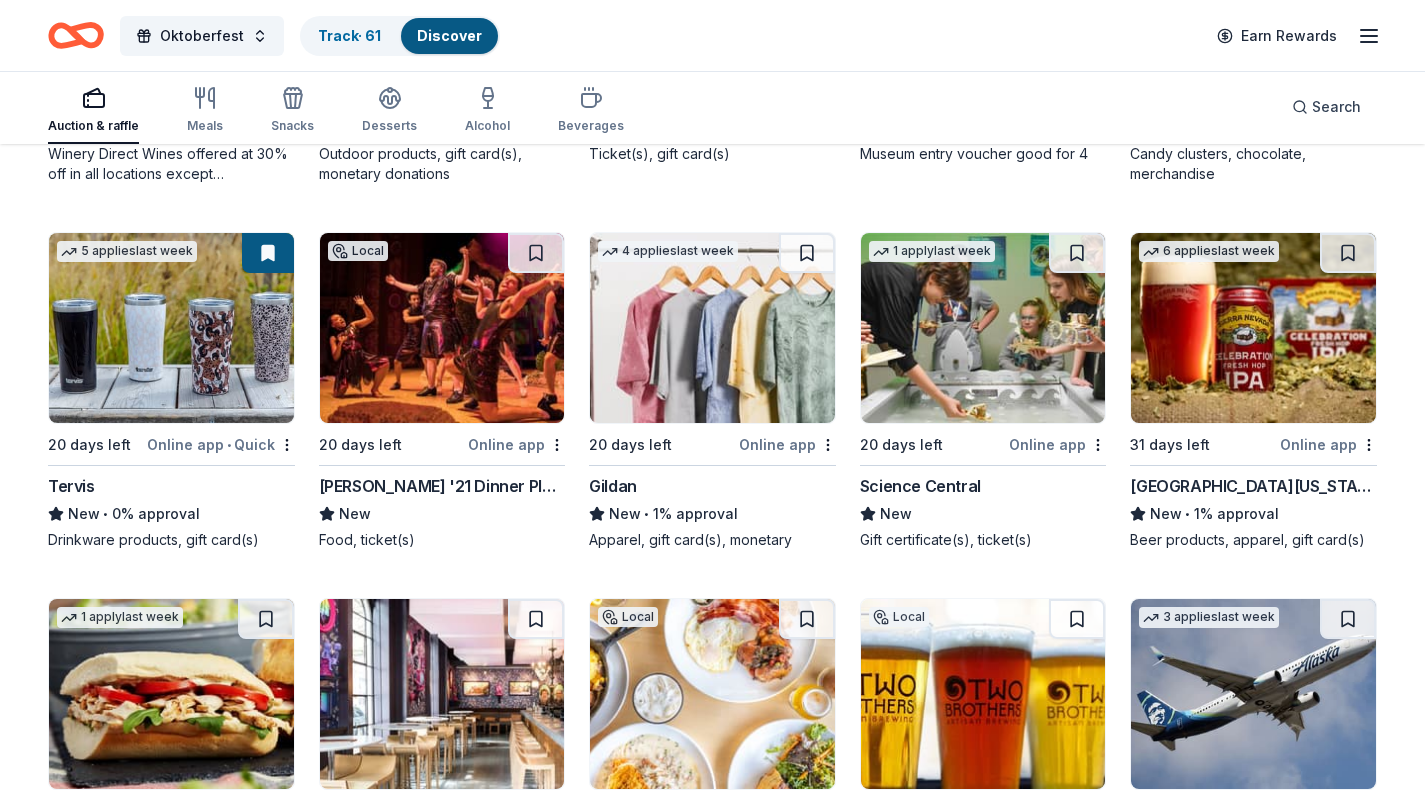 scroll, scrollTop: 1679, scrollLeft: 0, axis: vertical 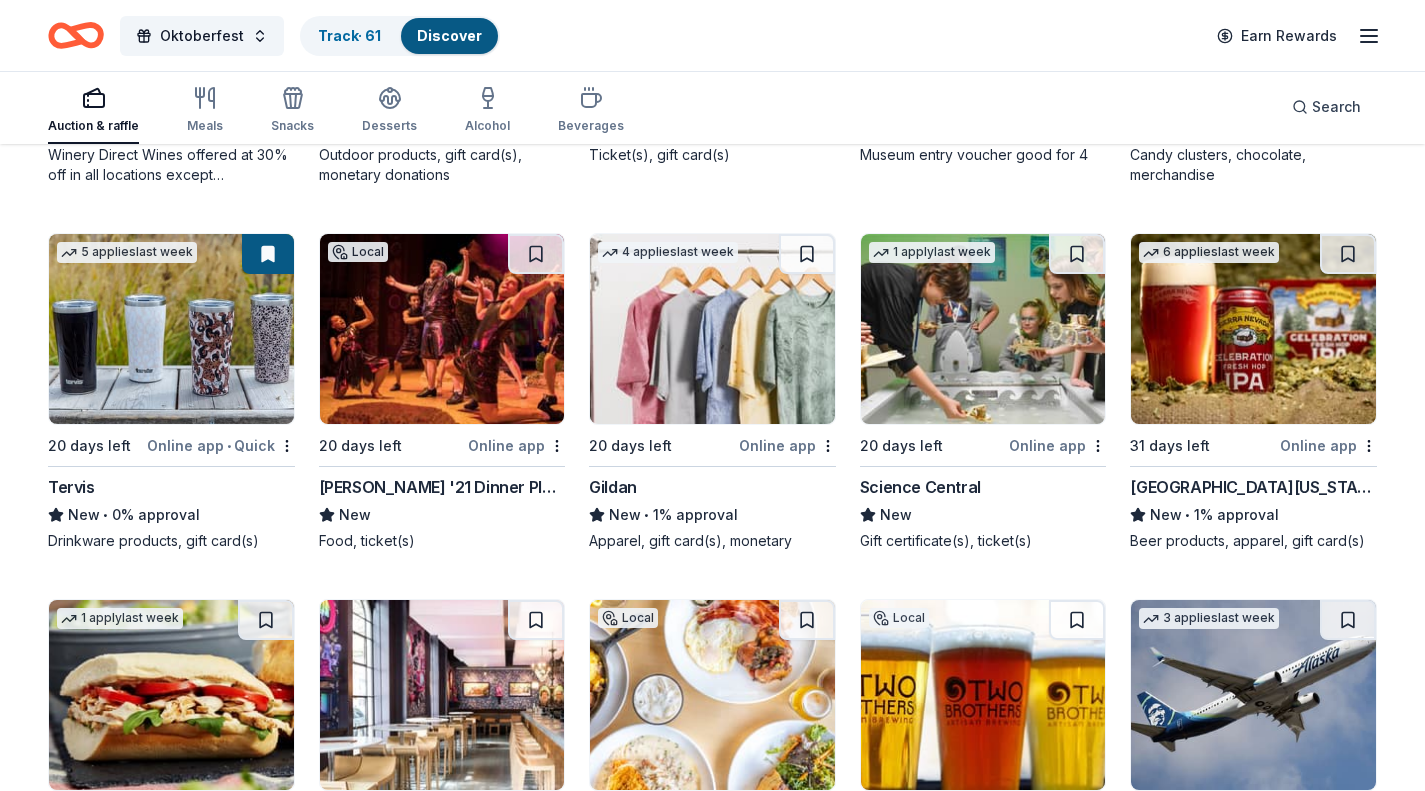 click at bounding box center [712, 329] 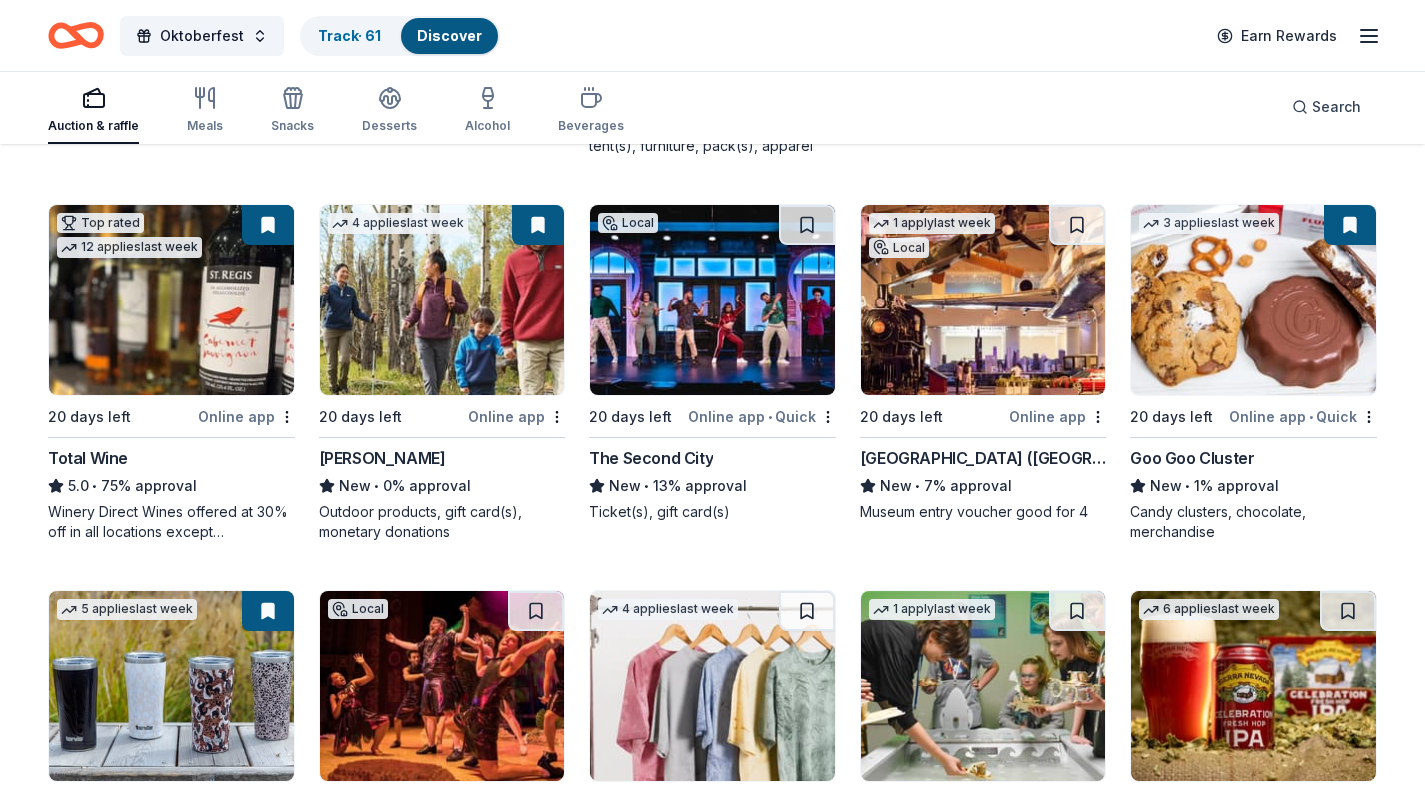 scroll, scrollTop: 1321, scrollLeft: 0, axis: vertical 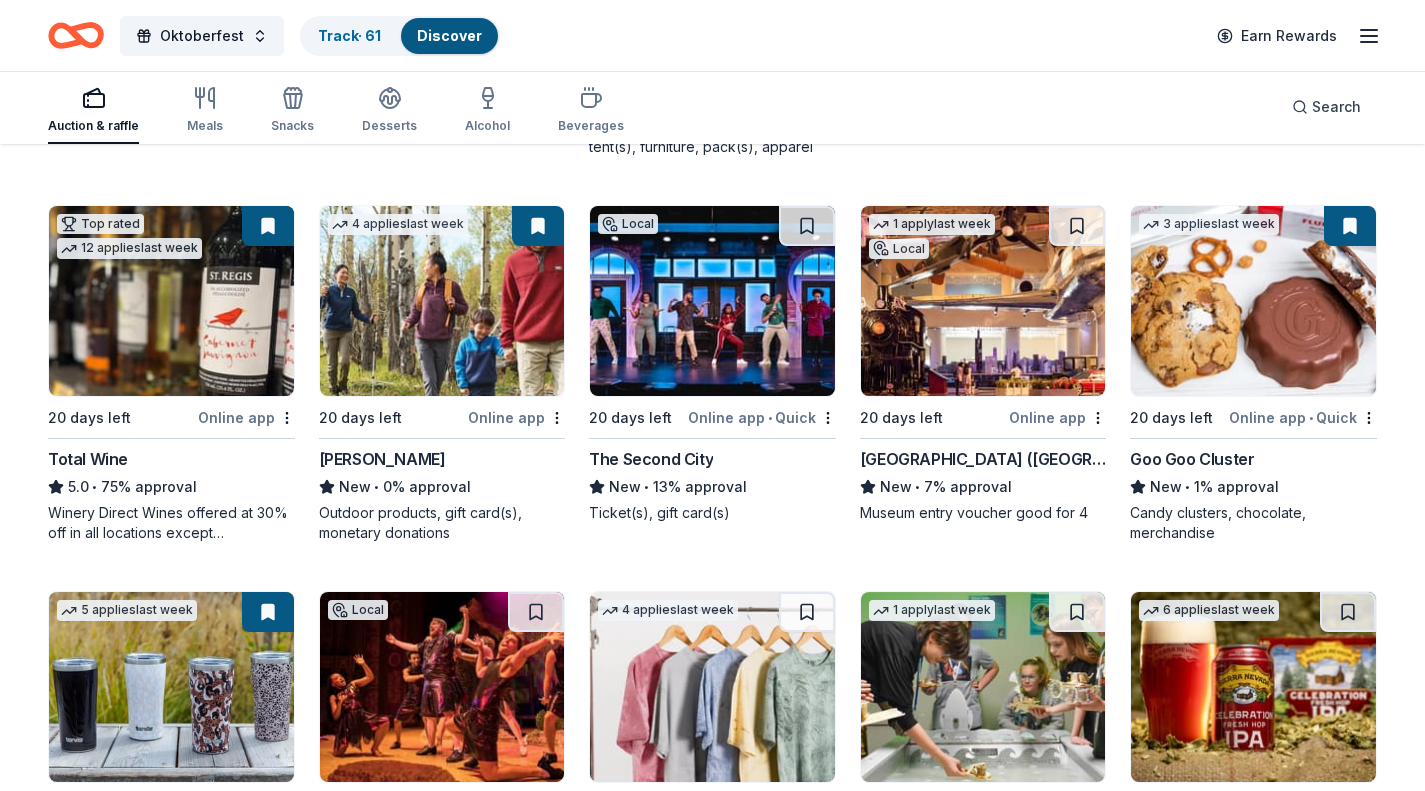 click at bounding box center [712, 301] 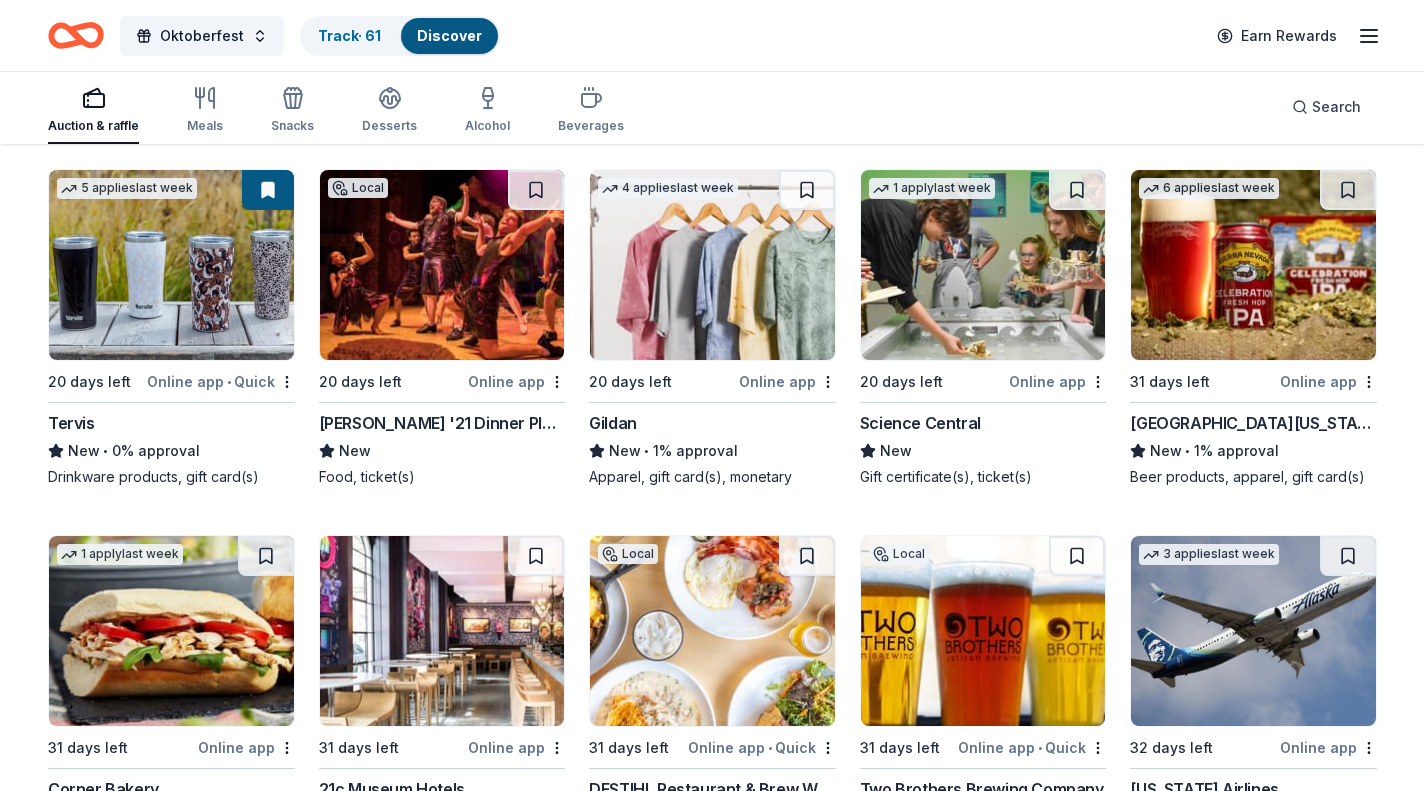 scroll, scrollTop: 1740, scrollLeft: 0, axis: vertical 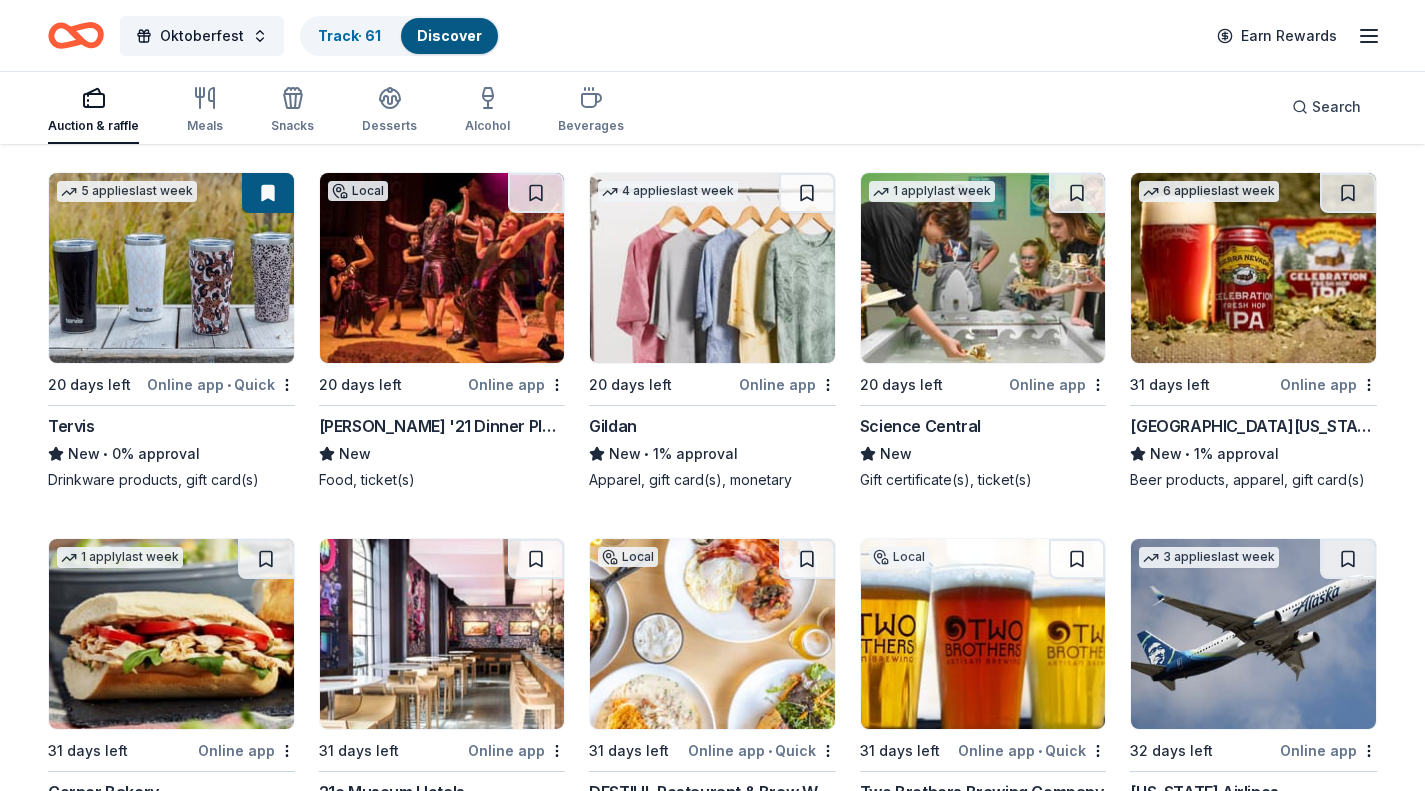 click at bounding box center [1253, 268] 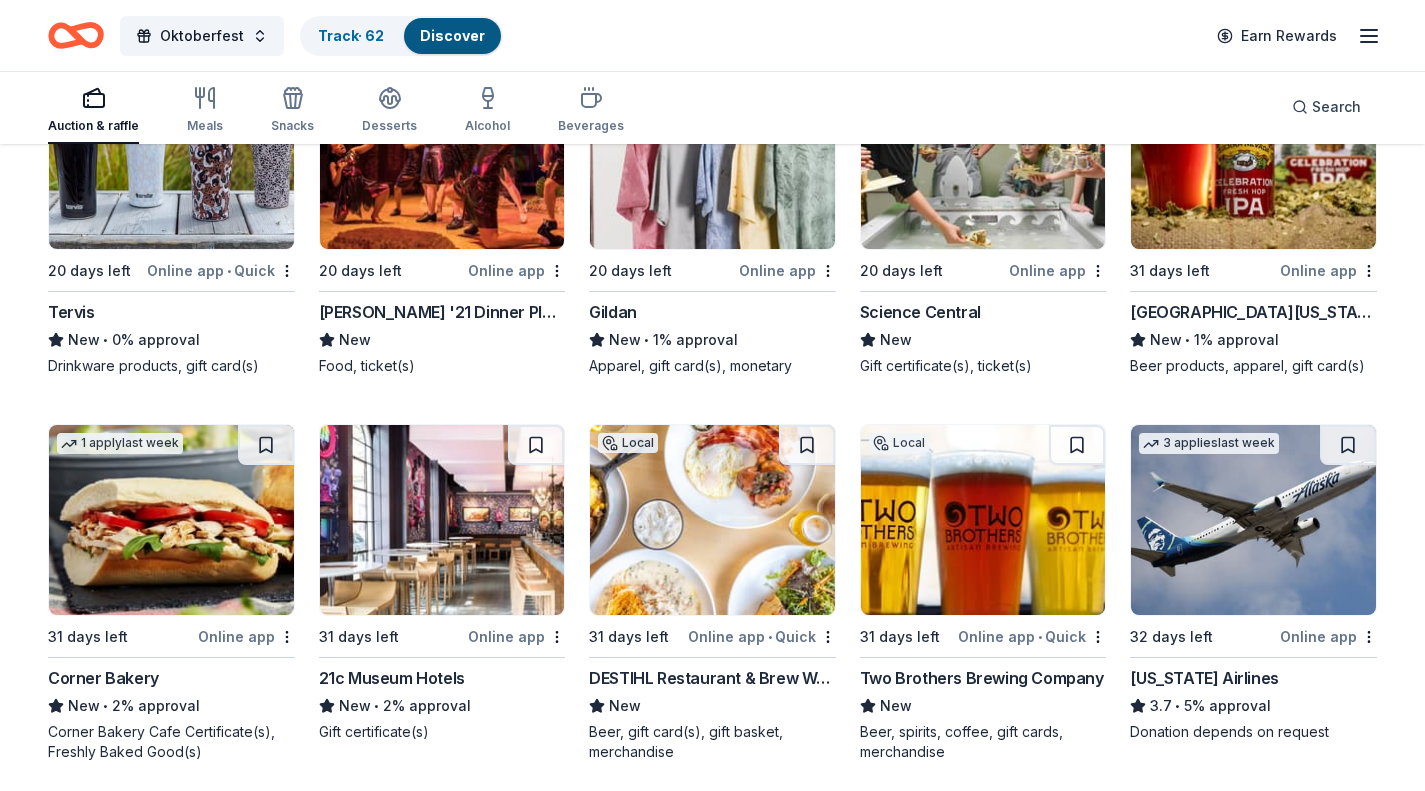 scroll, scrollTop: 1938, scrollLeft: 0, axis: vertical 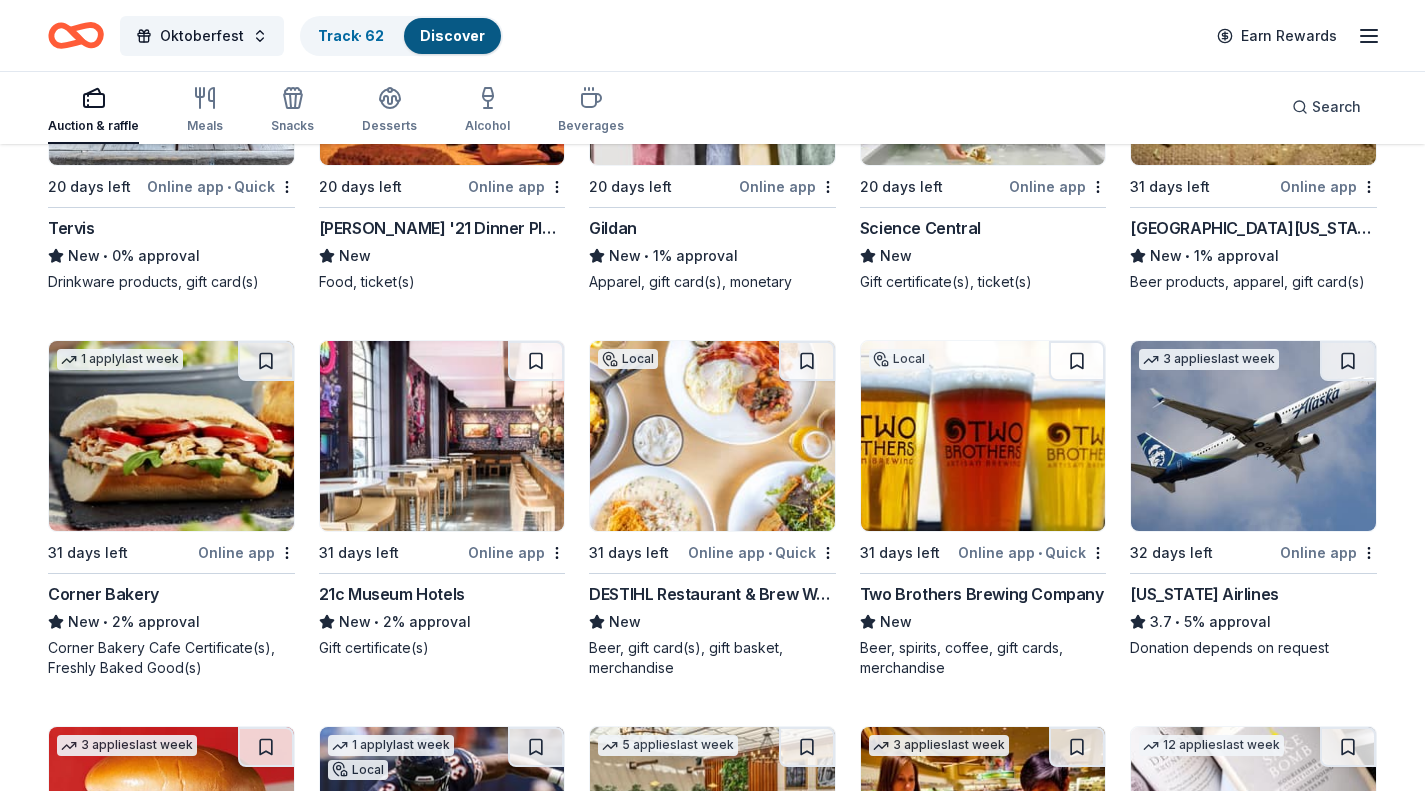 click at bounding box center (442, 436) 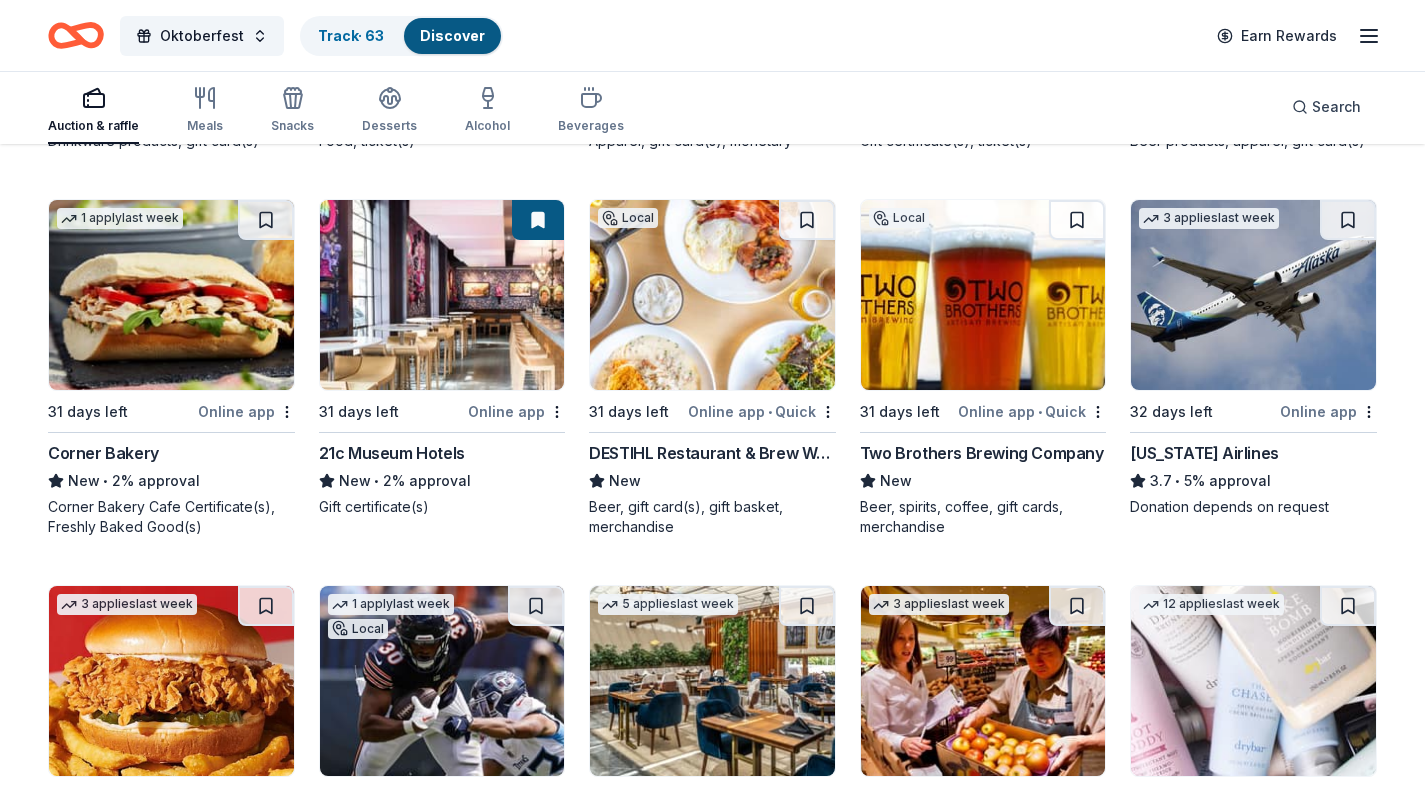 scroll, scrollTop: 2080, scrollLeft: 0, axis: vertical 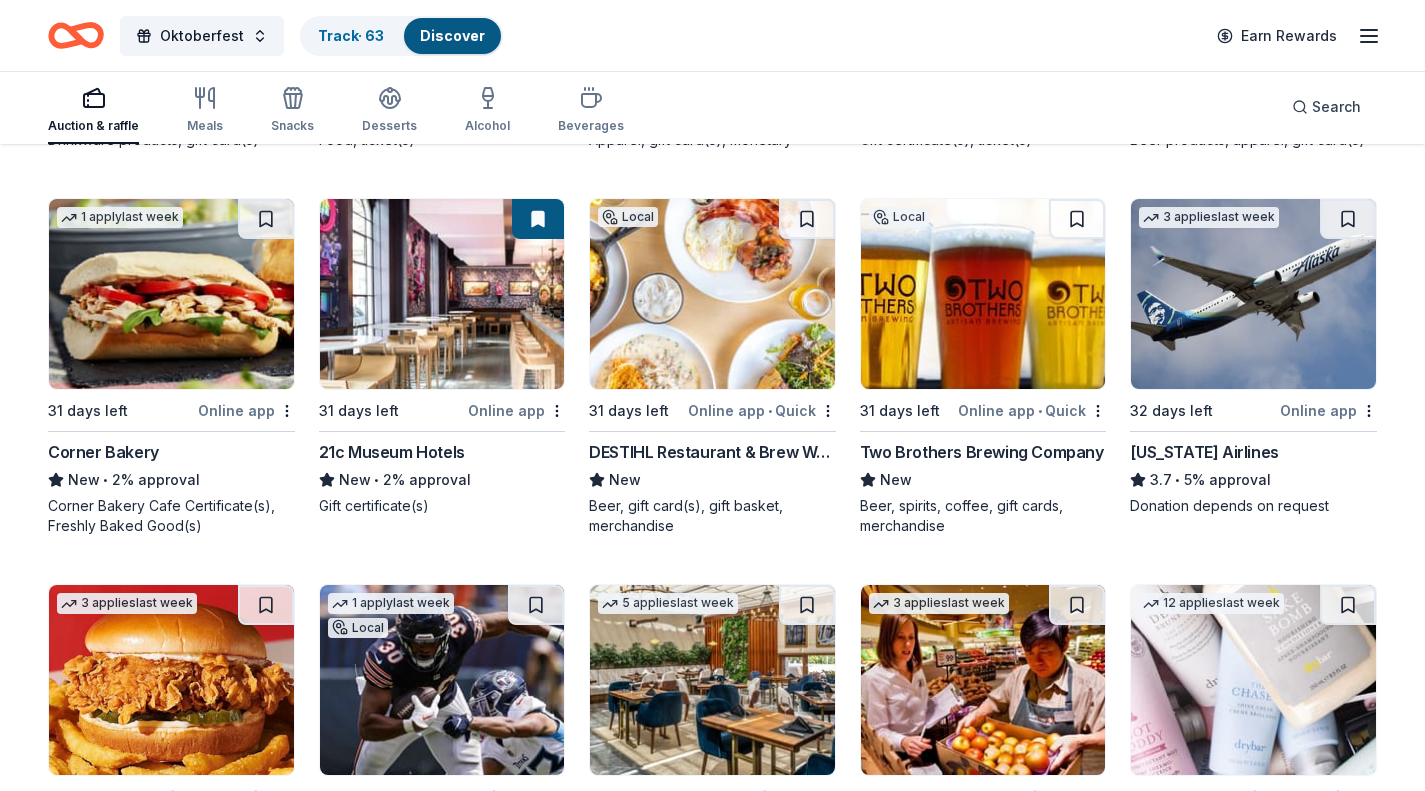 click on "Online app" at bounding box center [516, 410] 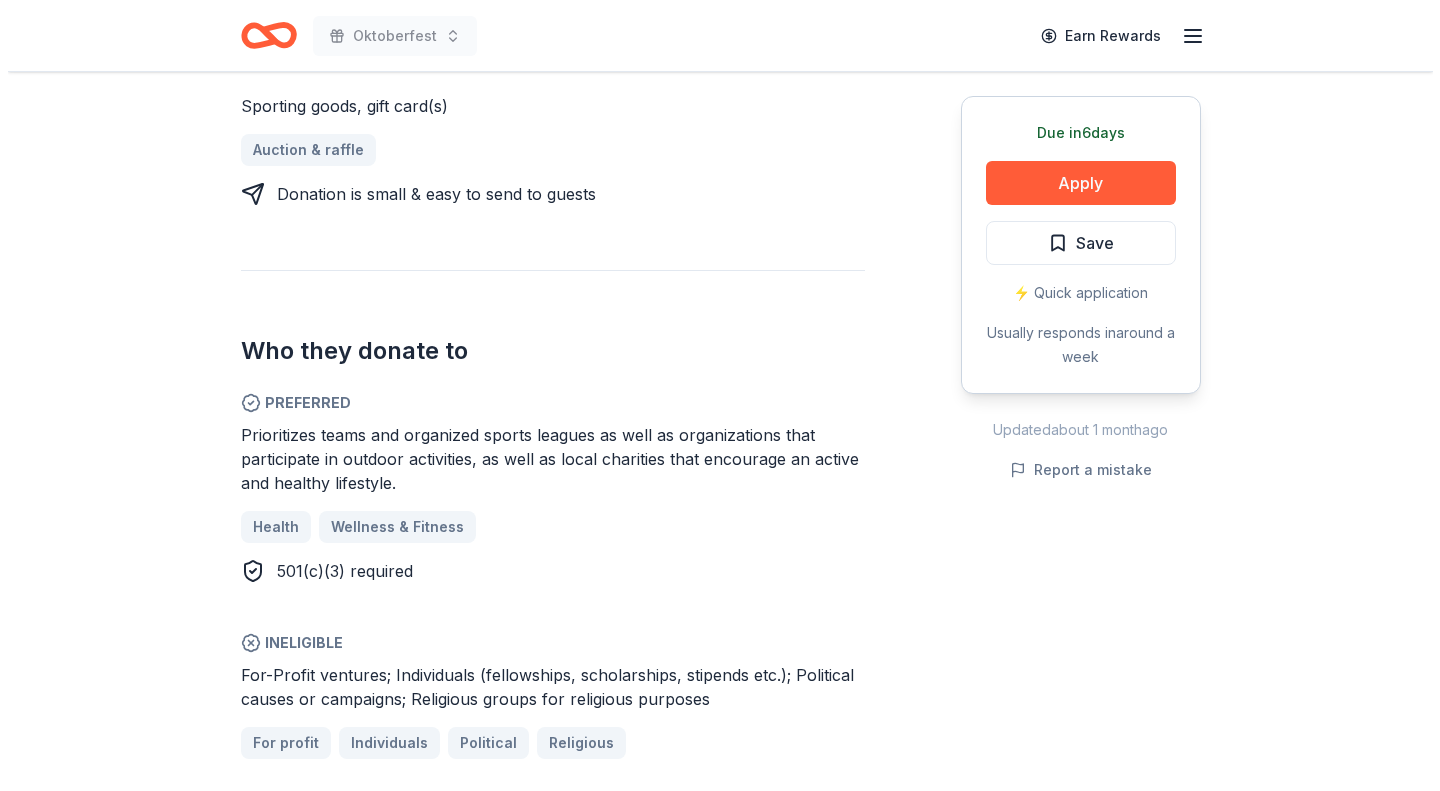 scroll, scrollTop: 933, scrollLeft: 0, axis: vertical 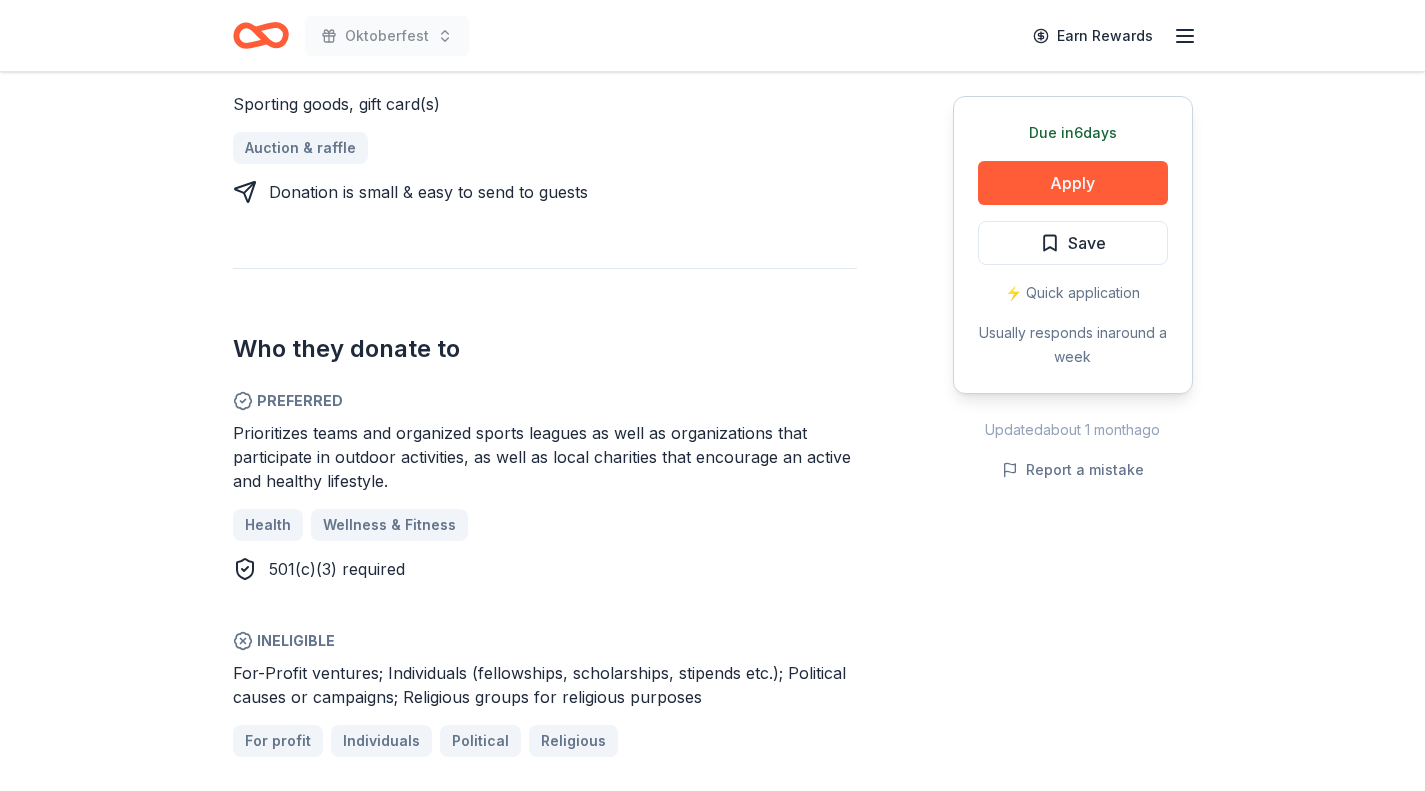 click on "Apply" at bounding box center [1073, 183] 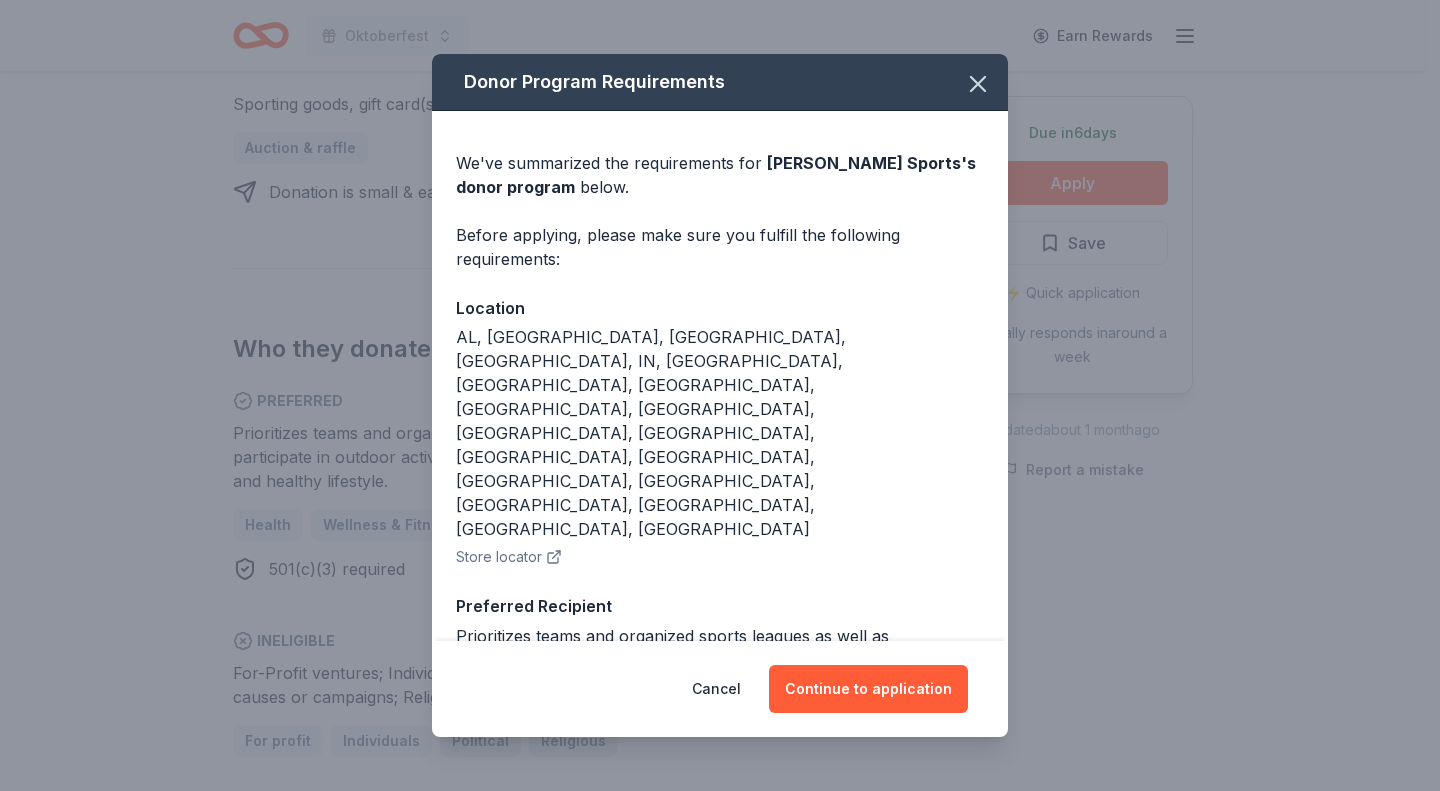 click on "Continue to application" at bounding box center (868, 689) 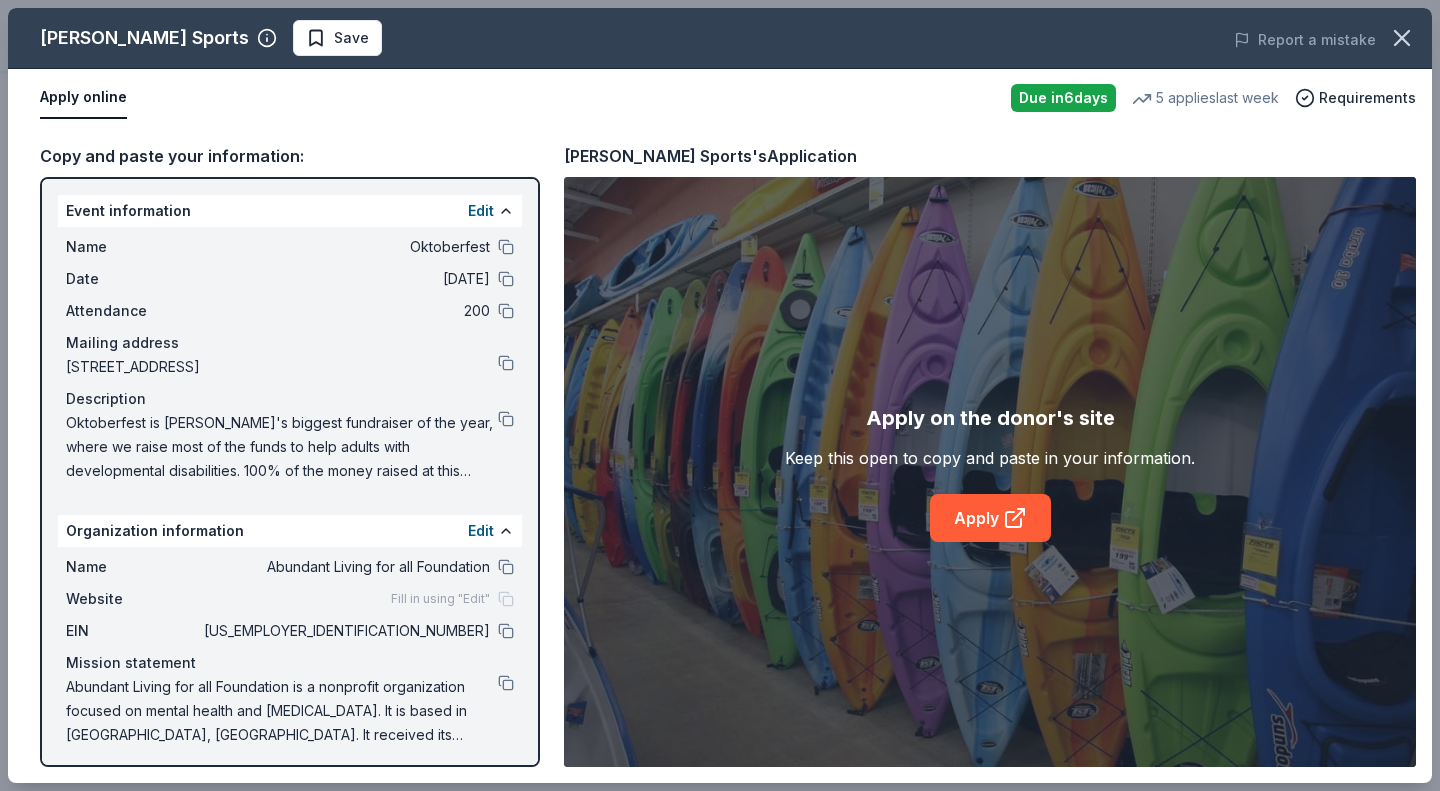 click 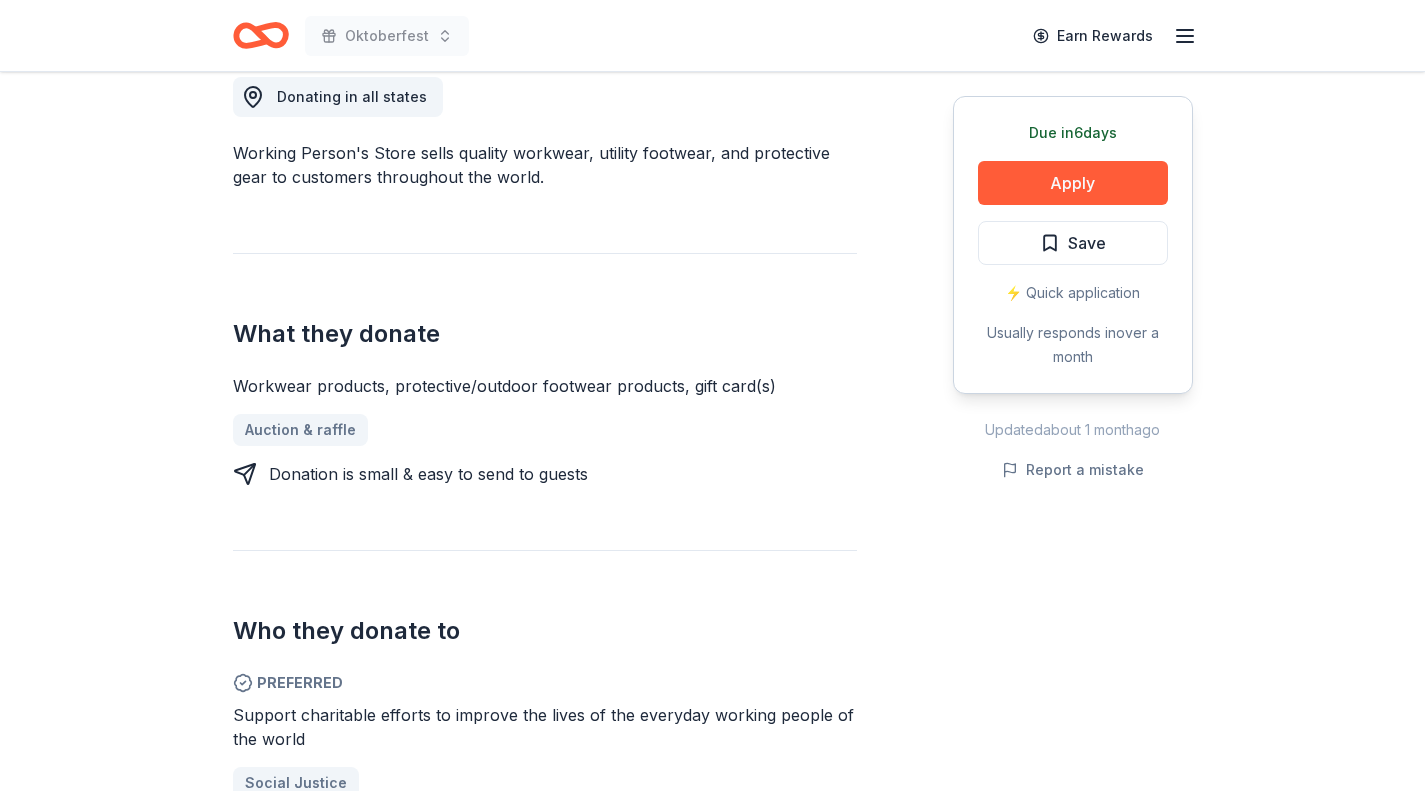 scroll, scrollTop: 581, scrollLeft: 0, axis: vertical 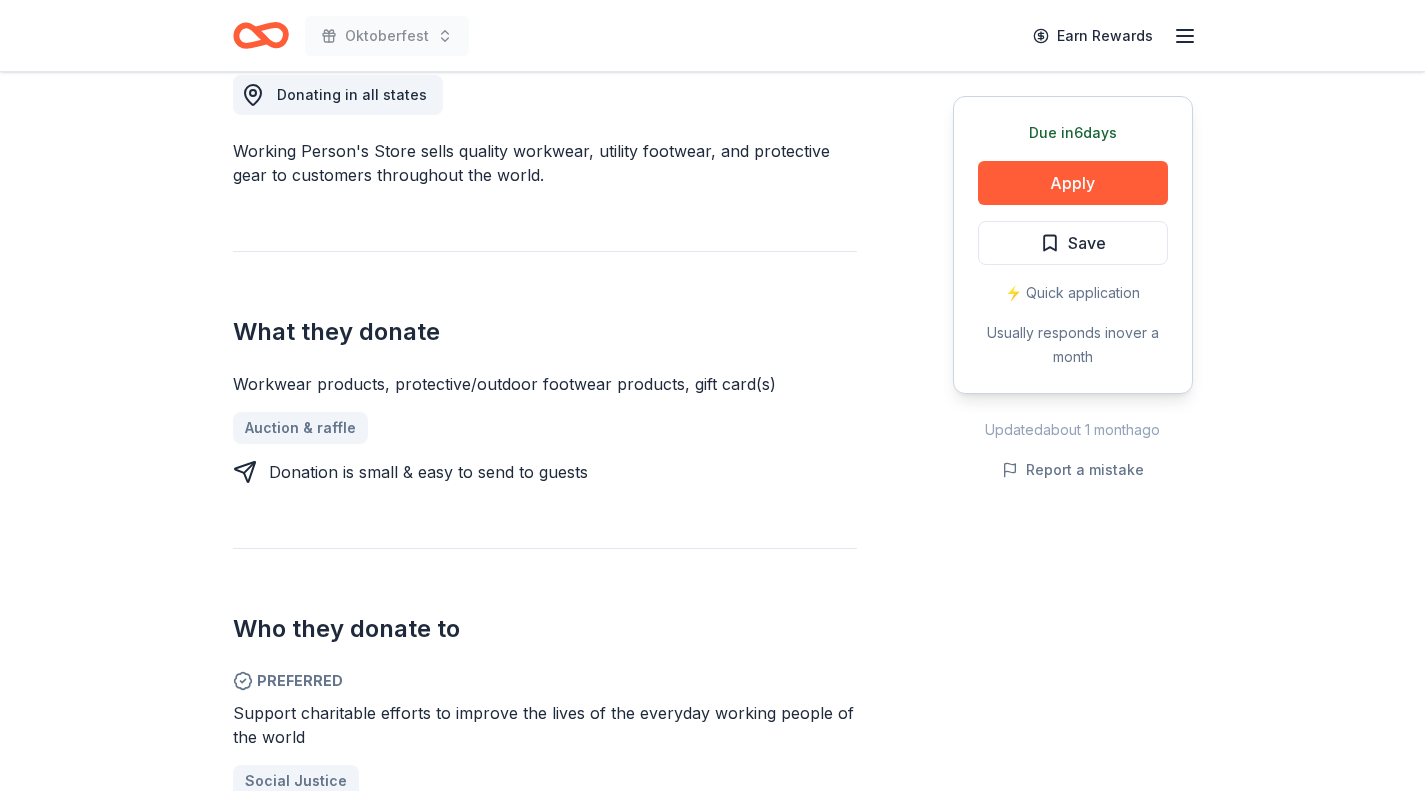 click on "Apply" at bounding box center [1073, 183] 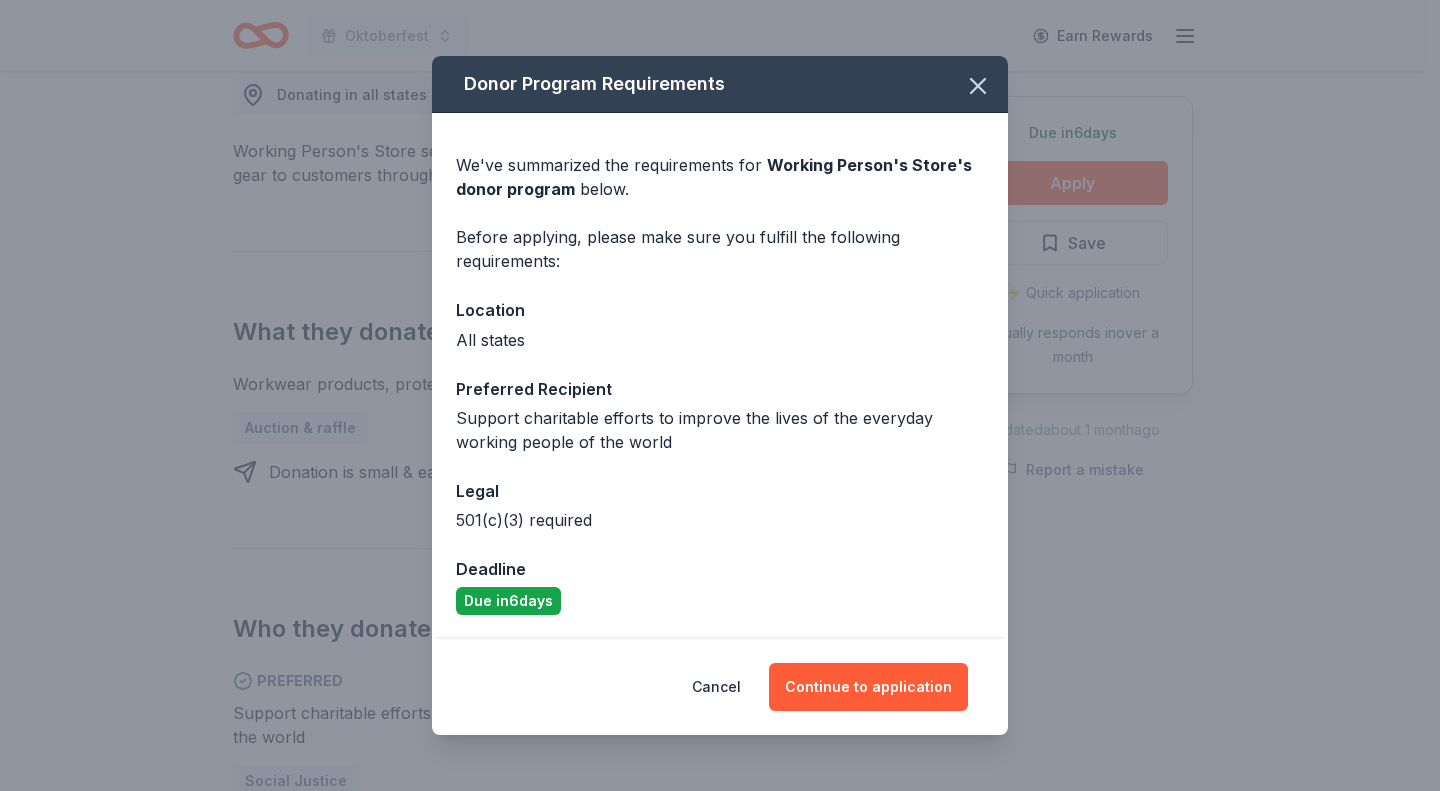 click 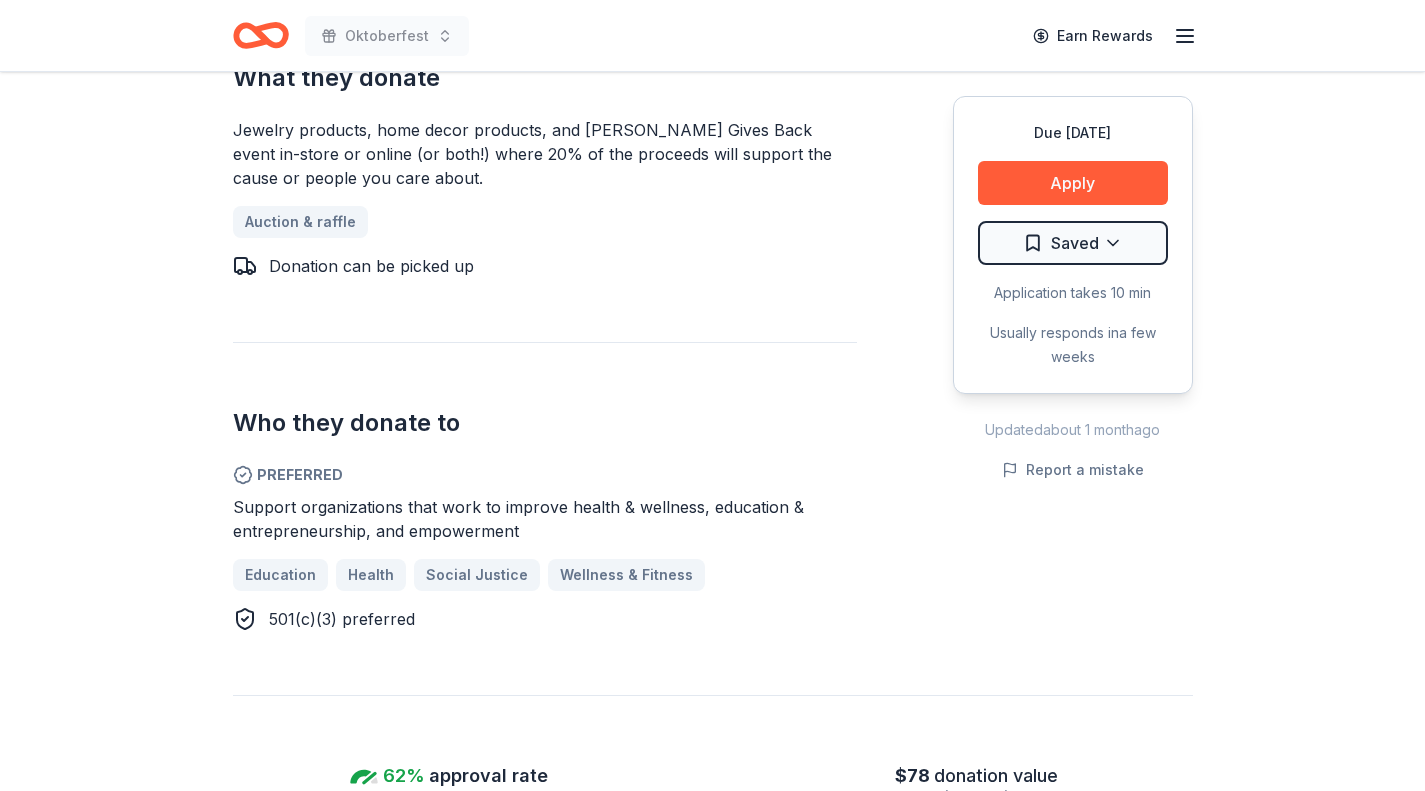 scroll, scrollTop: 981, scrollLeft: 0, axis: vertical 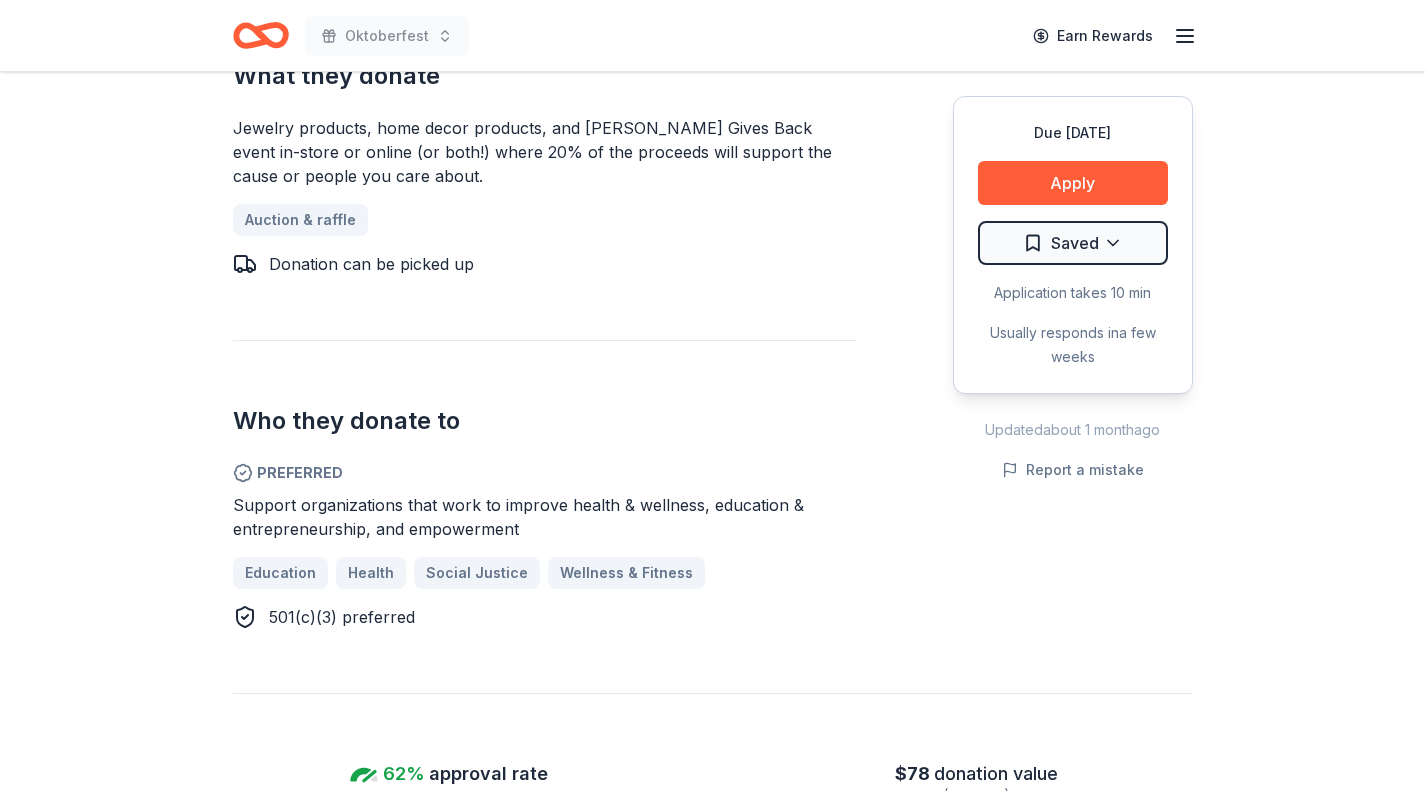 click on "Apply" at bounding box center [1073, 183] 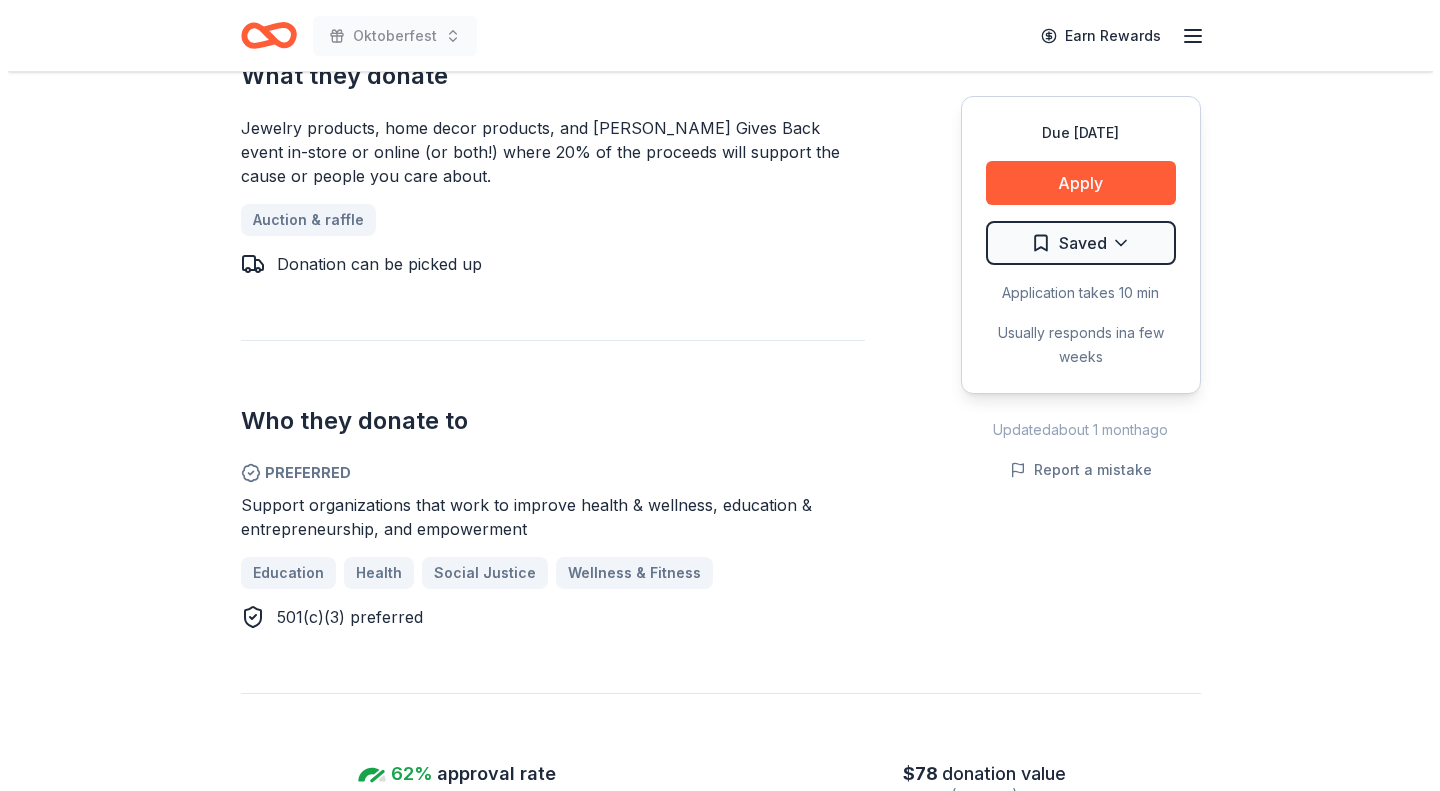 scroll, scrollTop: 1009, scrollLeft: 0, axis: vertical 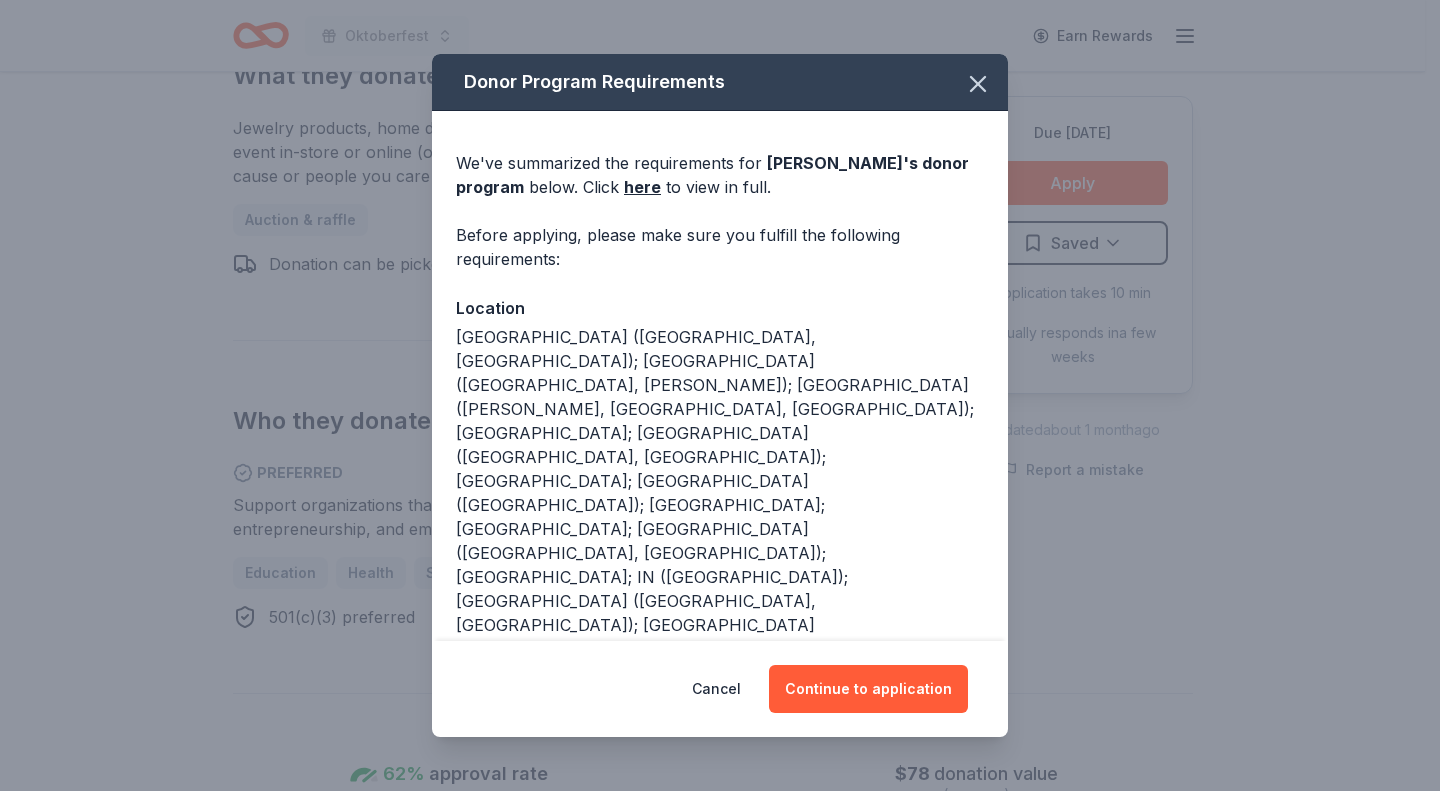 click on "Continue to application" at bounding box center [868, 689] 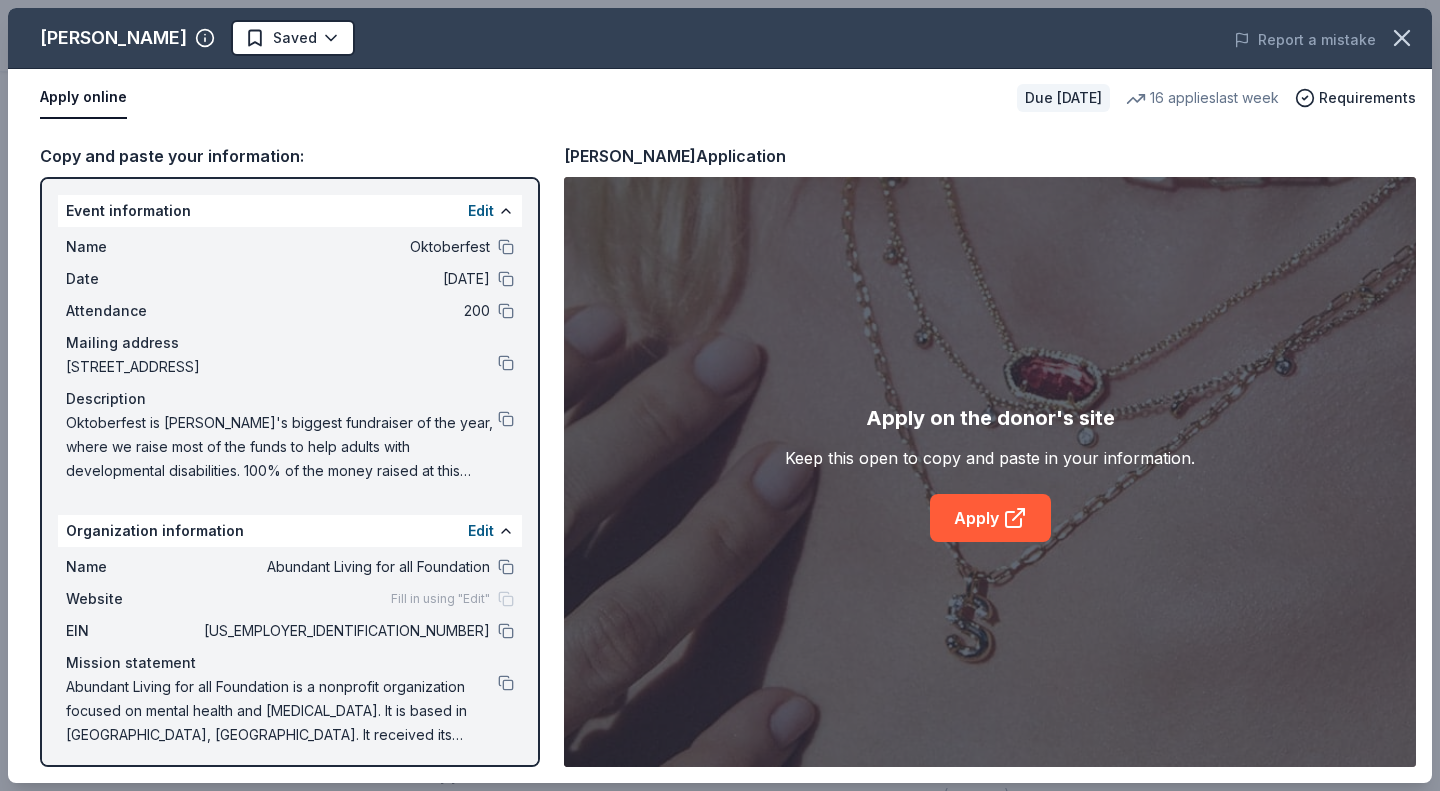click 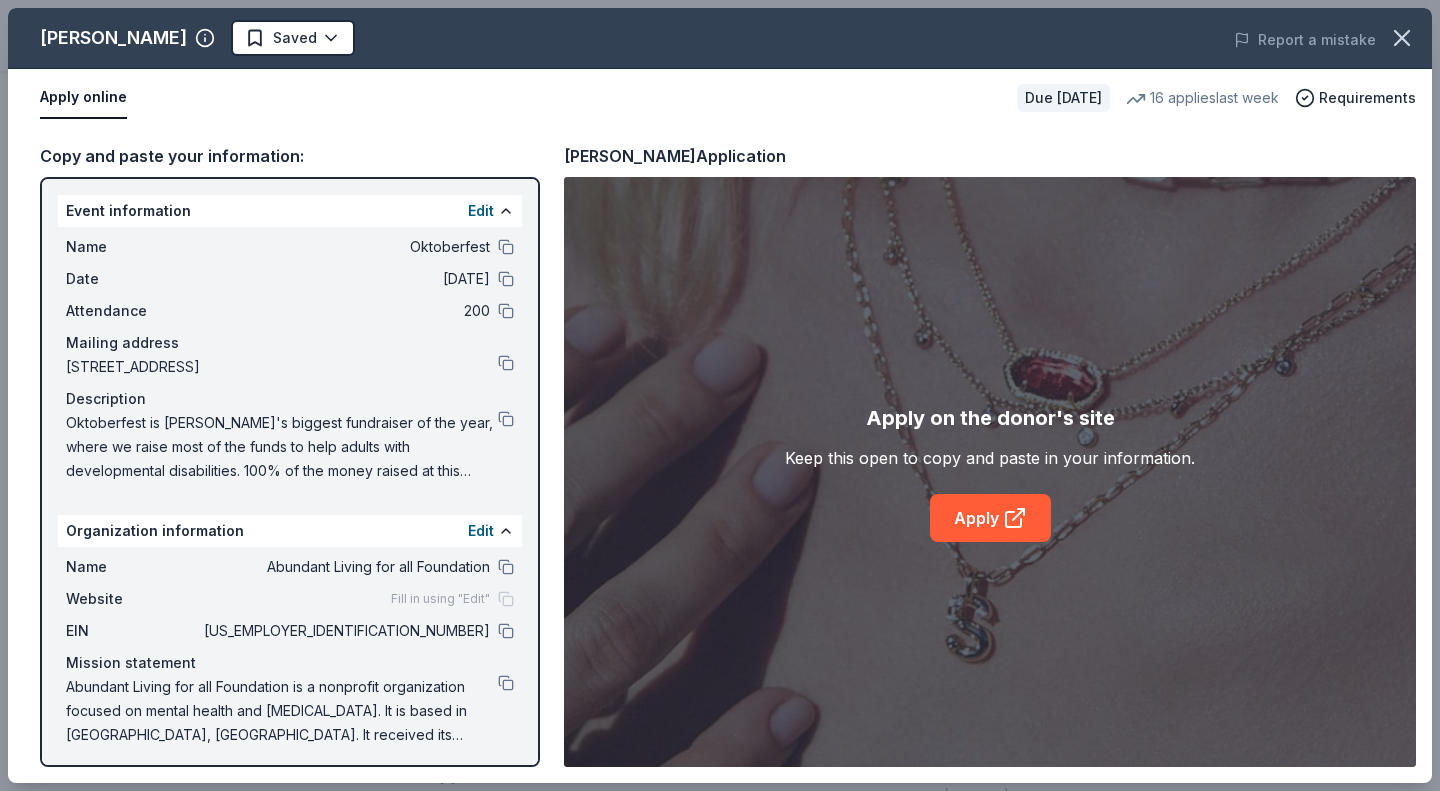 scroll, scrollTop: 6, scrollLeft: 0, axis: vertical 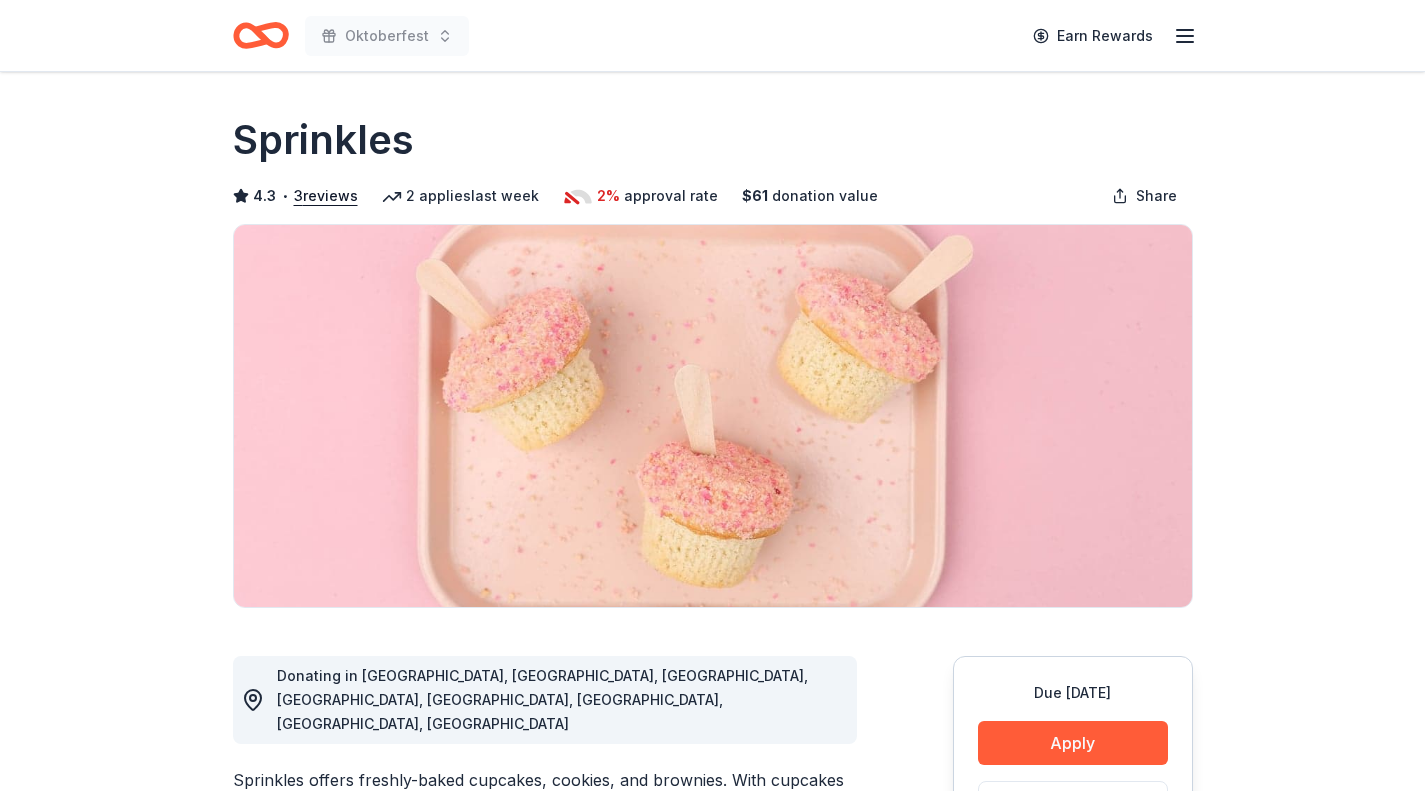 click on "3  reviews" at bounding box center [326, 196] 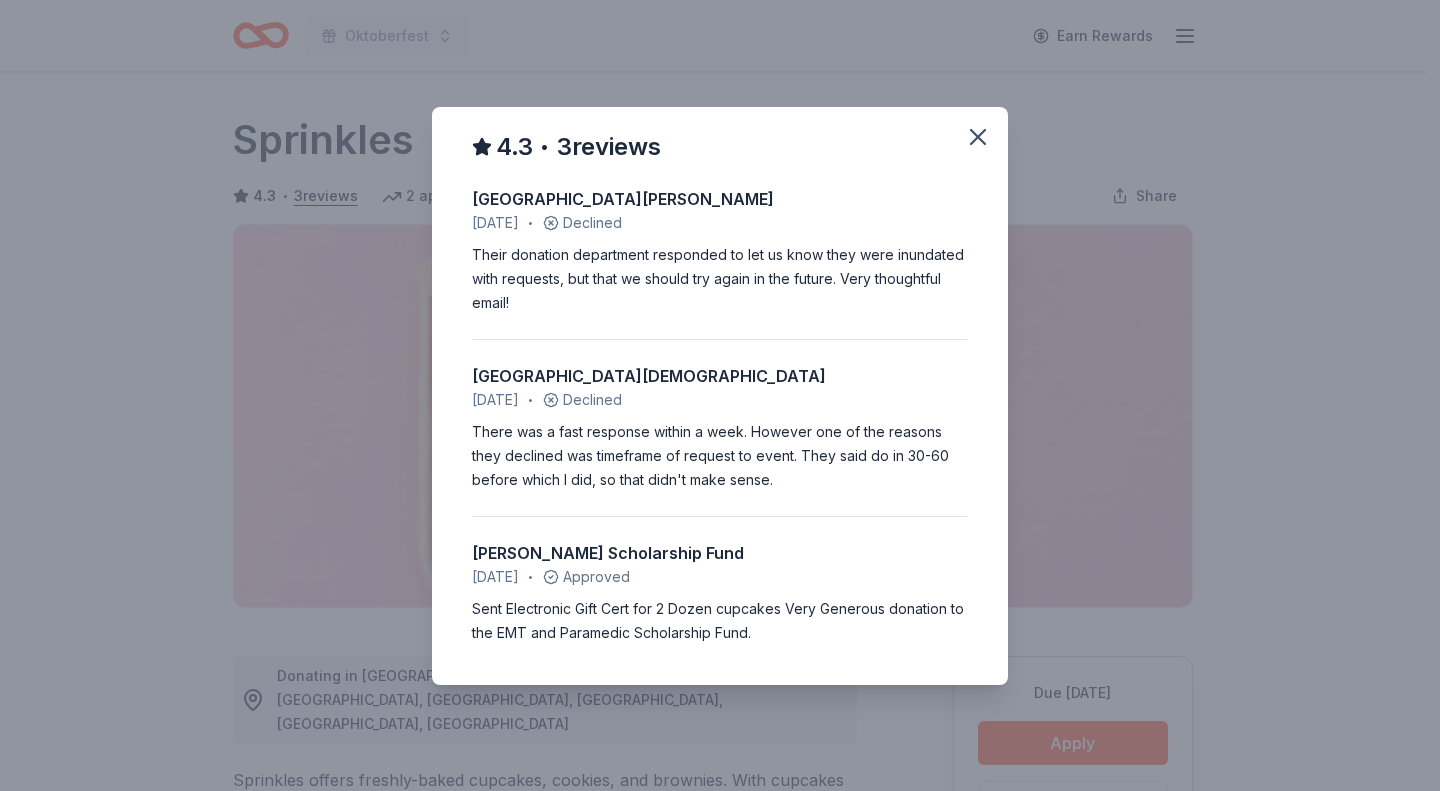 click 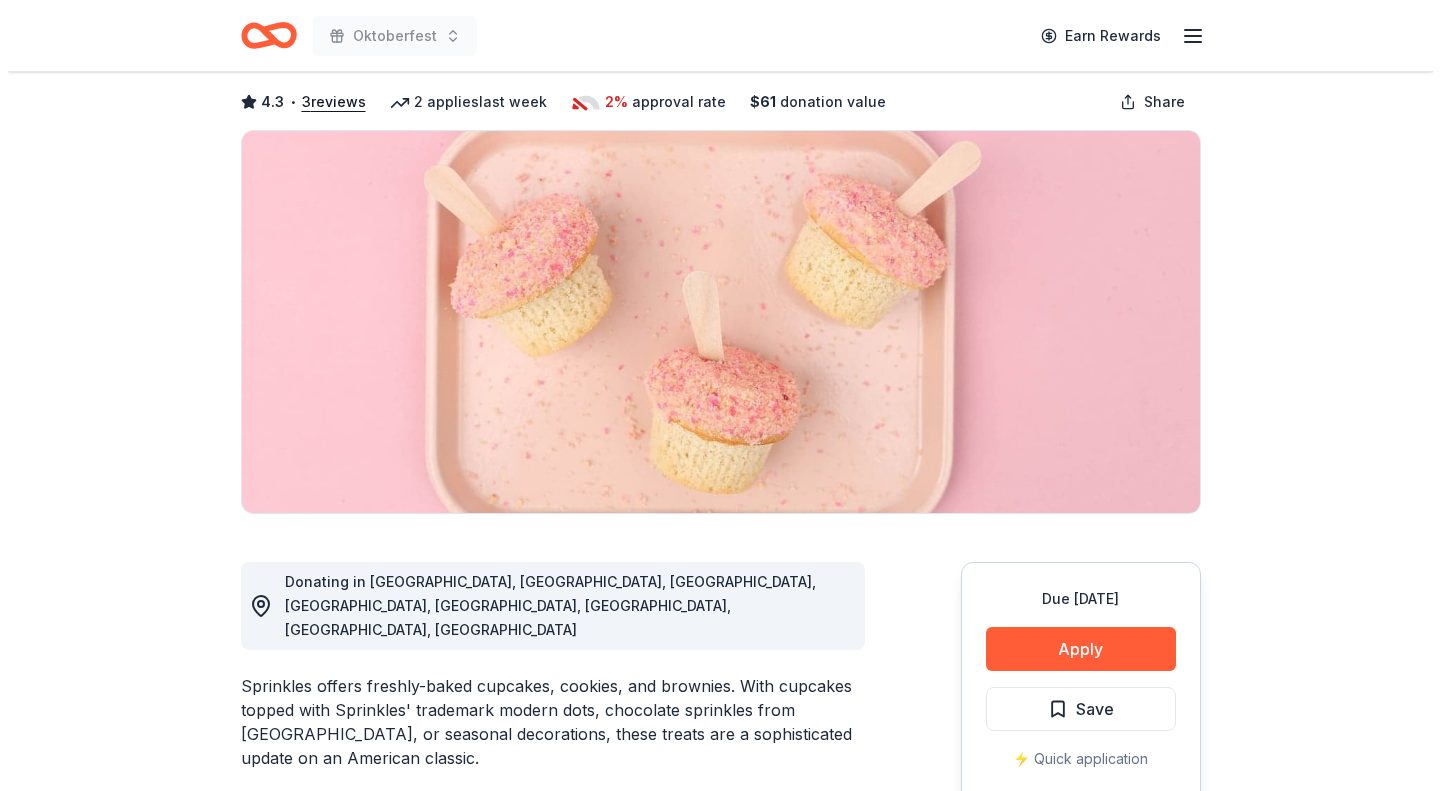 scroll, scrollTop: 96, scrollLeft: 0, axis: vertical 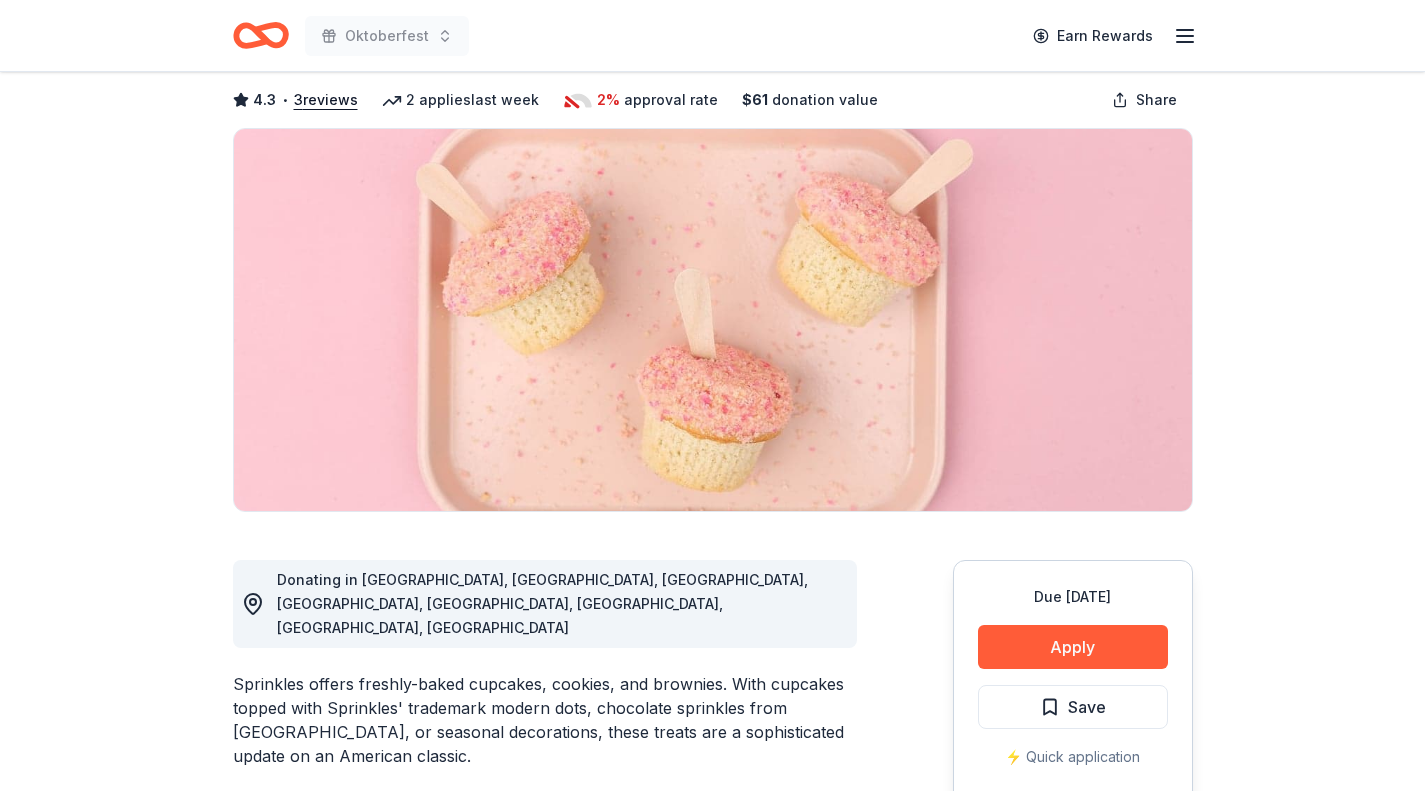 click on "Apply" at bounding box center (1073, 647) 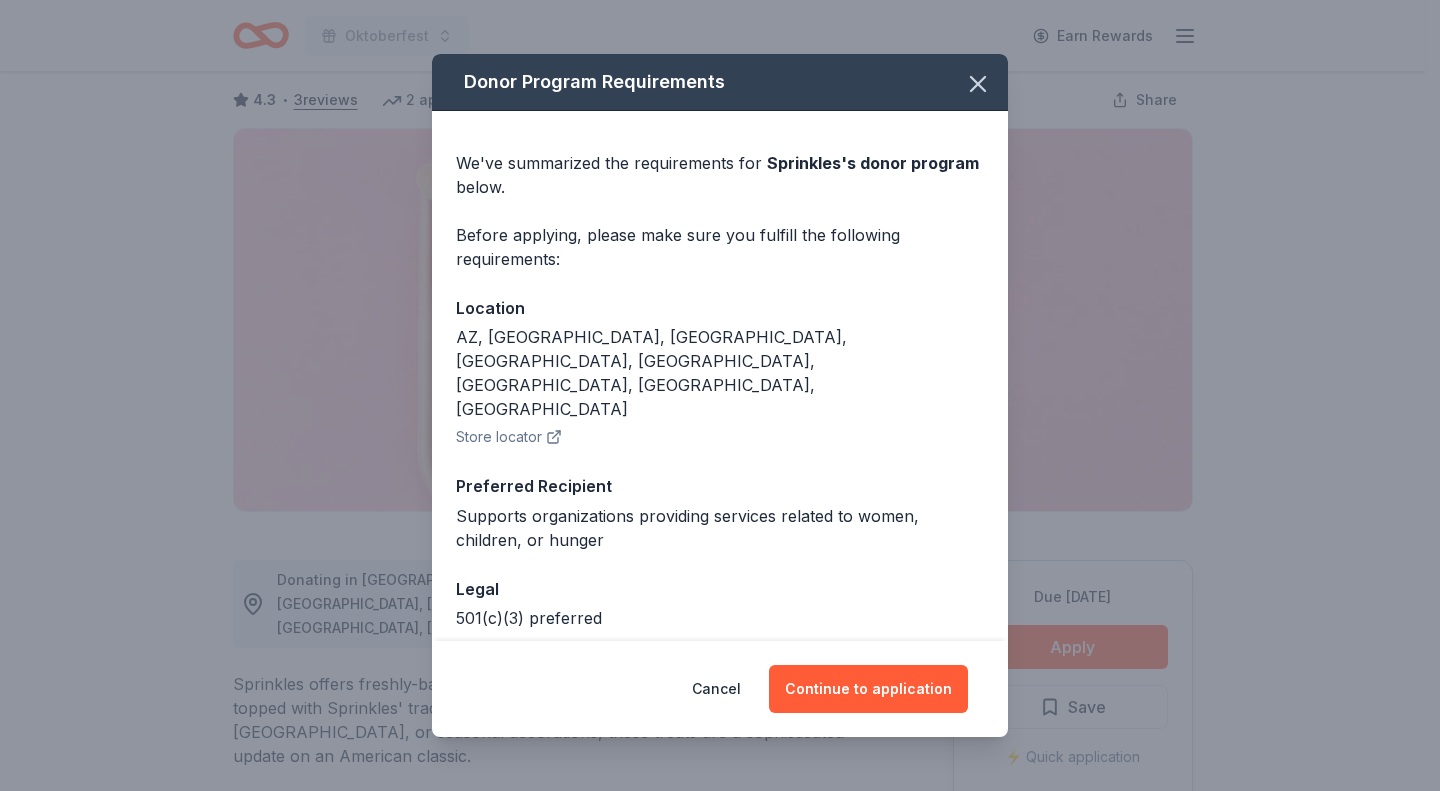 click on "Continue to application" at bounding box center (868, 689) 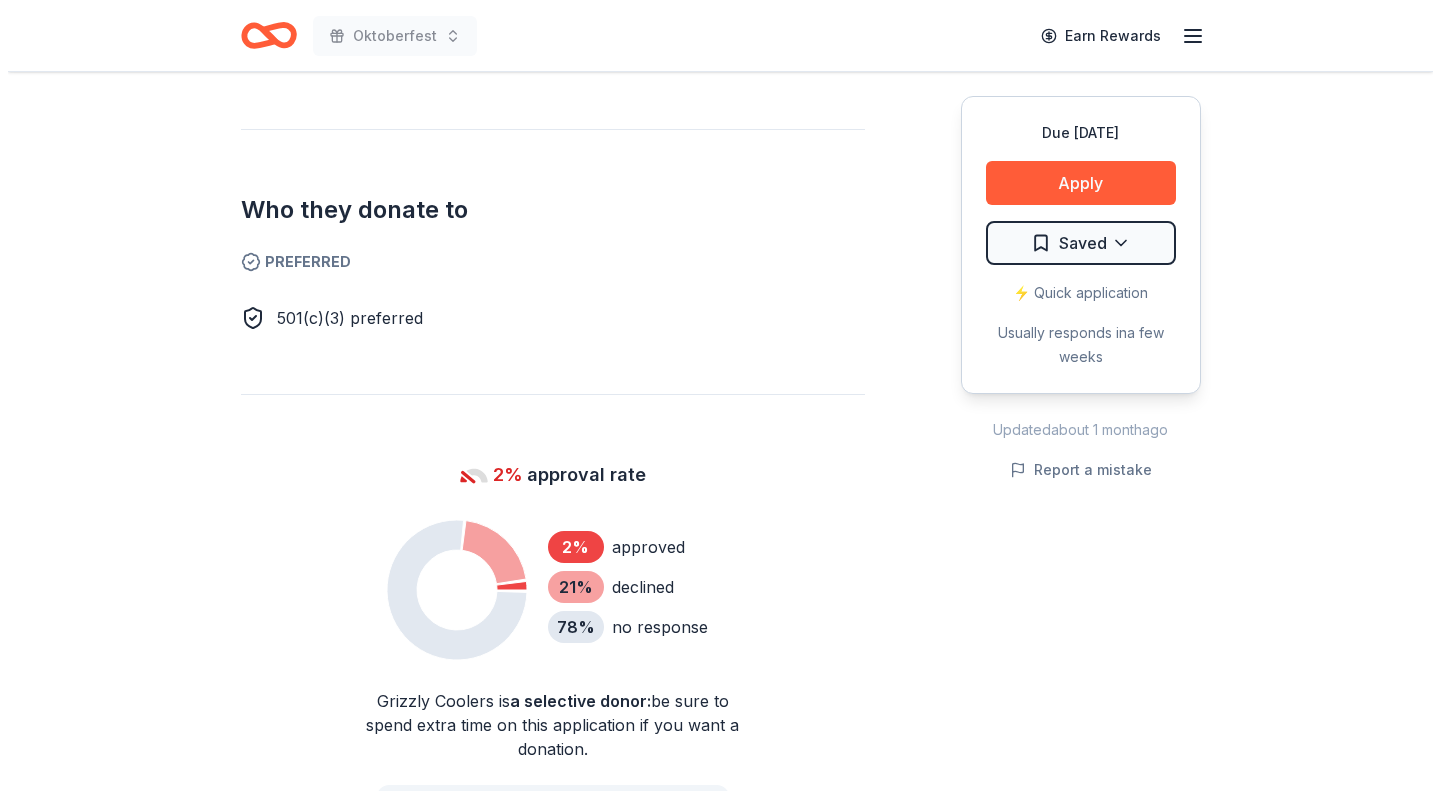 scroll, scrollTop: 1017, scrollLeft: 0, axis: vertical 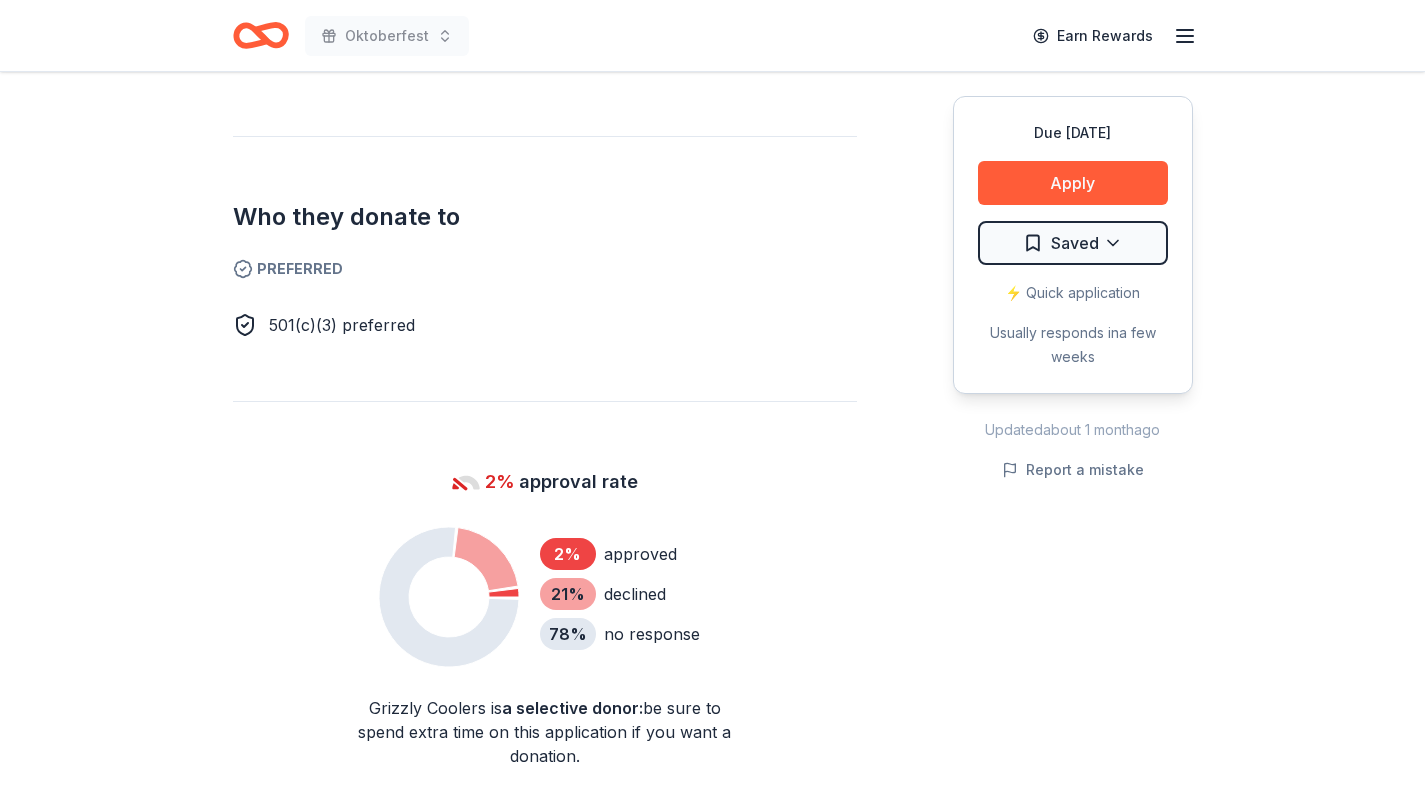 click on "Apply" at bounding box center (1073, 183) 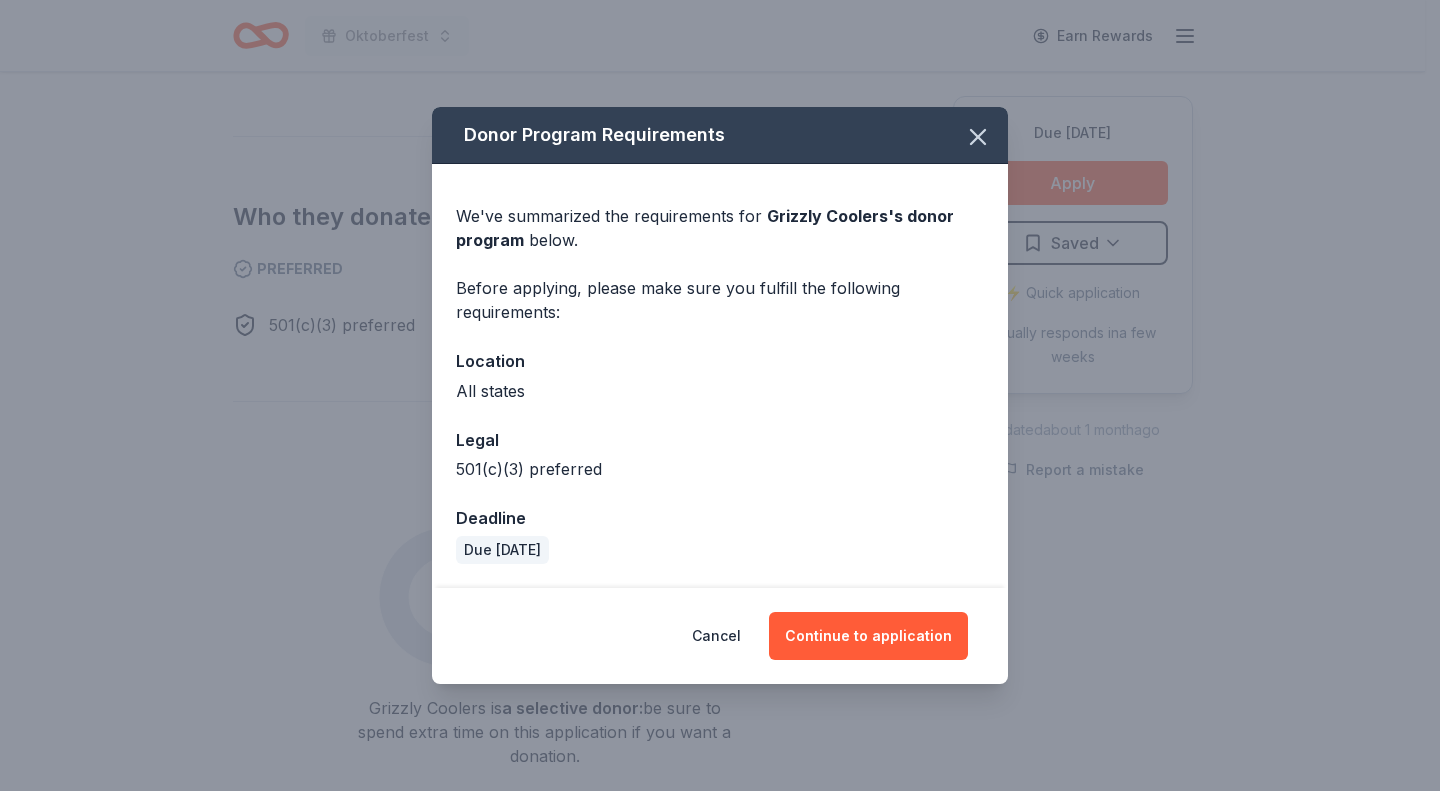click on "Continue to application" at bounding box center [868, 636] 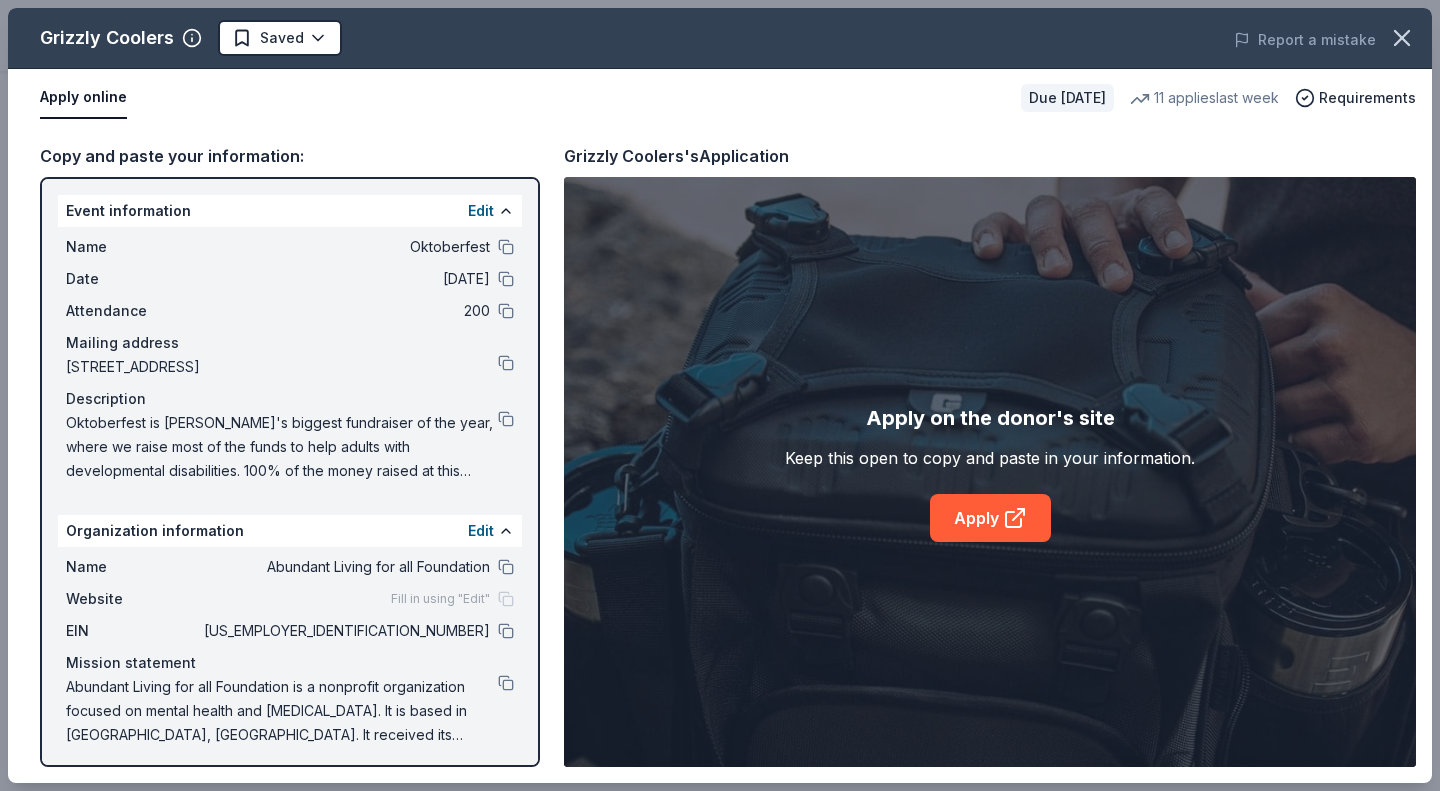 click on "Apply" at bounding box center (990, 518) 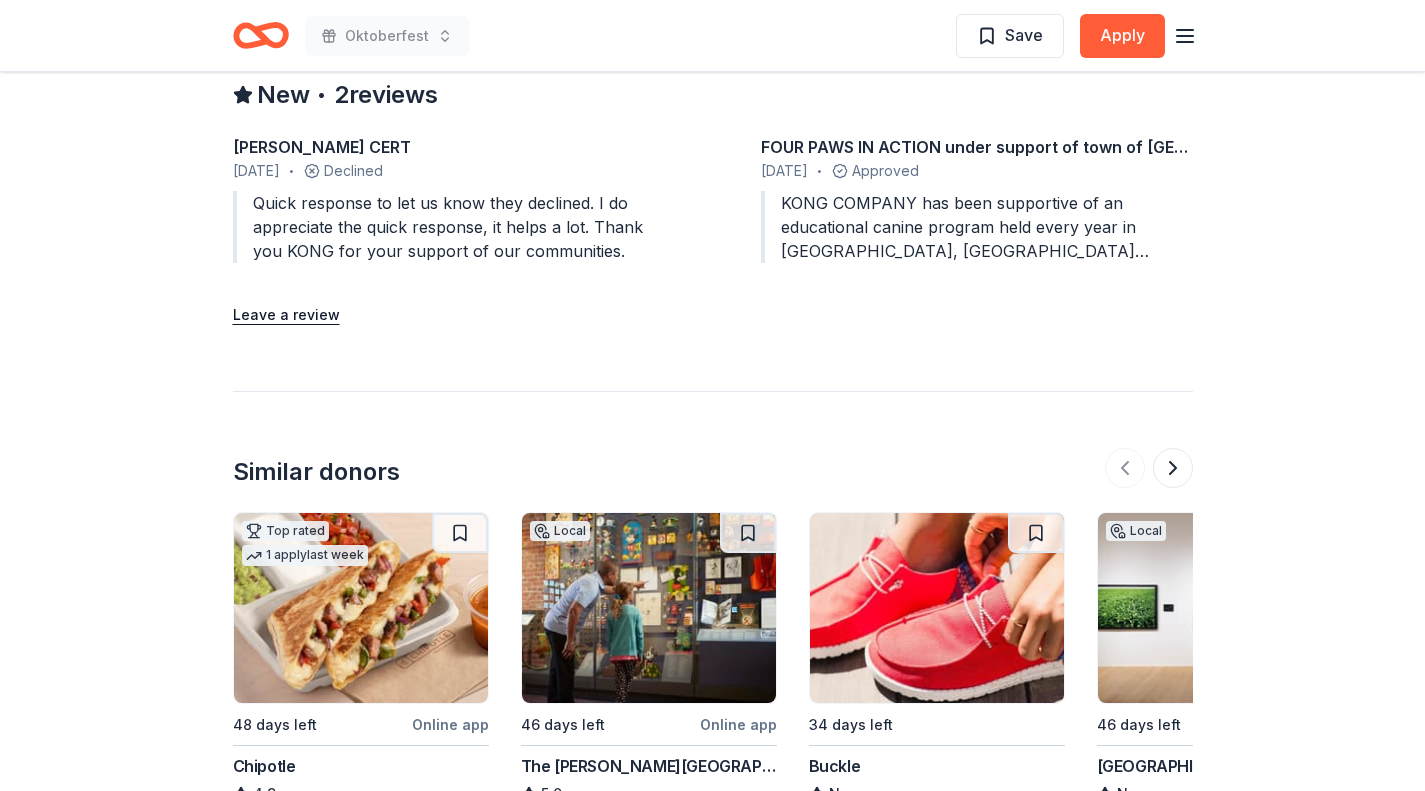 scroll, scrollTop: 1911, scrollLeft: 0, axis: vertical 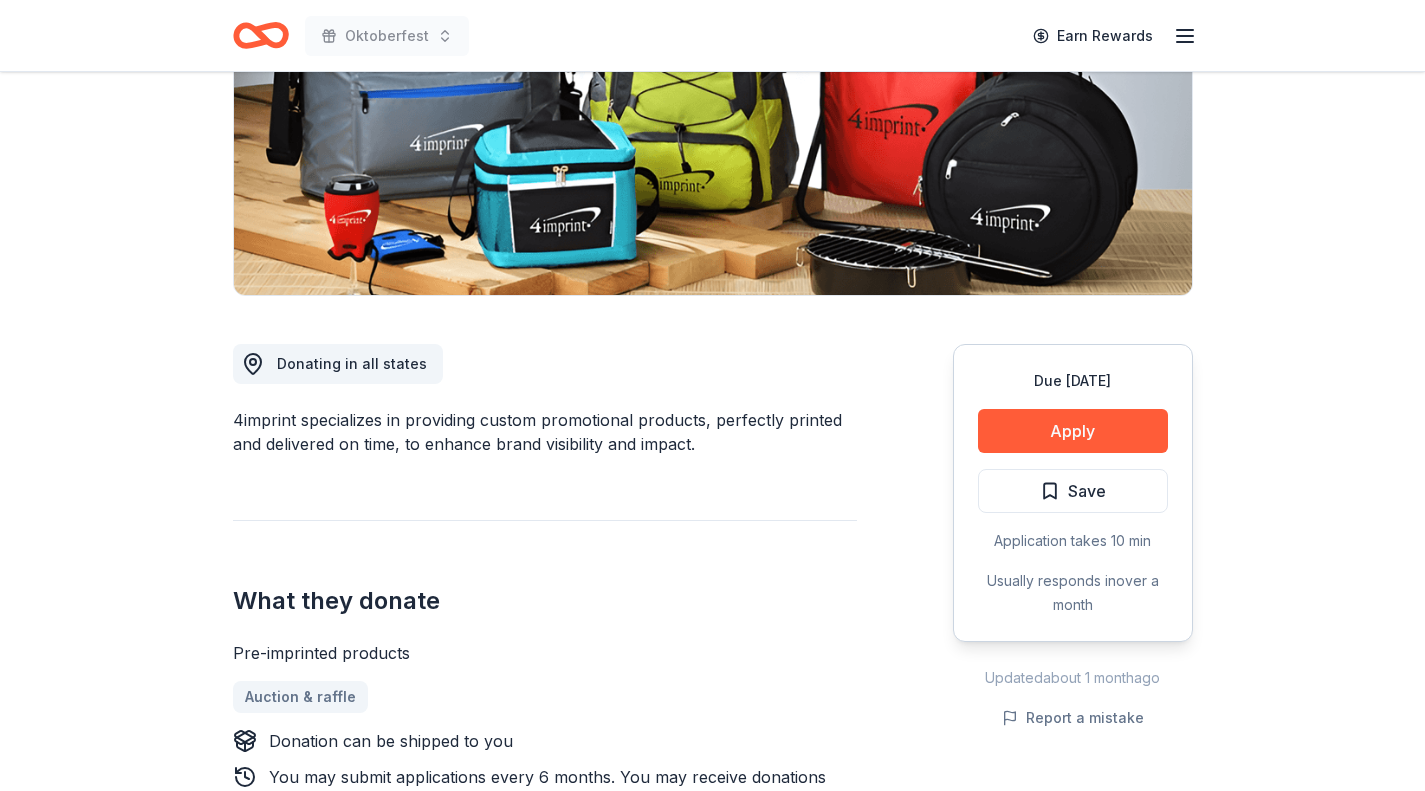 click on "Apply" at bounding box center (1073, 431) 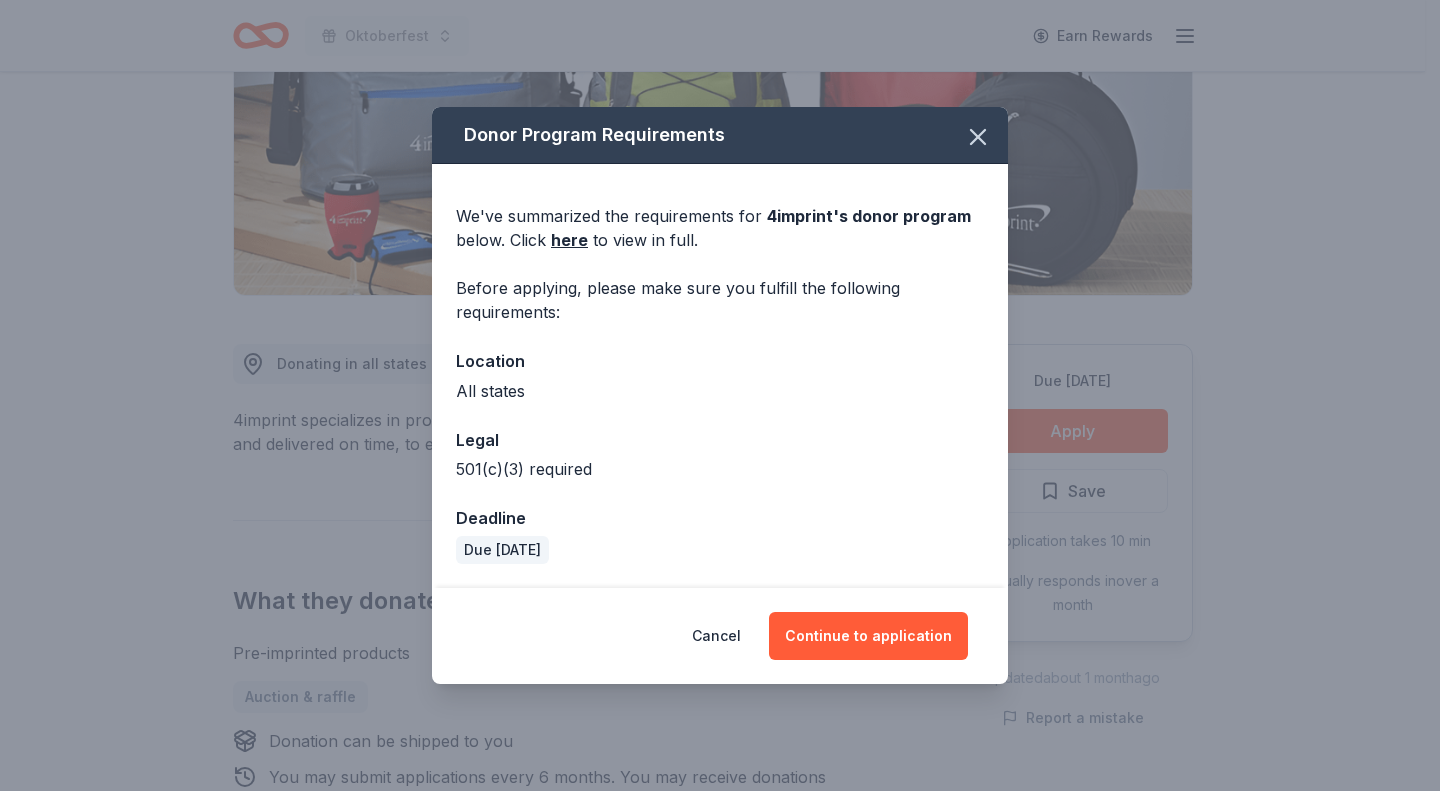 click on "Continue to application" at bounding box center (868, 636) 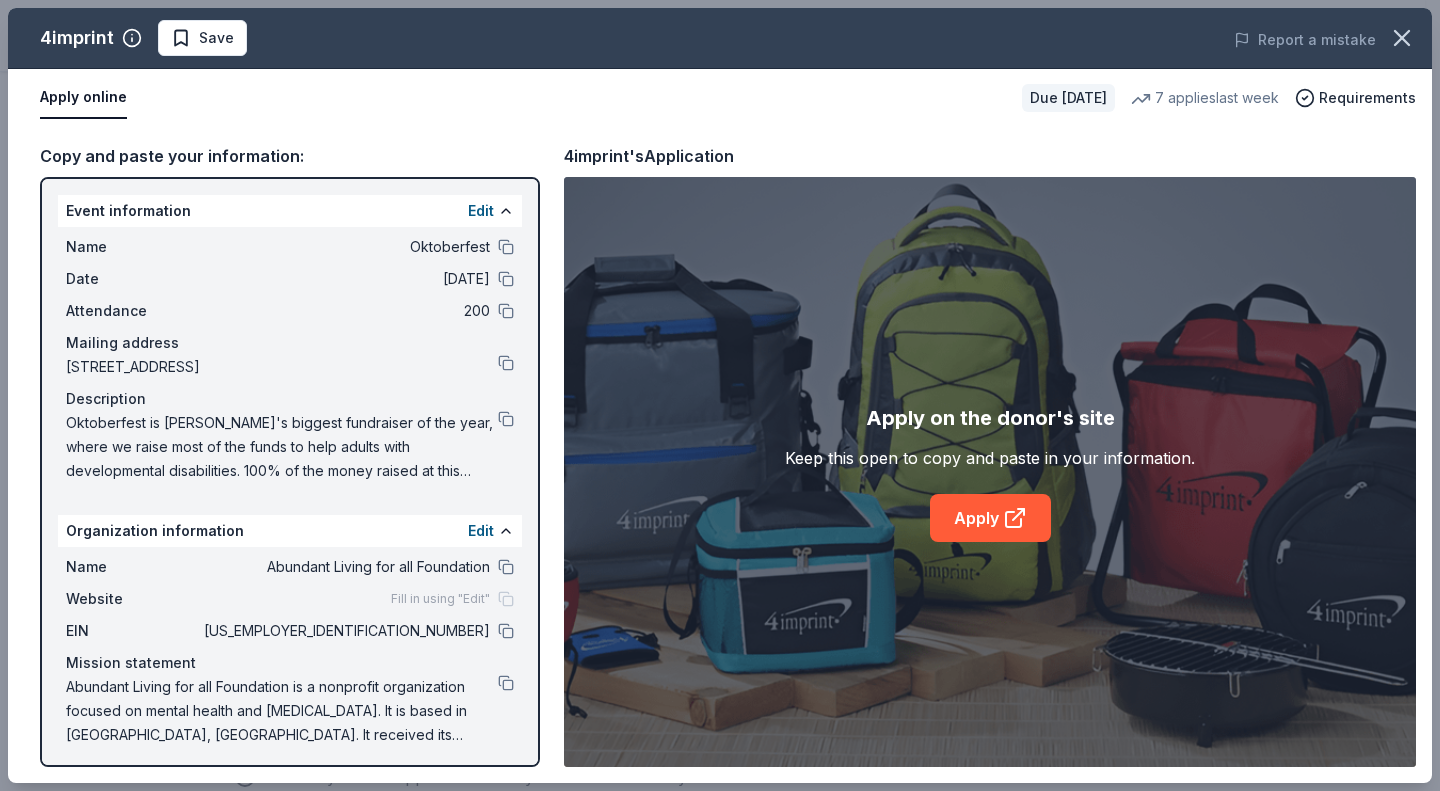 click on "Apply" at bounding box center [990, 518] 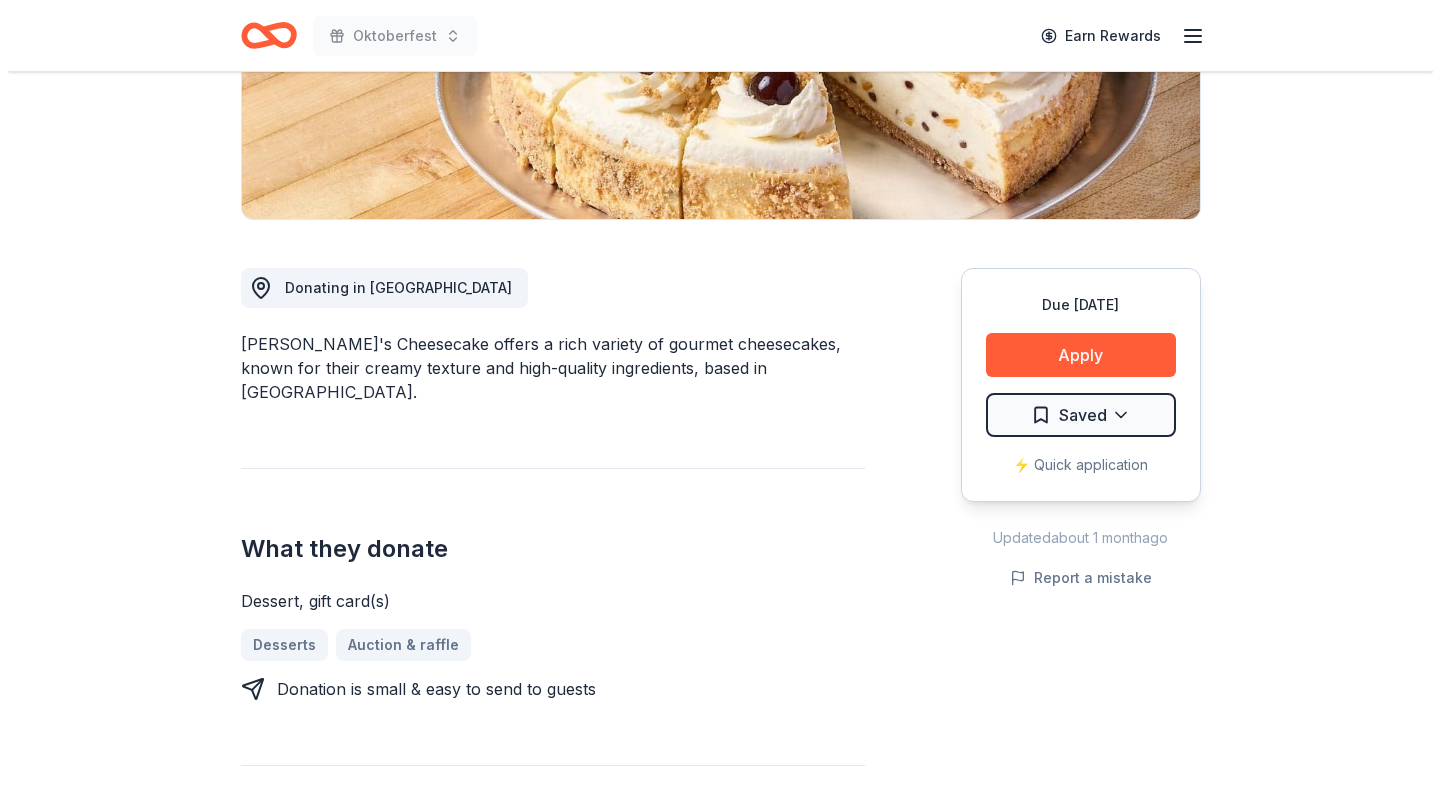 scroll, scrollTop: 389, scrollLeft: 0, axis: vertical 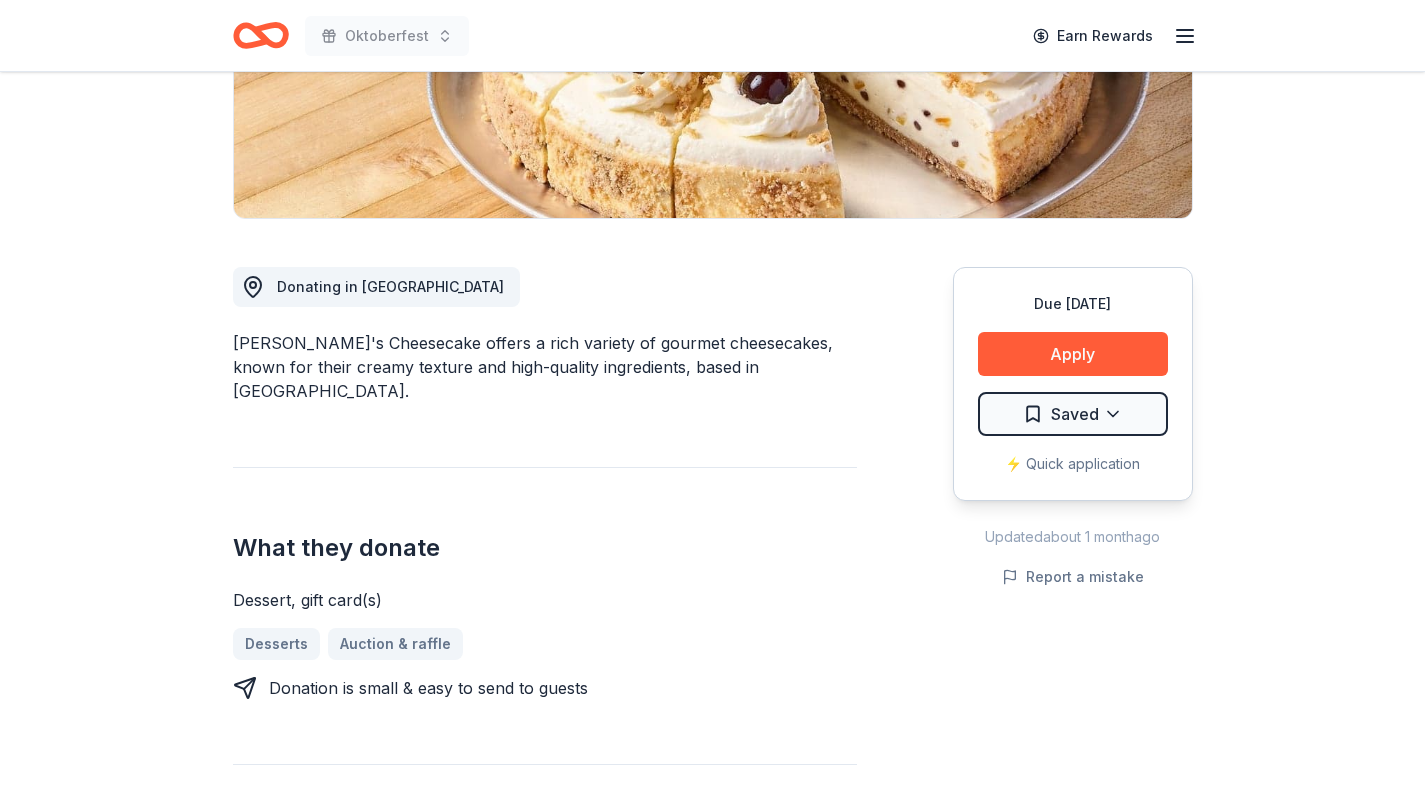 click on "Apply" at bounding box center (1073, 354) 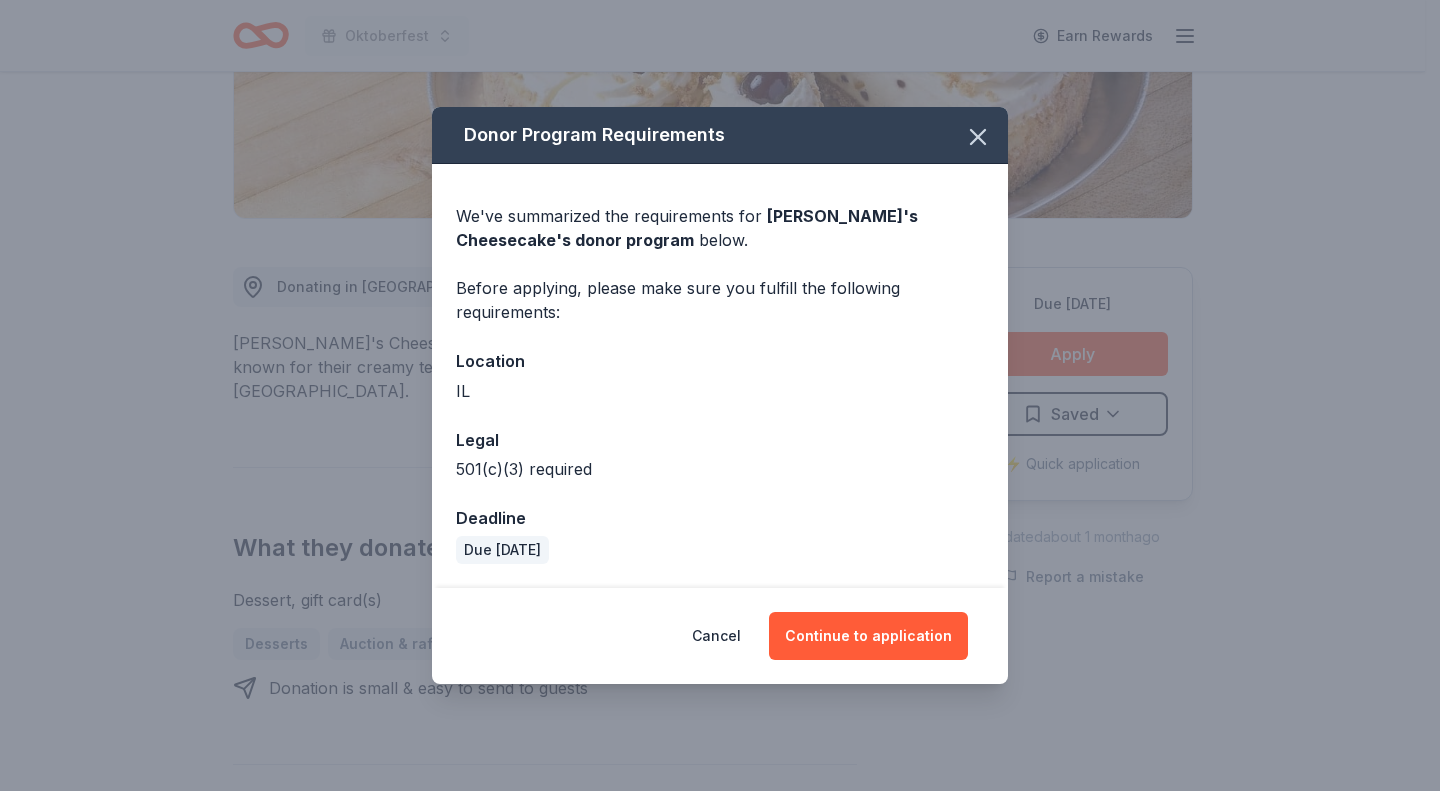 click on "Continue to application" at bounding box center [868, 636] 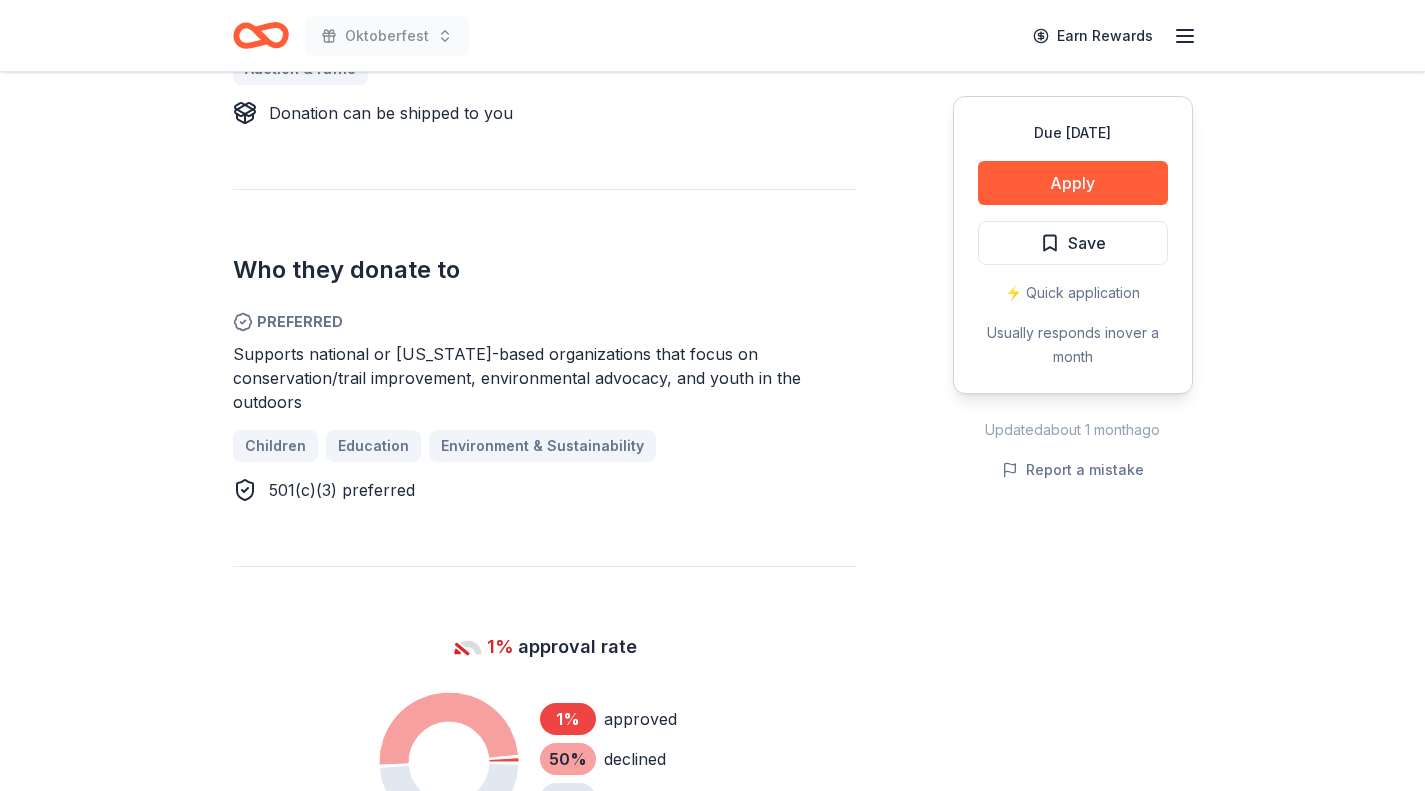 scroll, scrollTop: 971, scrollLeft: 0, axis: vertical 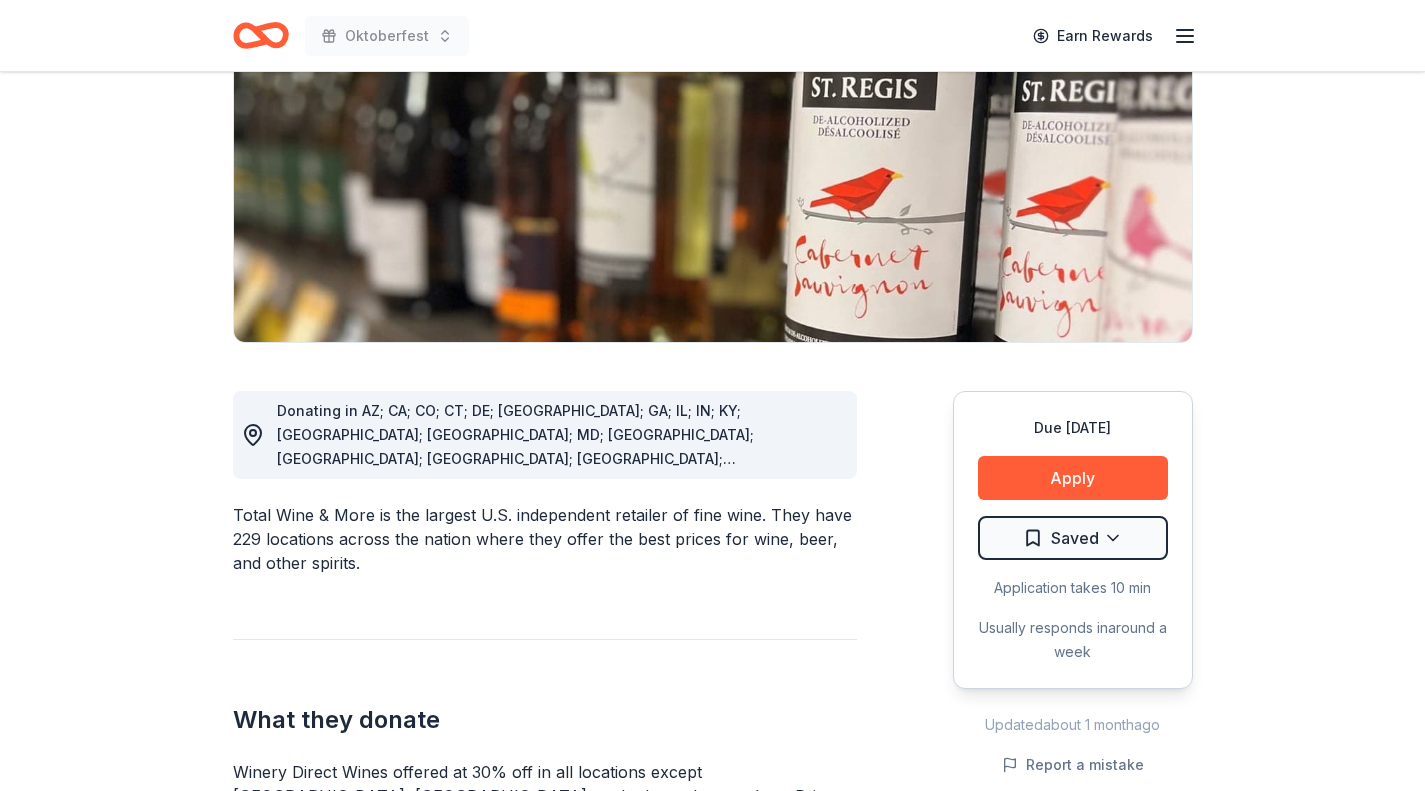 click on "Apply" at bounding box center [1073, 478] 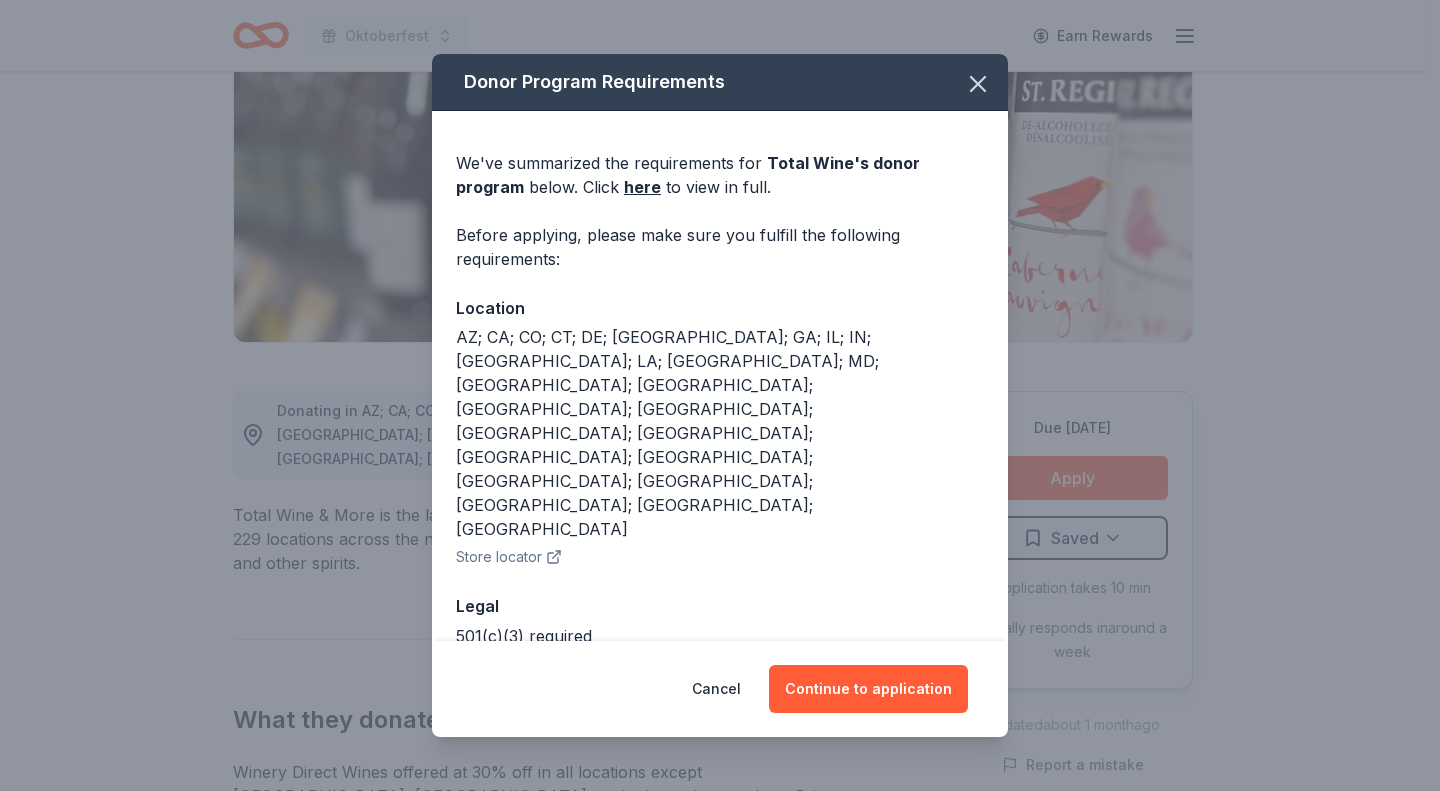 click on "Continue to application" at bounding box center (868, 689) 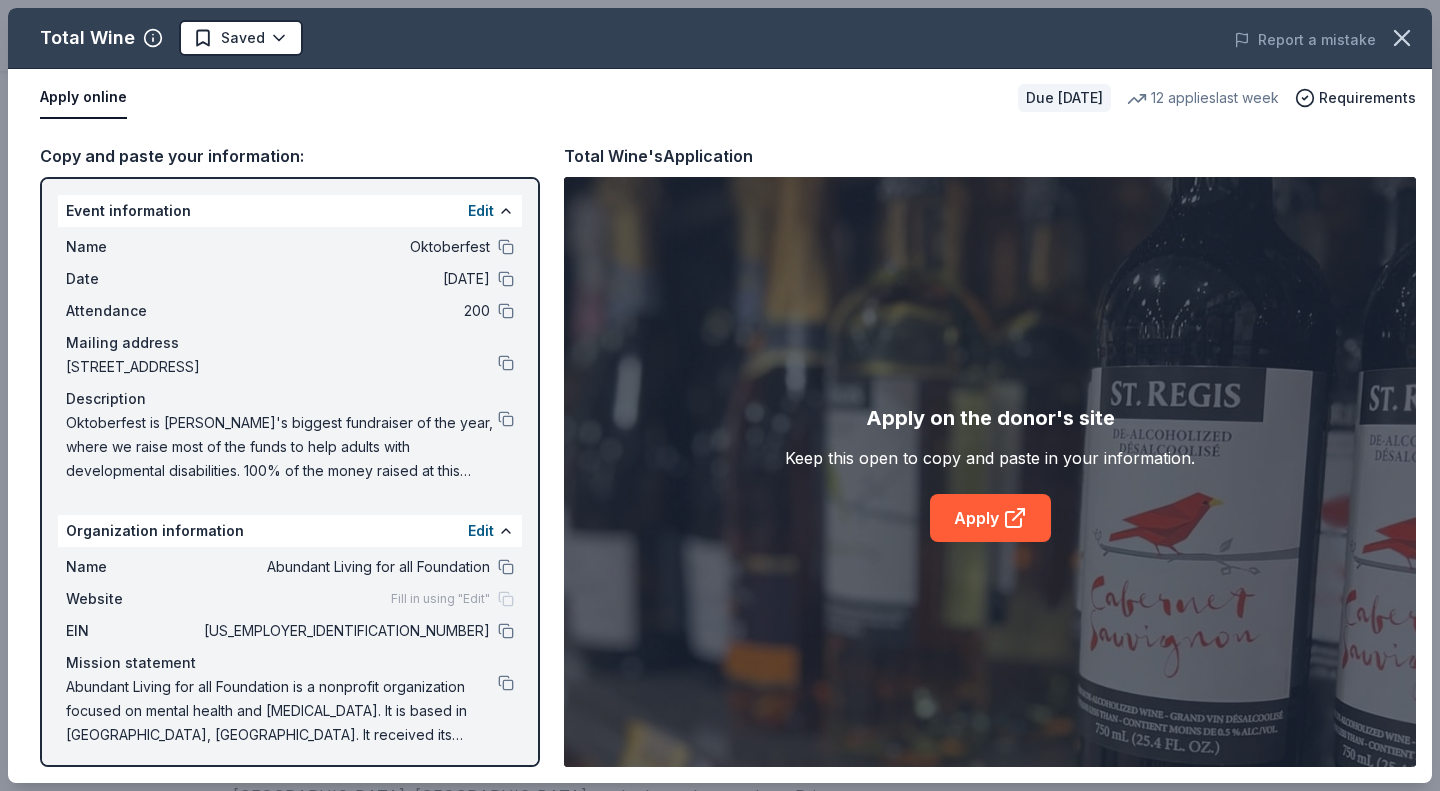 click on "Apply" at bounding box center (990, 518) 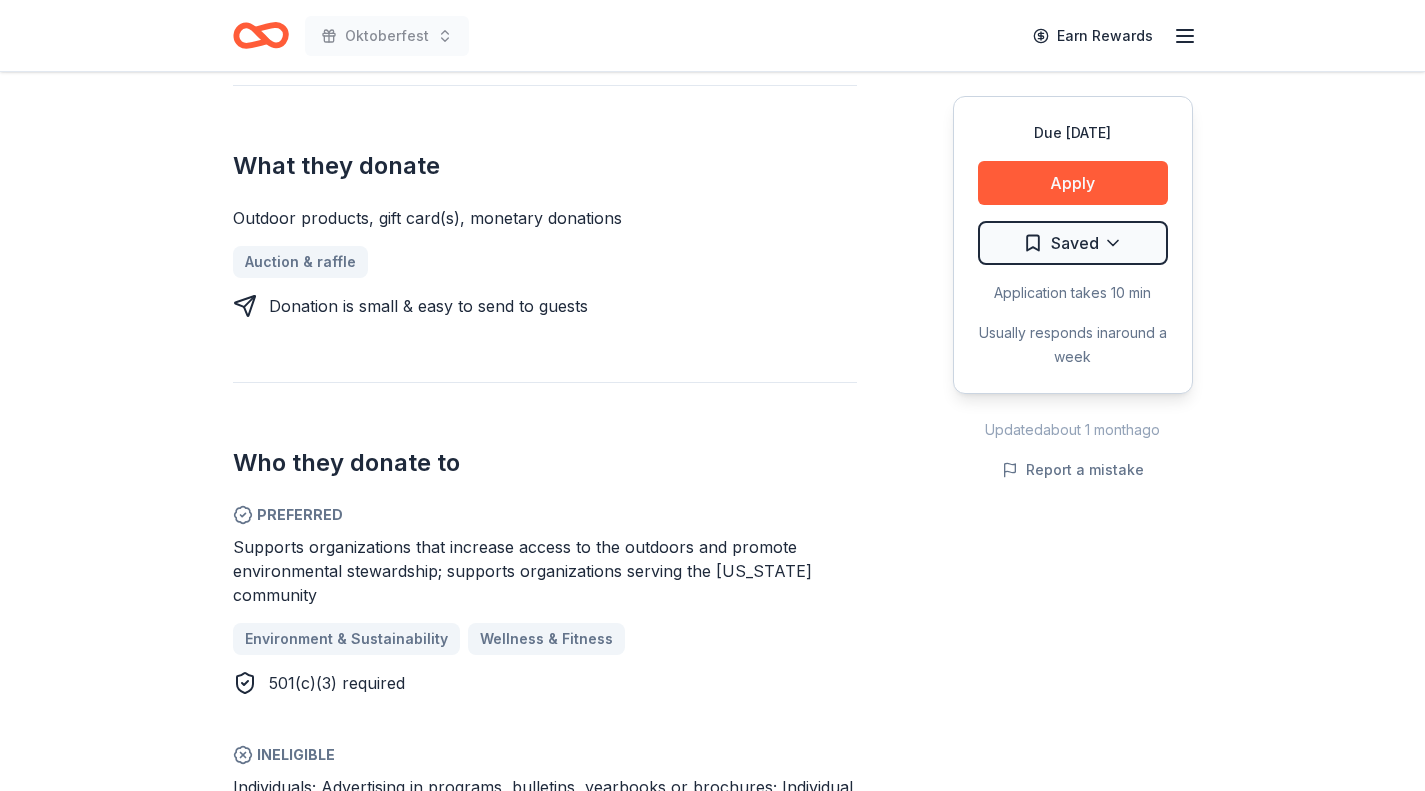 scroll, scrollTop: 772, scrollLeft: 0, axis: vertical 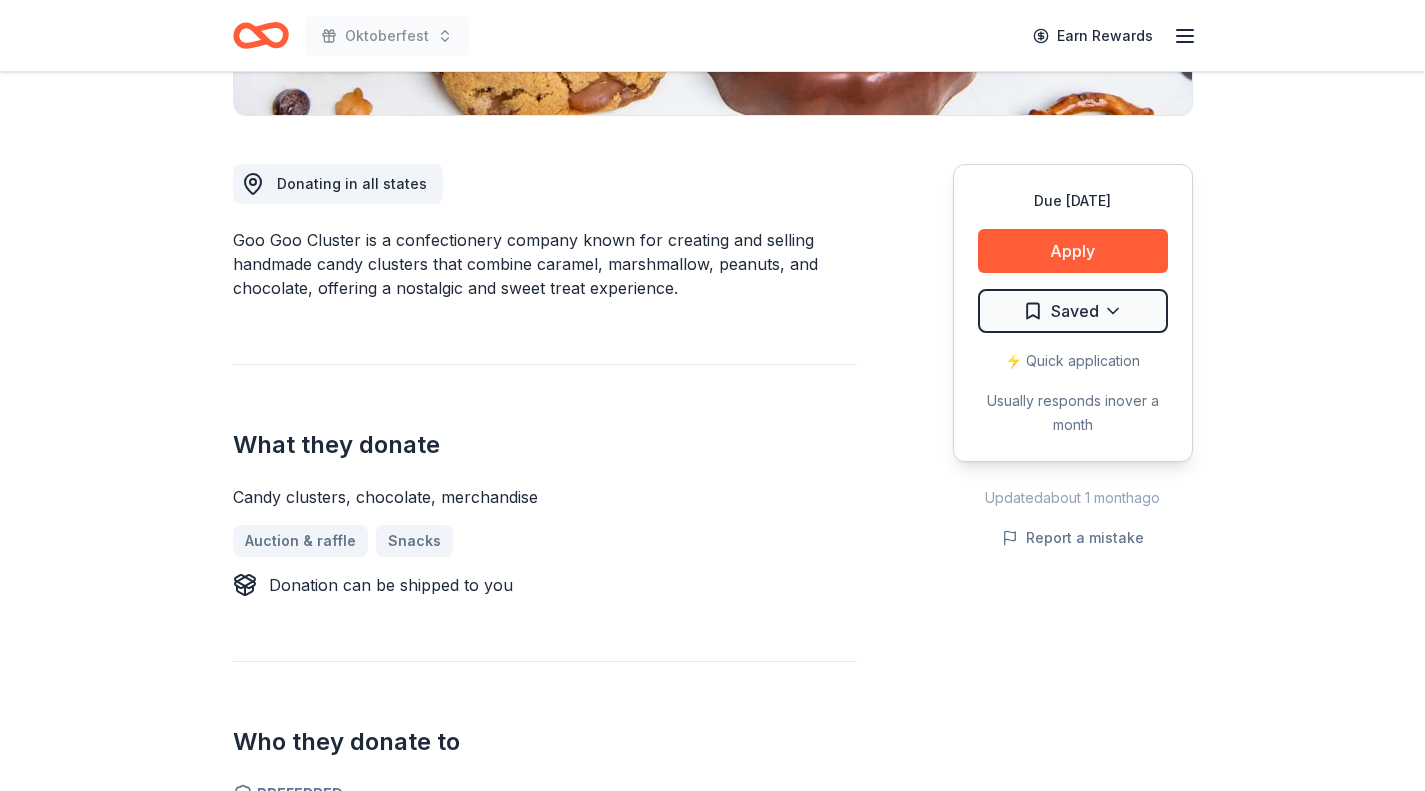 click on "Apply" at bounding box center [1073, 251] 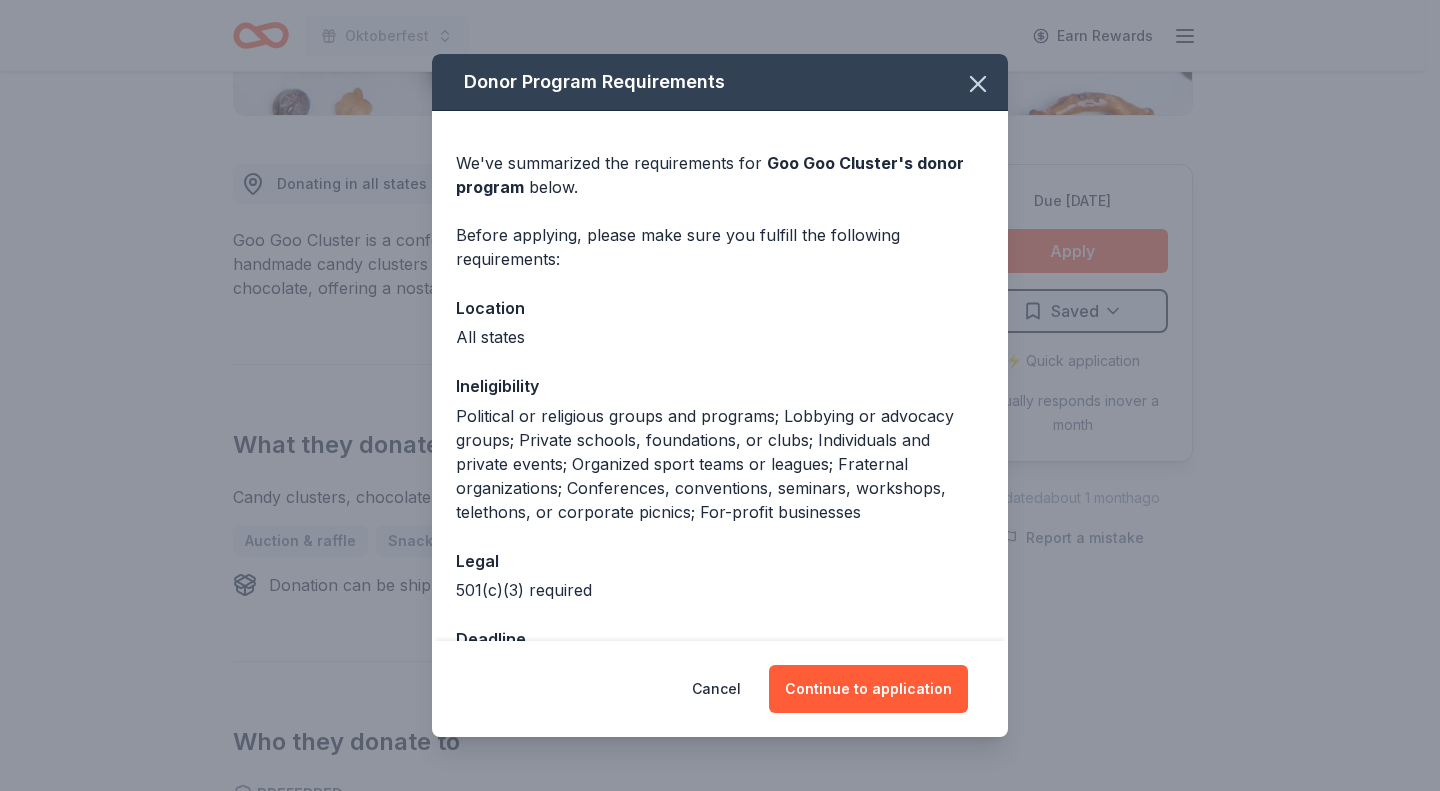 click on "Continue to application" at bounding box center [868, 689] 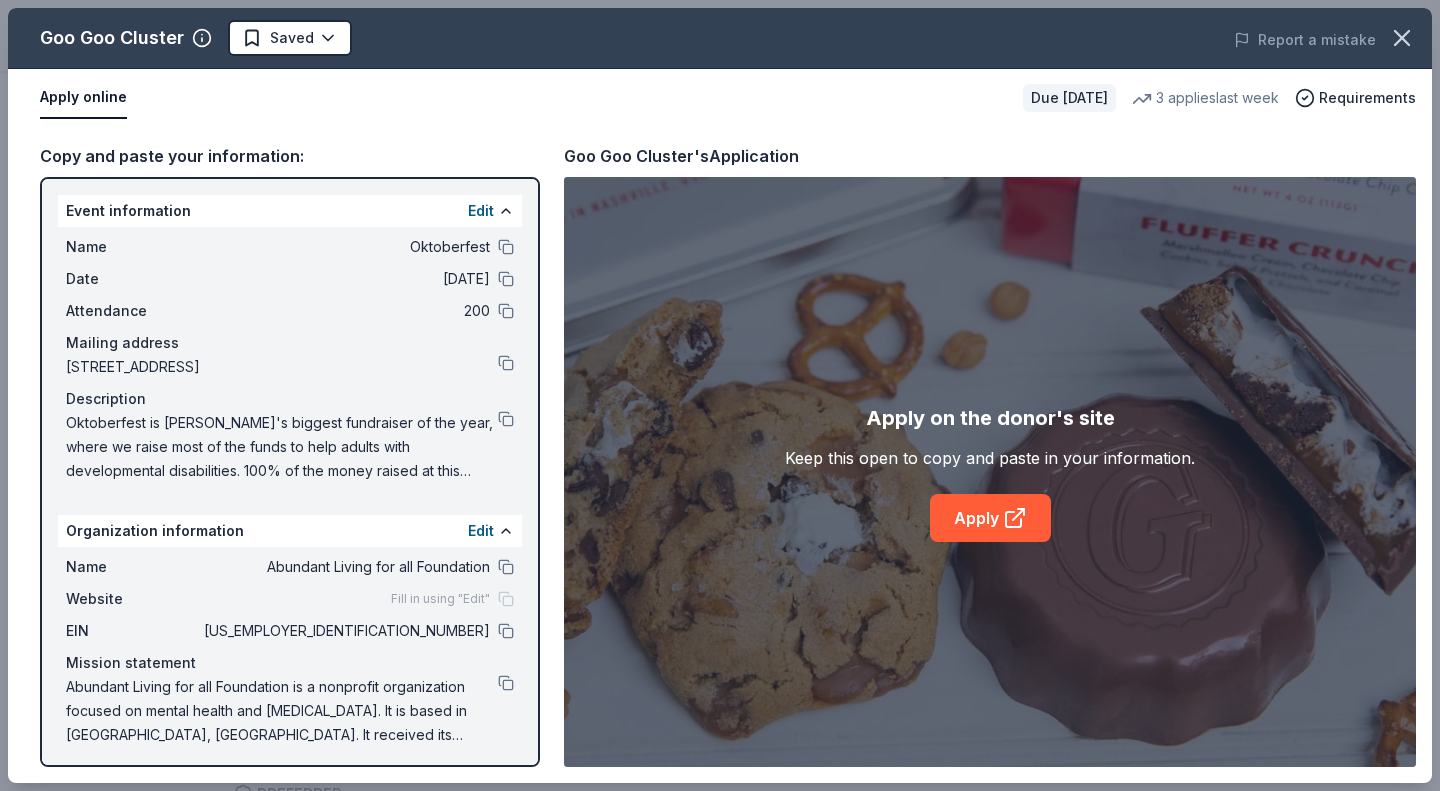 click 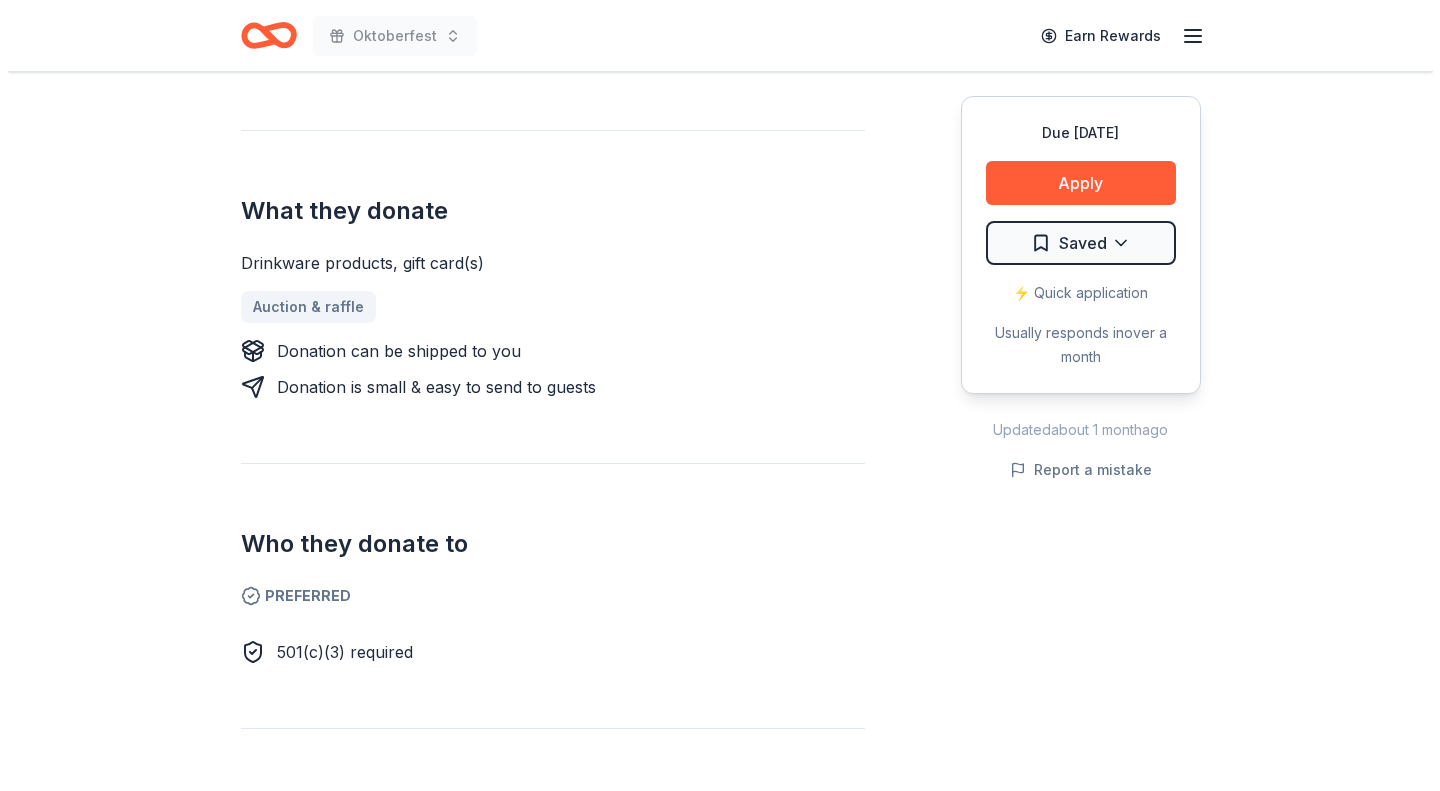 scroll, scrollTop: 720, scrollLeft: 0, axis: vertical 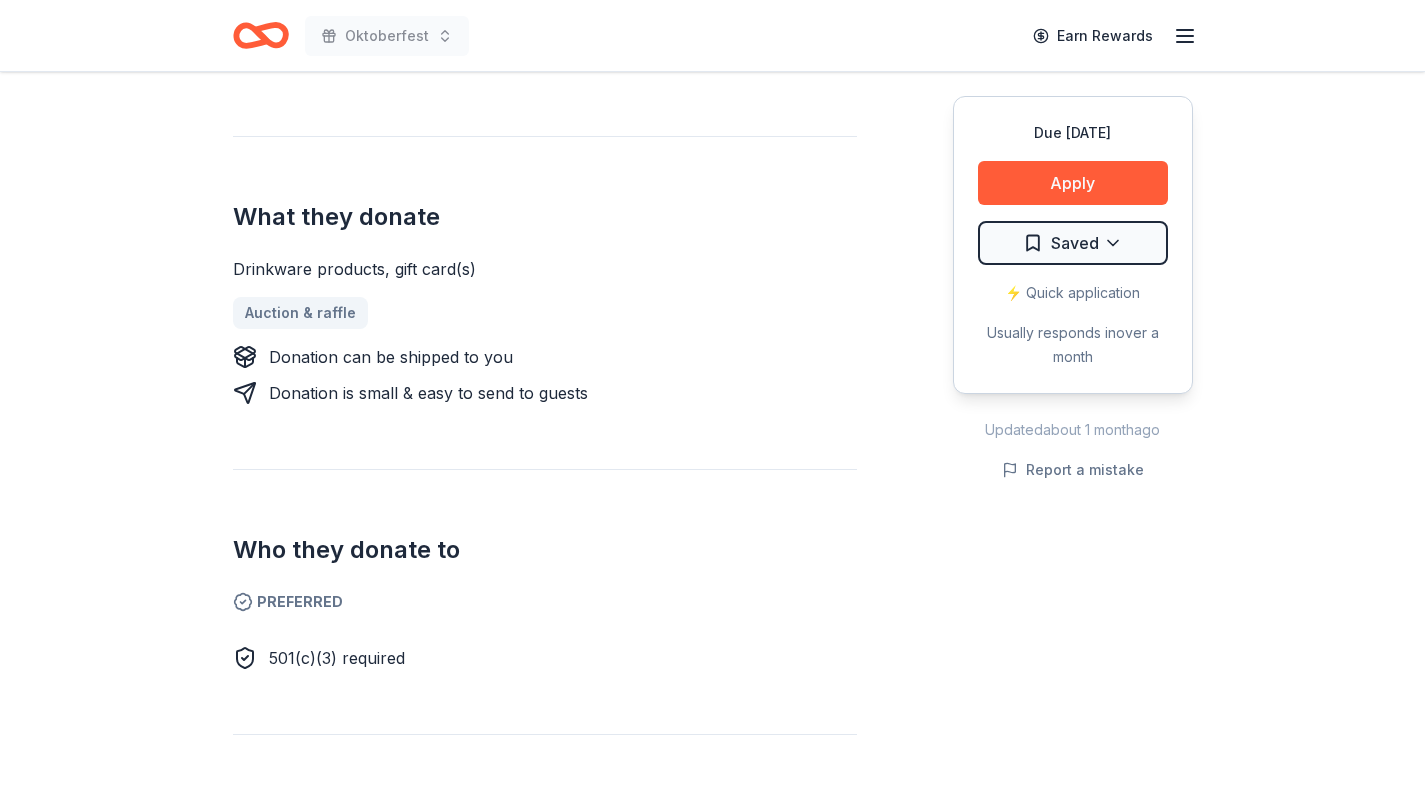 click on "Apply" at bounding box center (1073, 183) 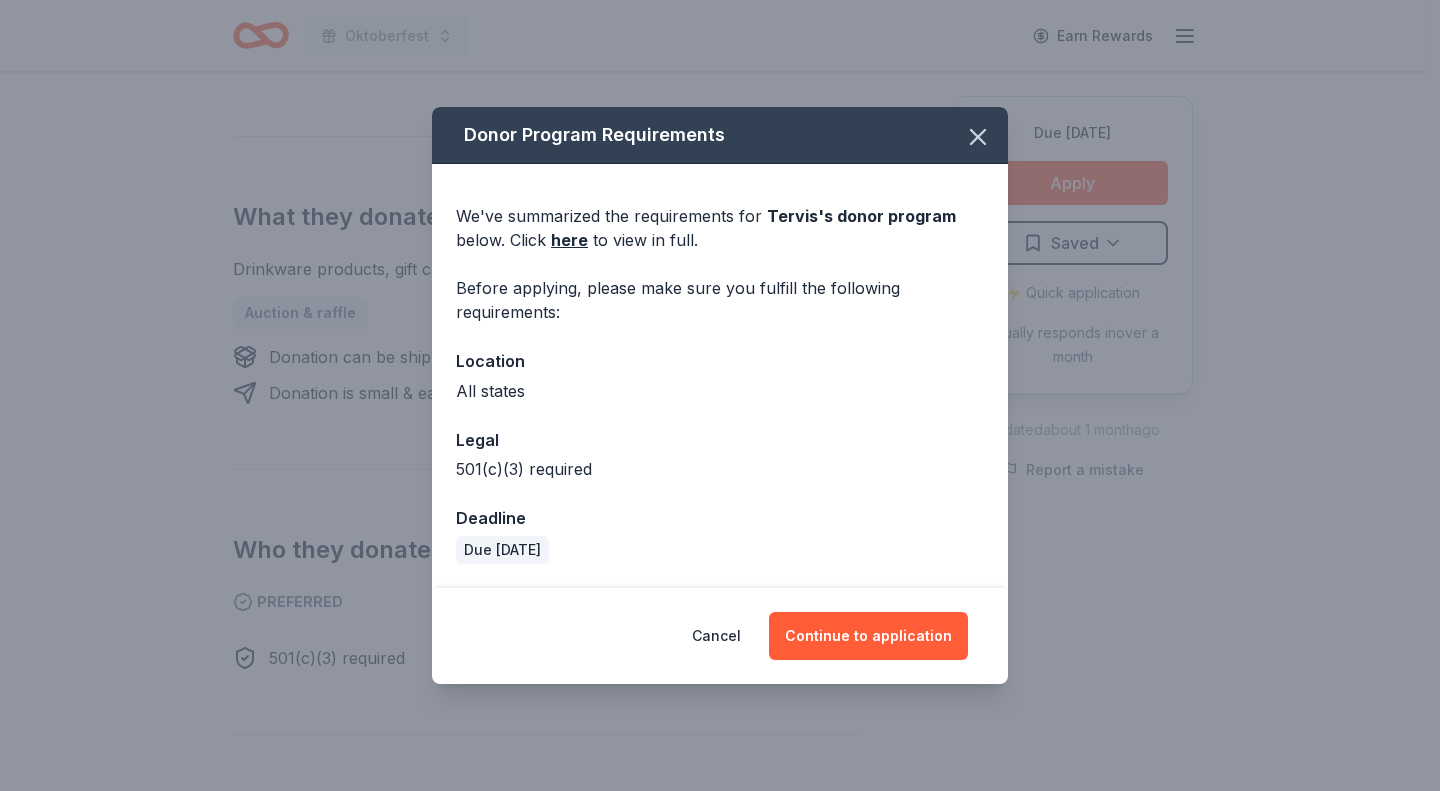 click on "Continue to application" at bounding box center (868, 636) 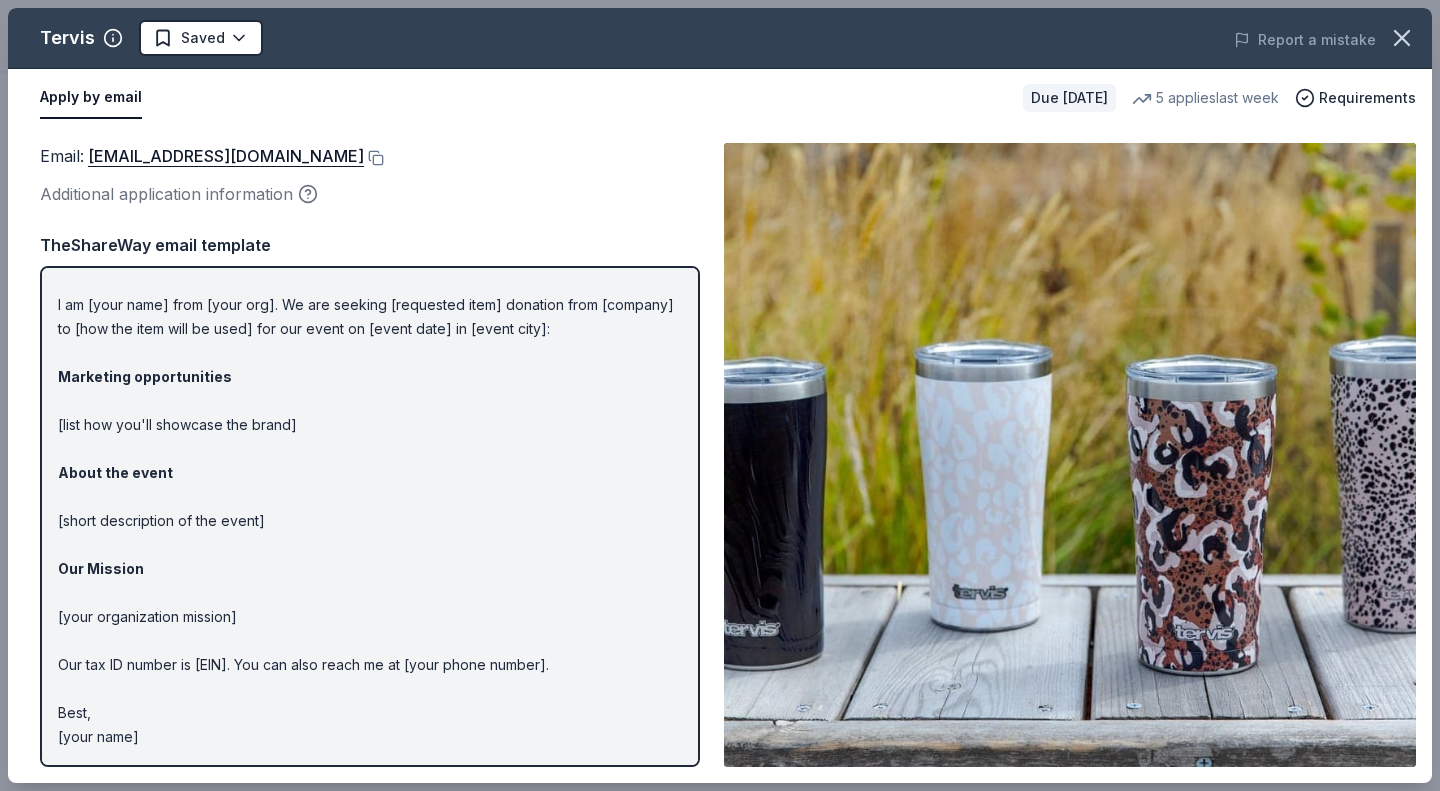 scroll, scrollTop: 0, scrollLeft: 0, axis: both 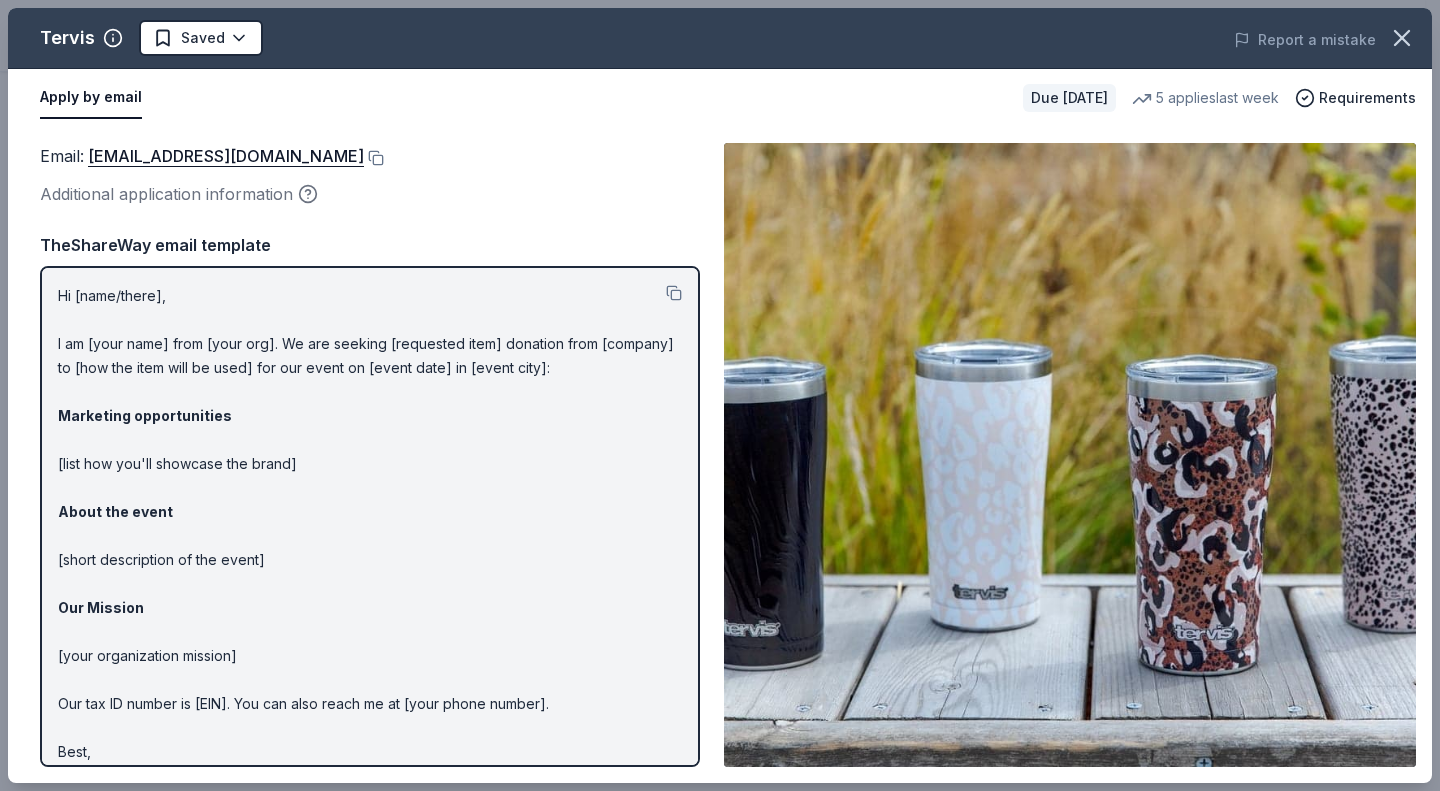 click on "[EMAIL_ADDRESS][DOMAIN_NAME]" at bounding box center (226, 156) 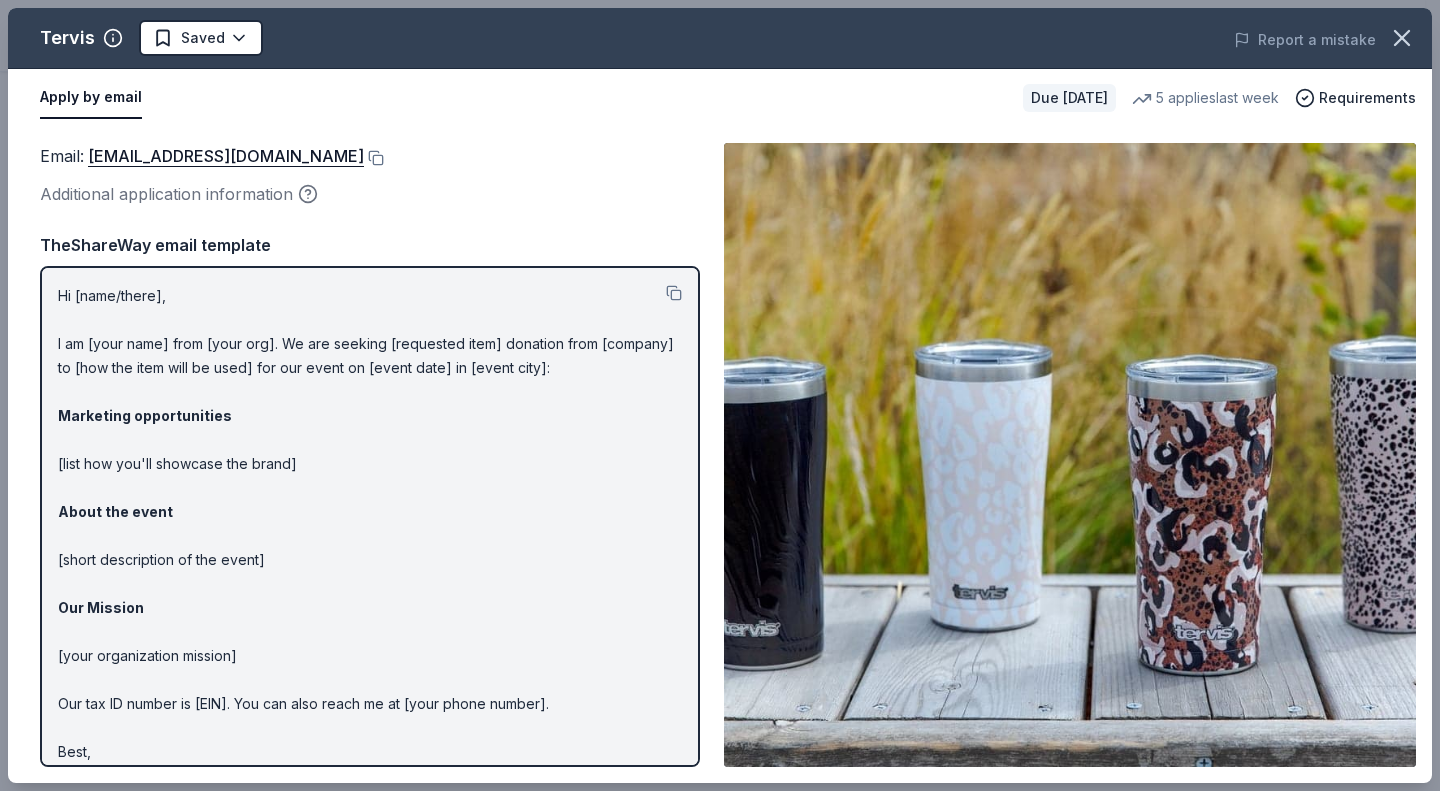 drag, startPoint x: 87, startPoint y: 155, endPoint x: 229, endPoint y: 157, distance: 142.01408 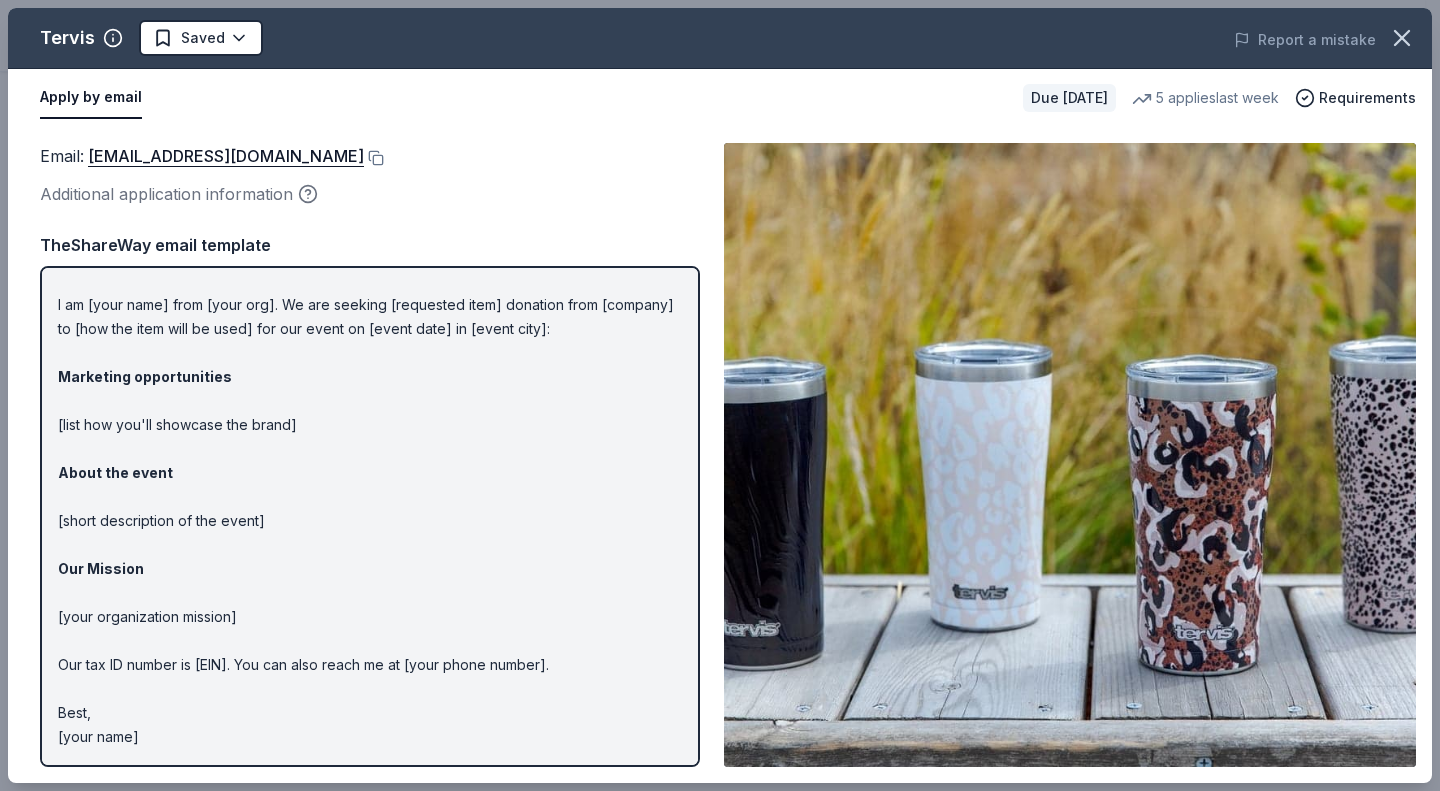 scroll, scrollTop: 0, scrollLeft: 0, axis: both 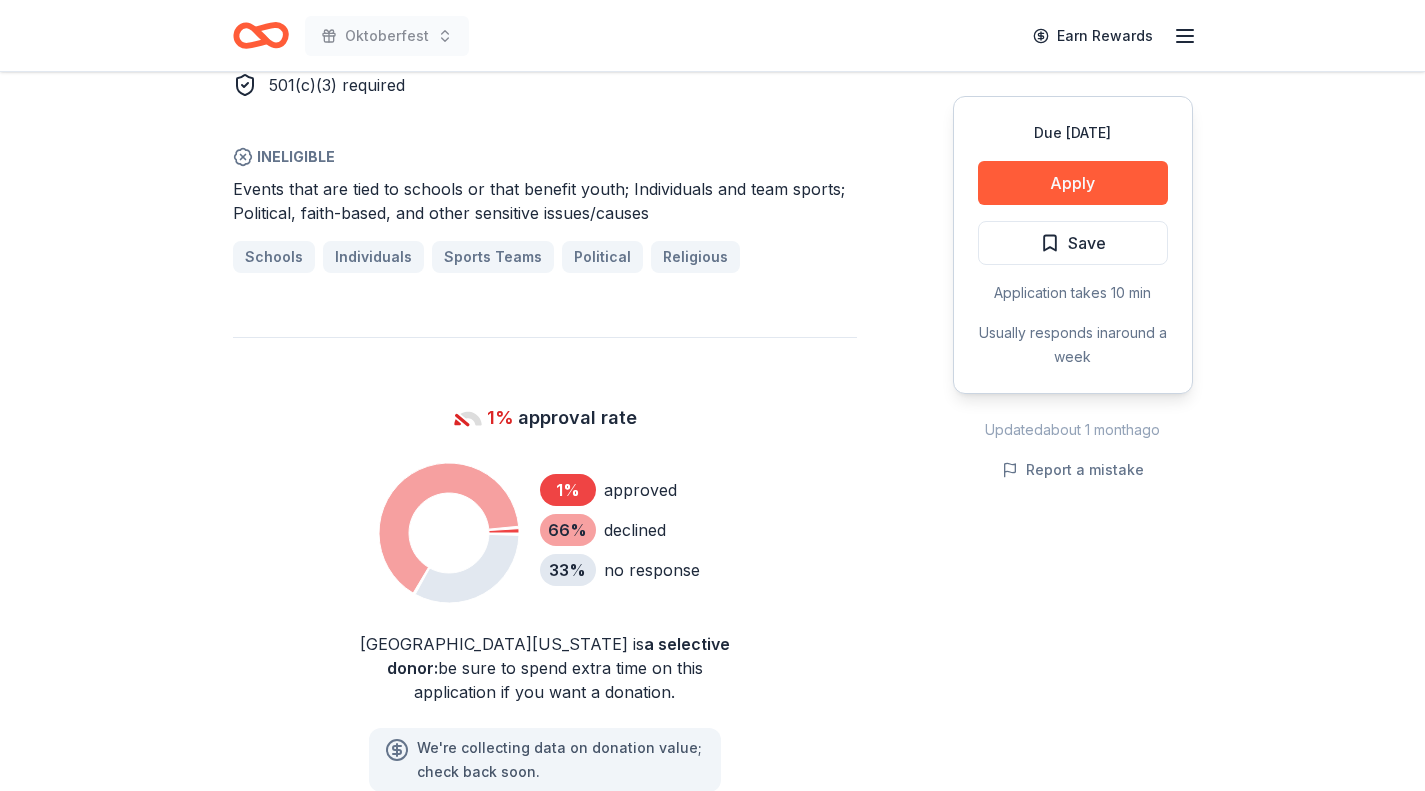 click on "Apply" at bounding box center (1073, 183) 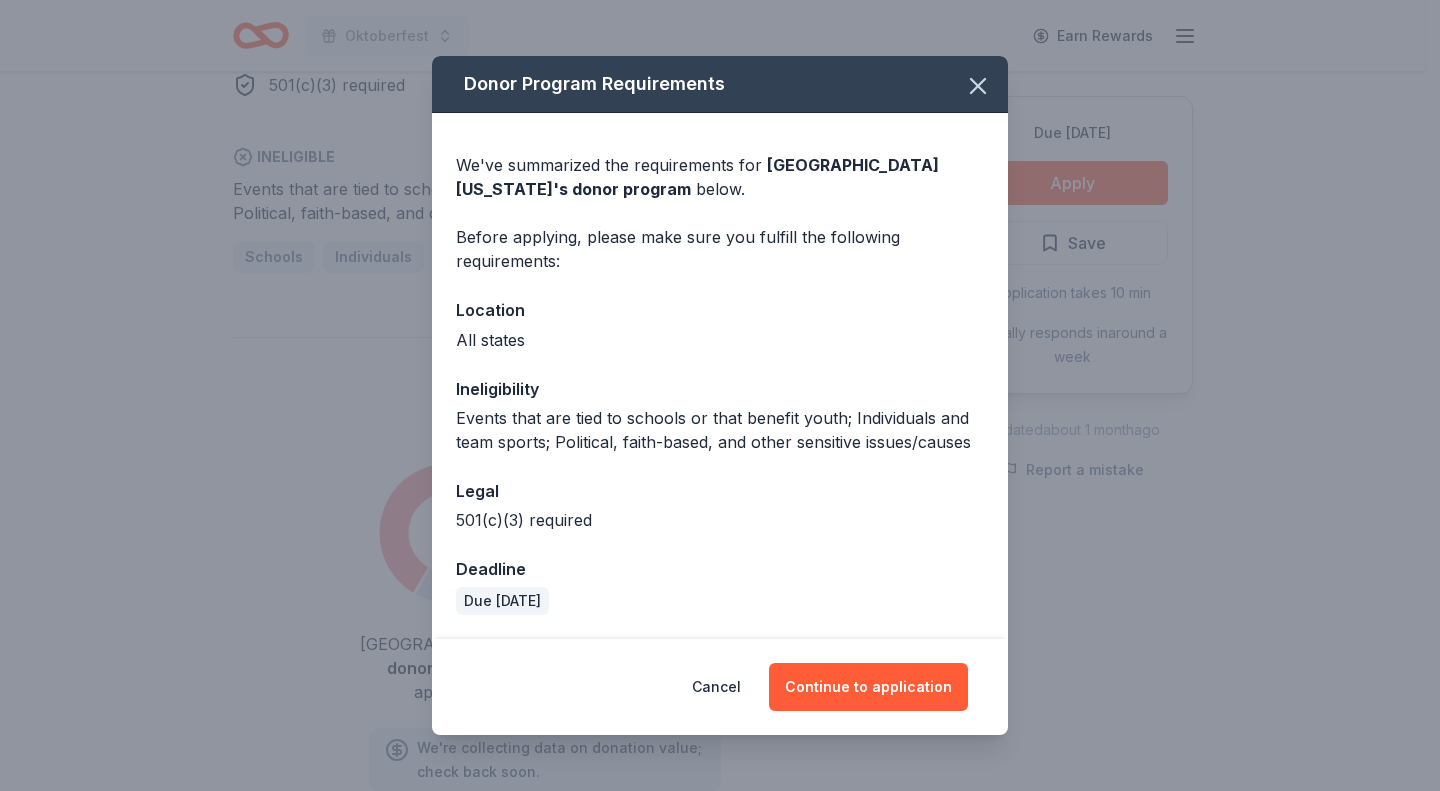 click on "Continue to application" at bounding box center [868, 687] 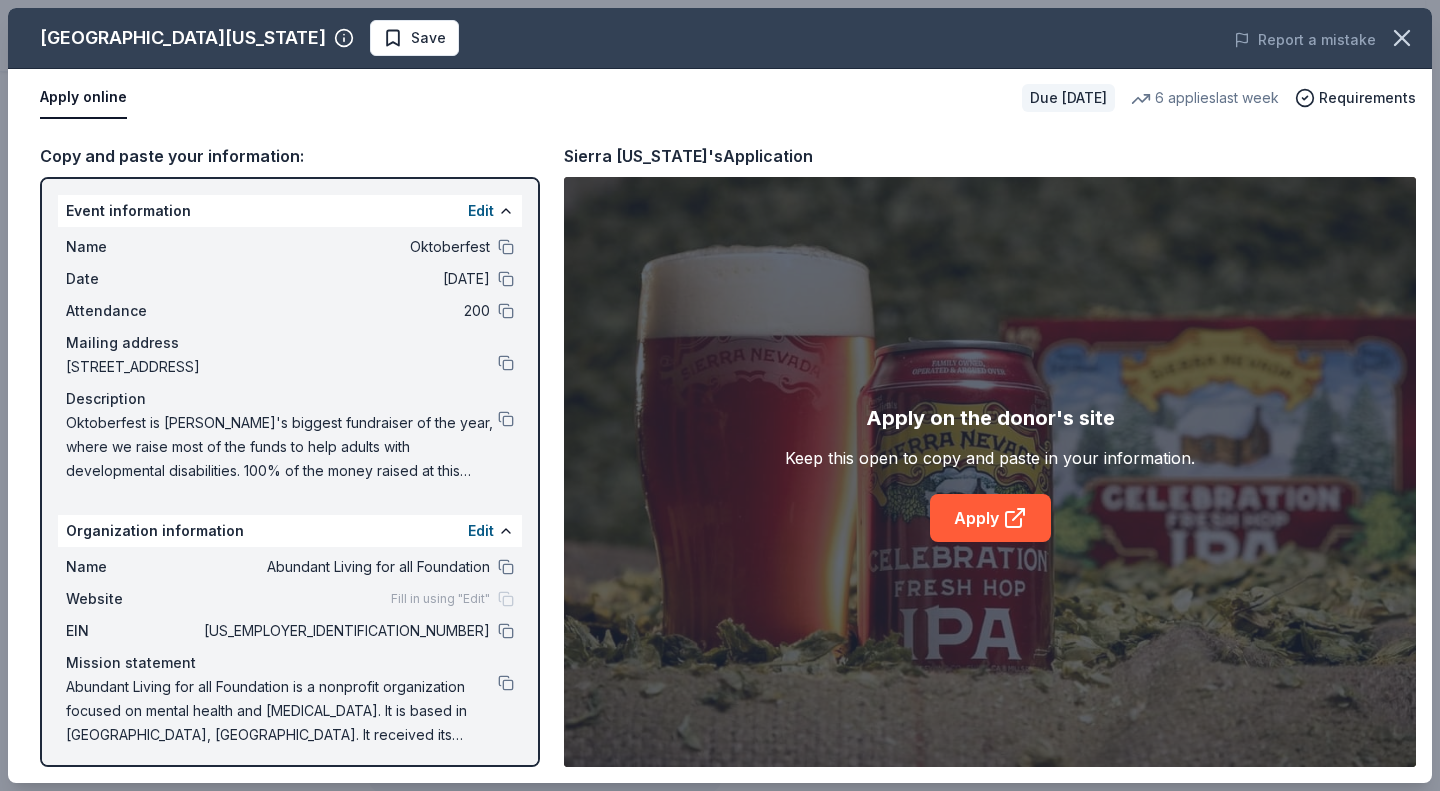 click on "Apply" at bounding box center (990, 518) 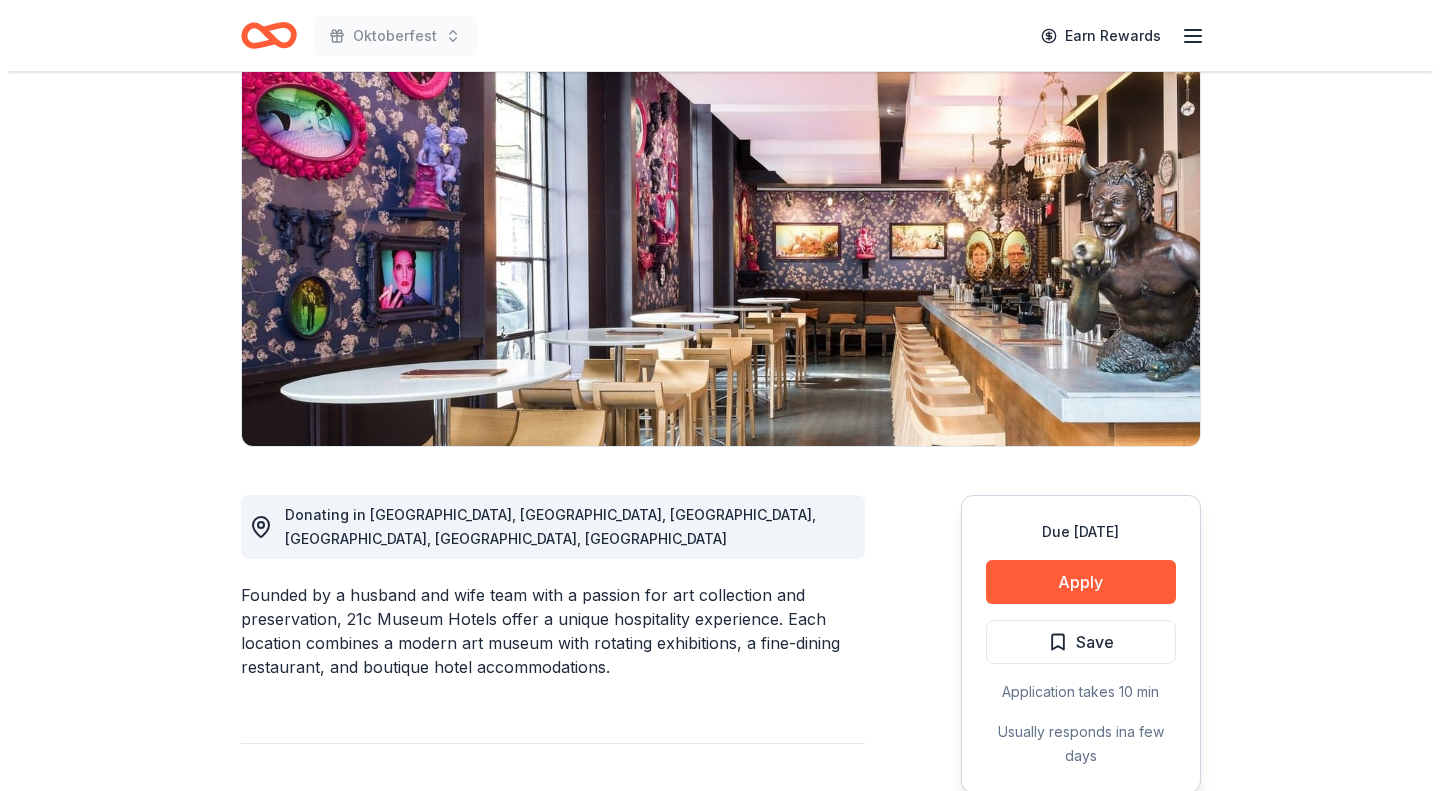 scroll, scrollTop: 161, scrollLeft: 0, axis: vertical 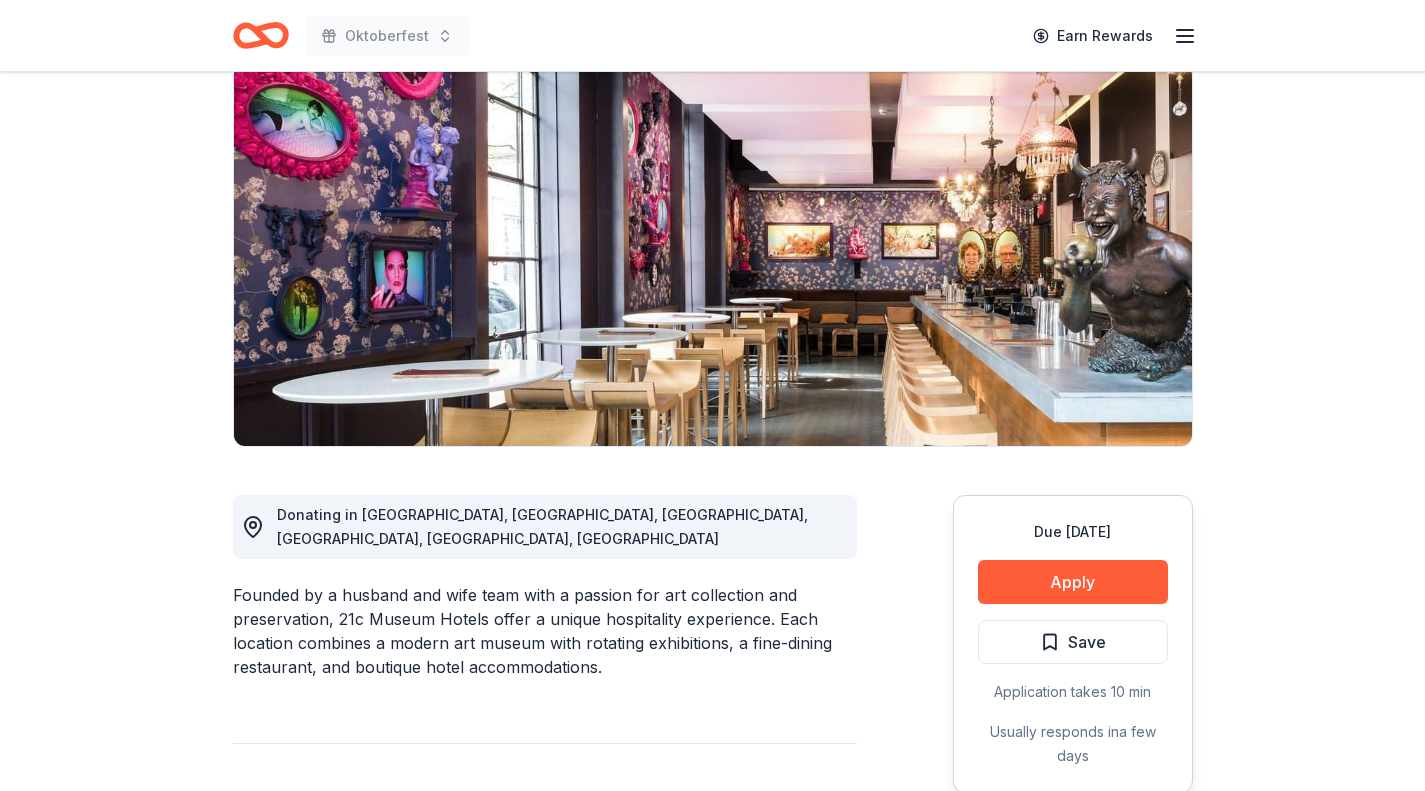 click on "Apply" at bounding box center [1073, 582] 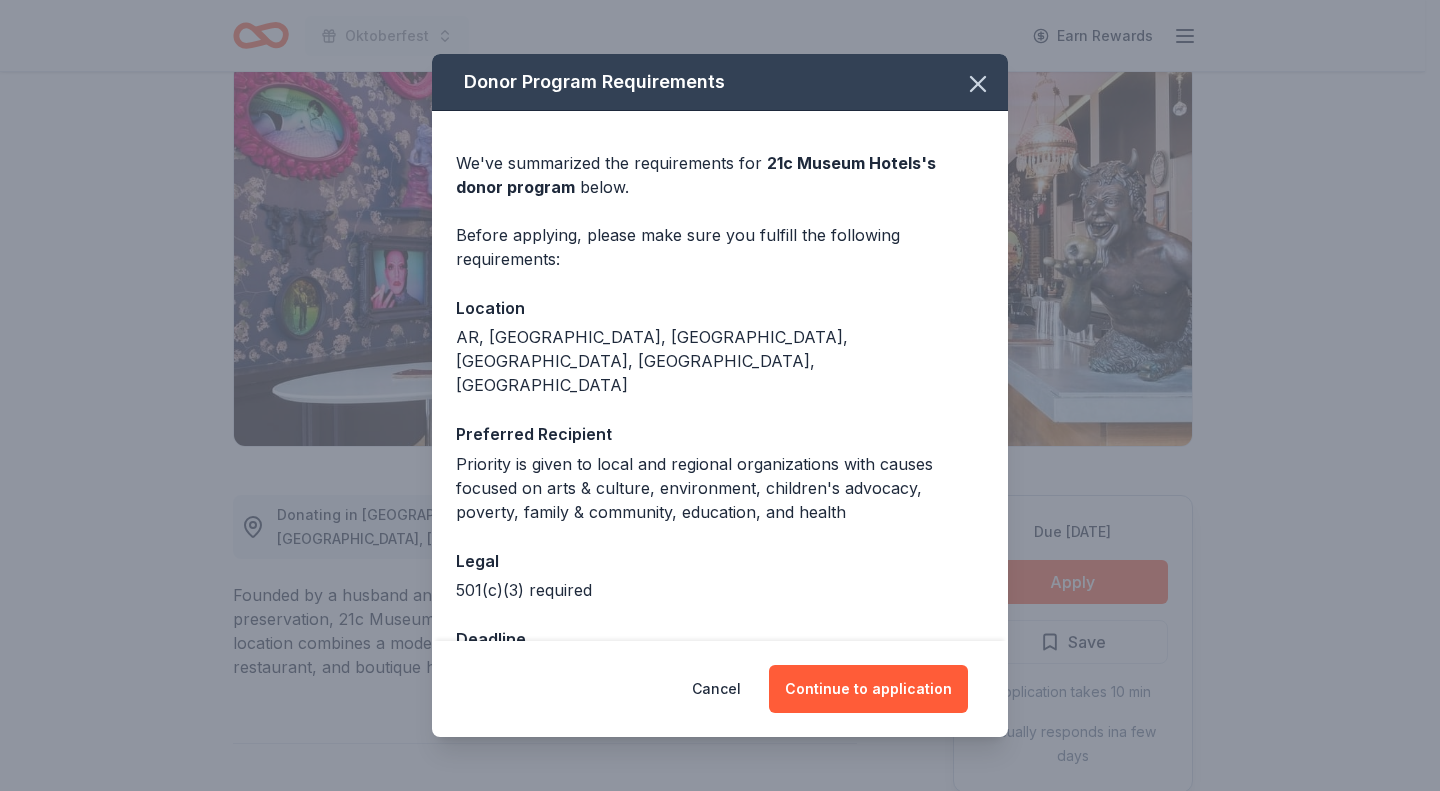 click on "Continue to application" at bounding box center (868, 689) 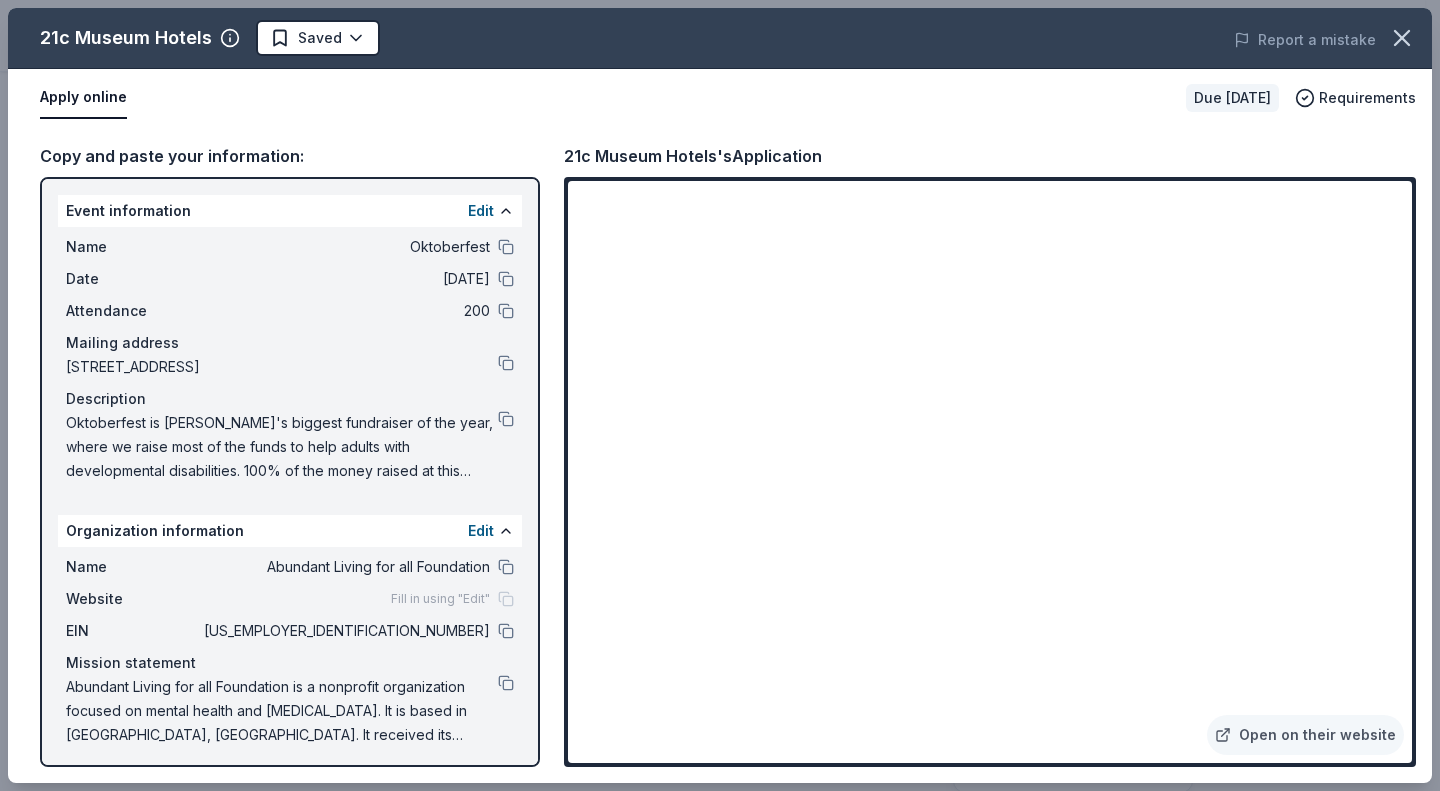 click on "Open on their website" at bounding box center [1305, 735] 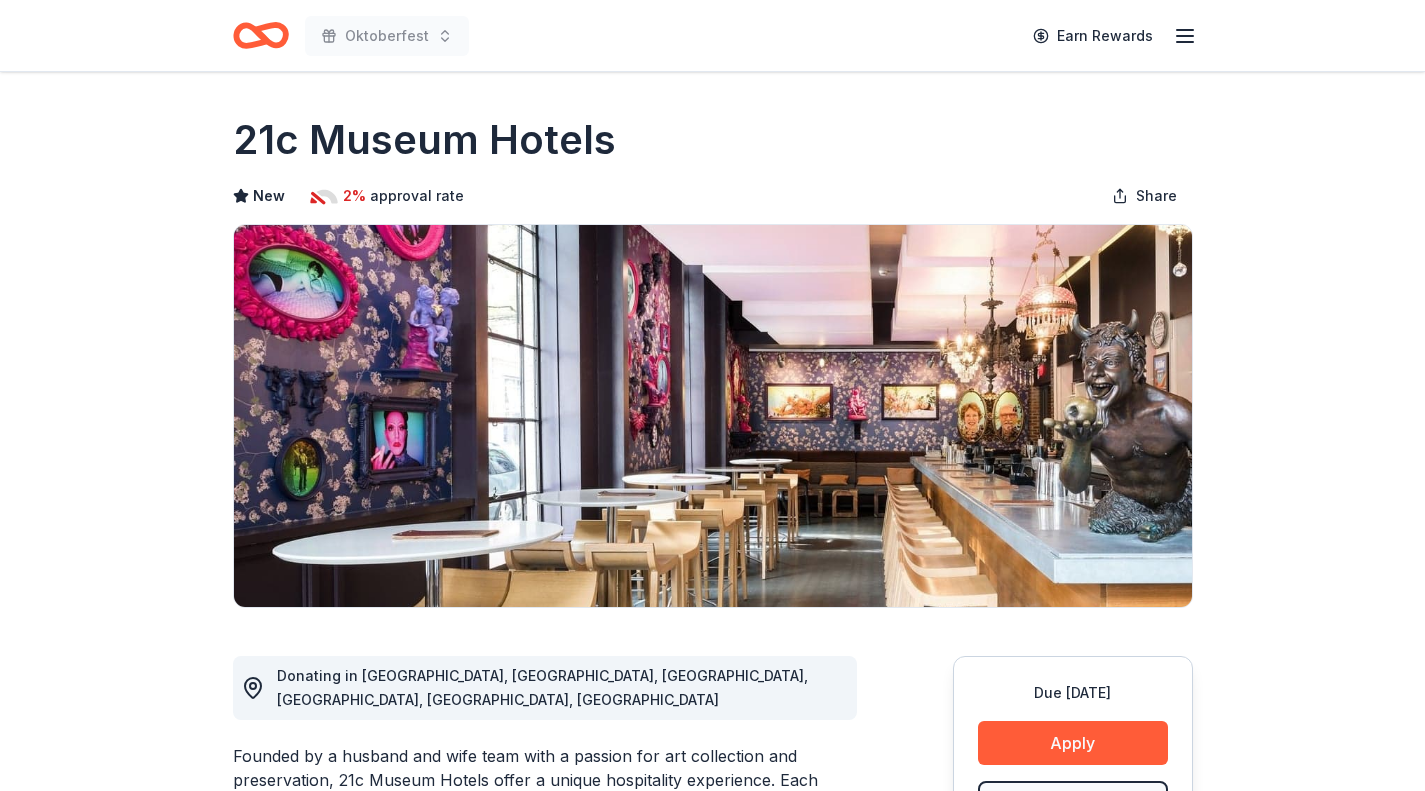 scroll, scrollTop: 0, scrollLeft: 0, axis: both 